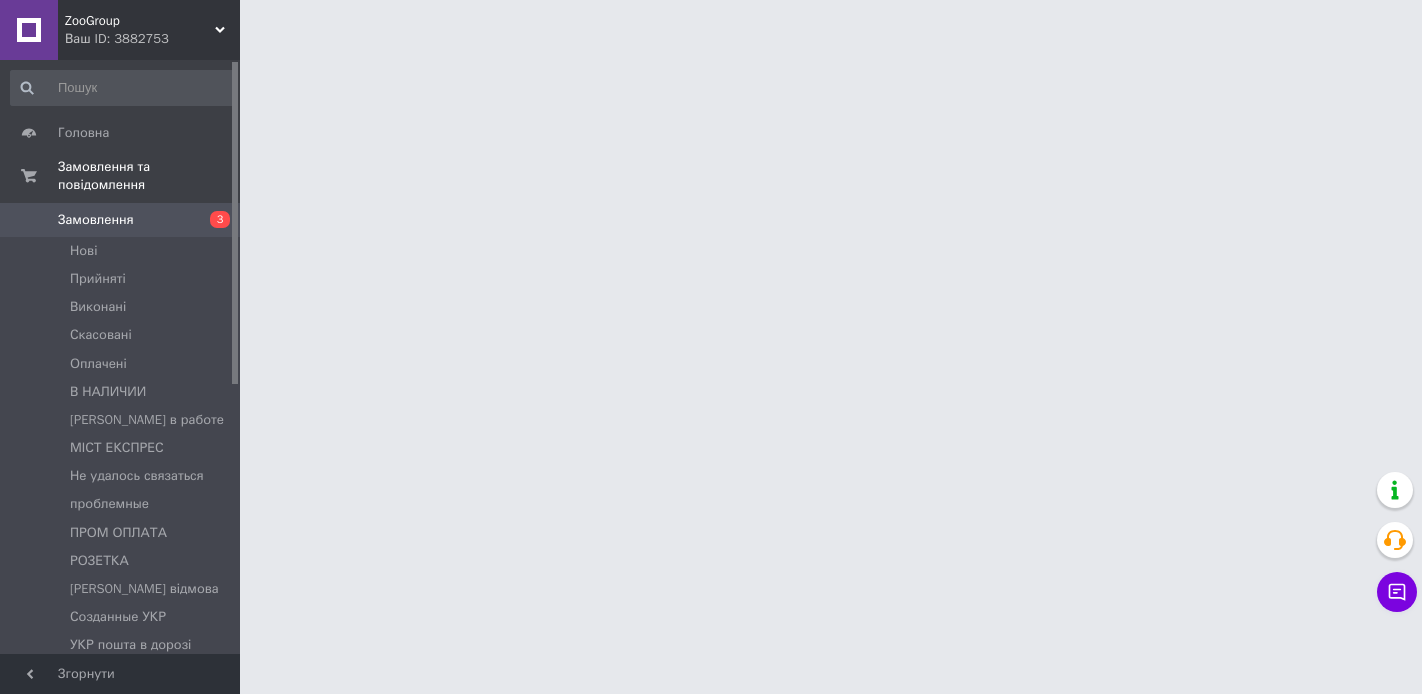 scroll, scrollTop: 0, scrollLeft: 0, axis: both 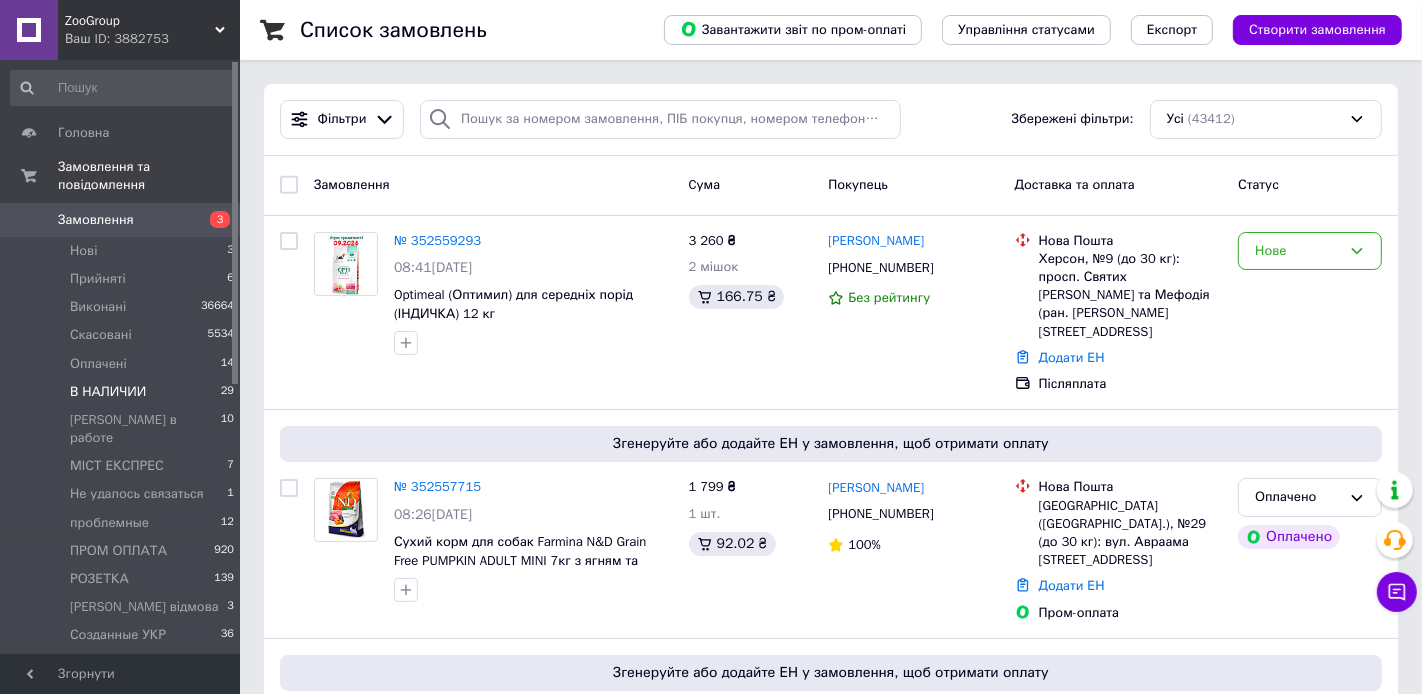 click on "В НАЛИЧИИ 29" at bounding box center [123, 392] 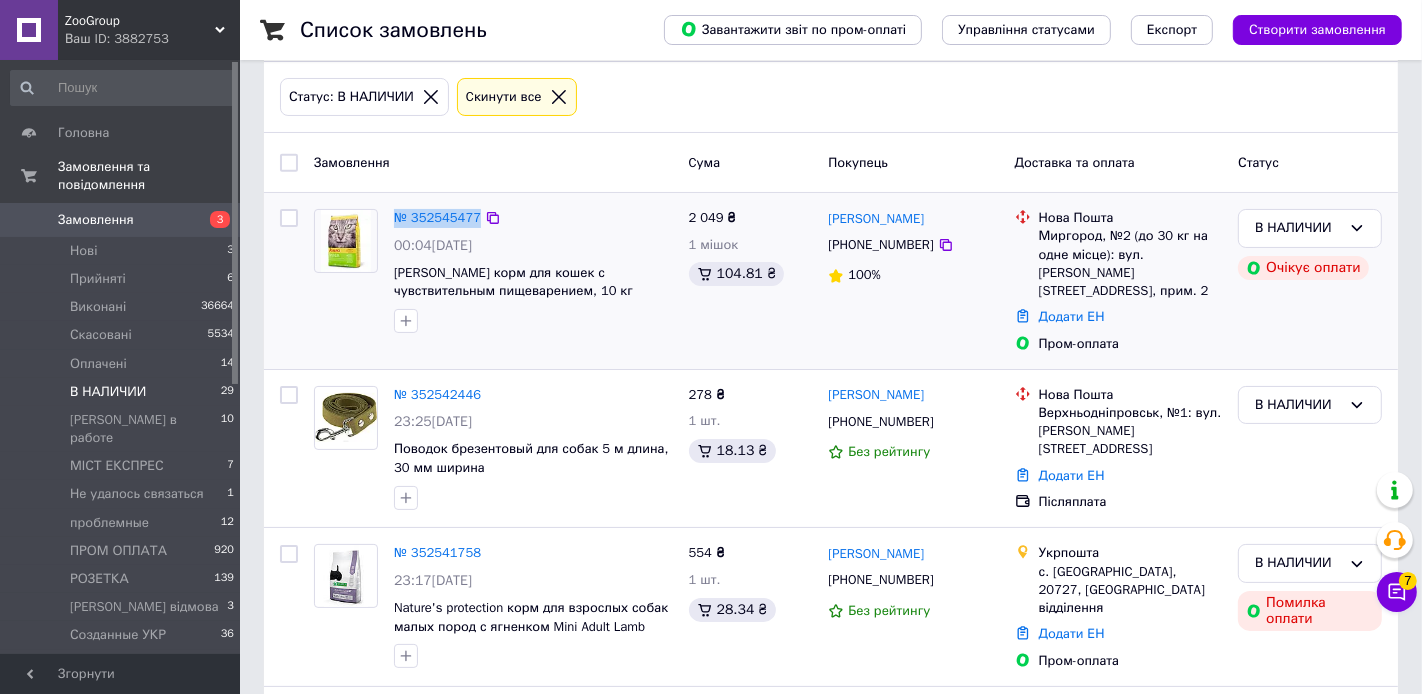 scroll, scrollTop: 128, scrollLeft: 0, axis: vertical 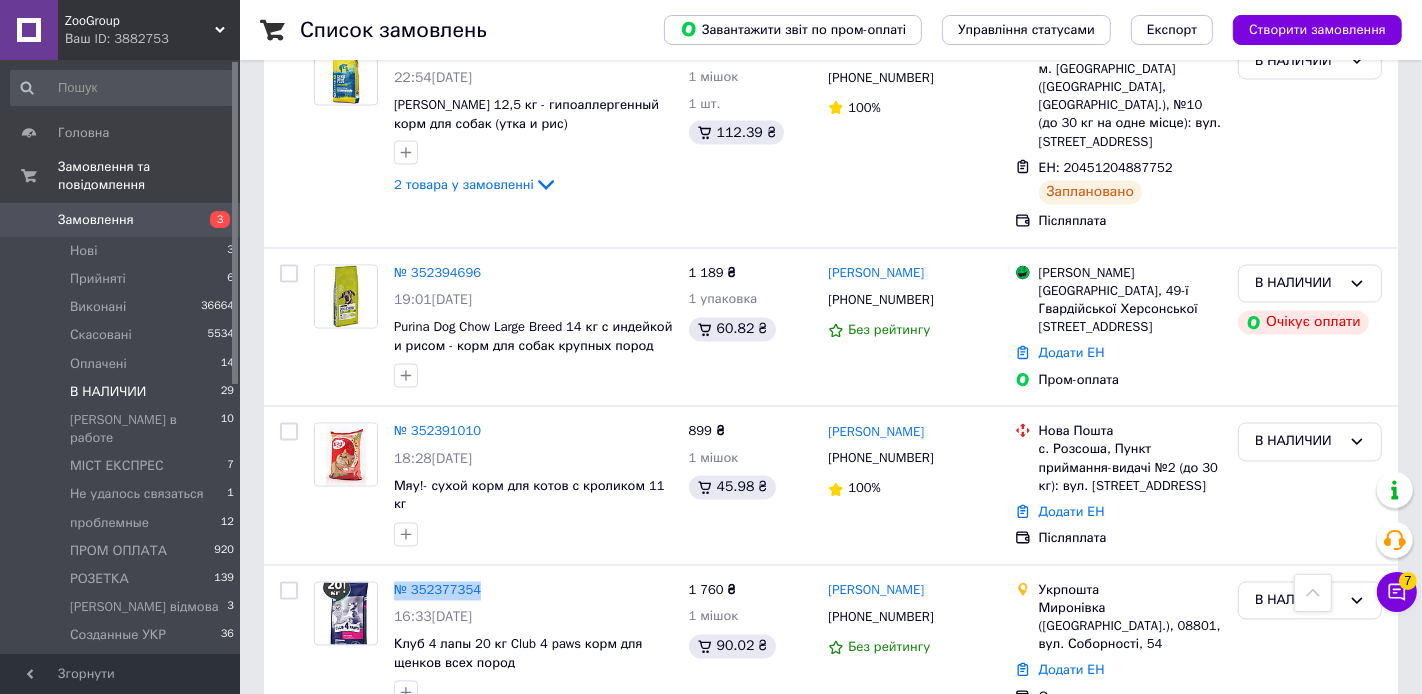 click on "2" at bounding box center [327, 768] 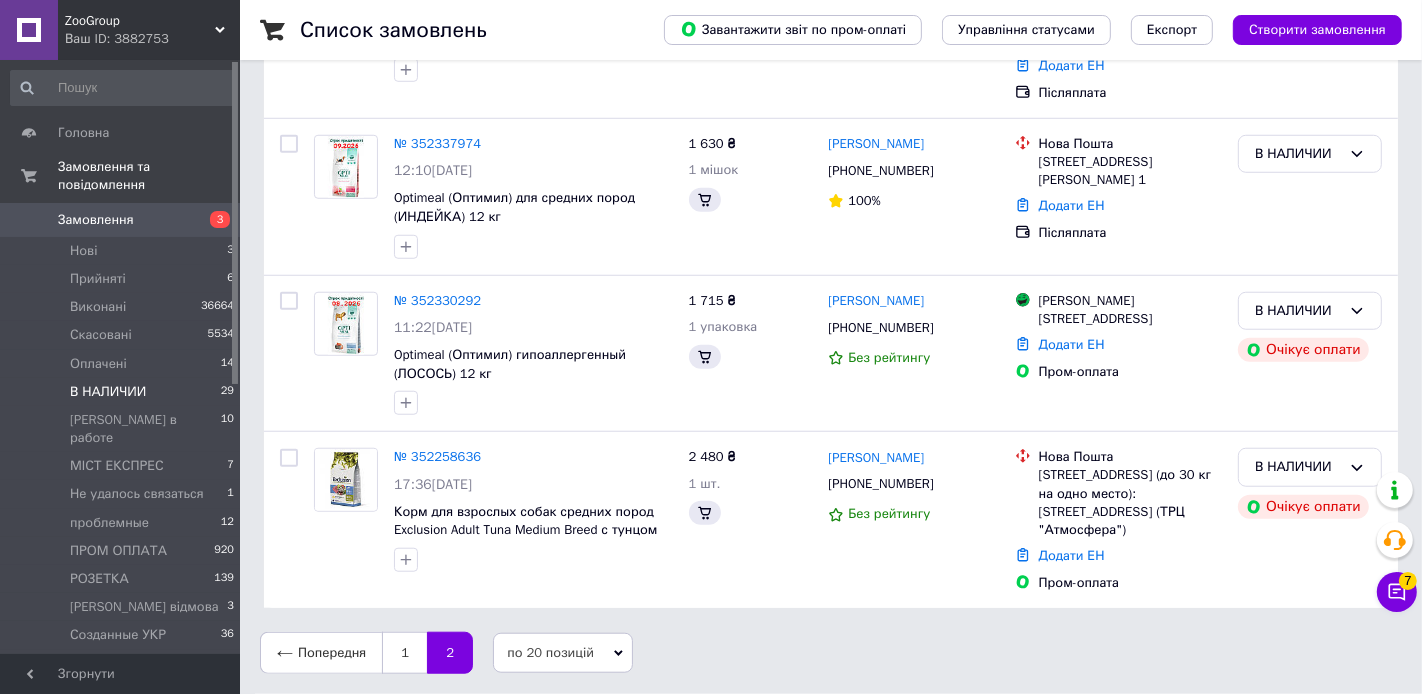 scroll, scrollTop: 0, scrollLeft: 0, axis: both 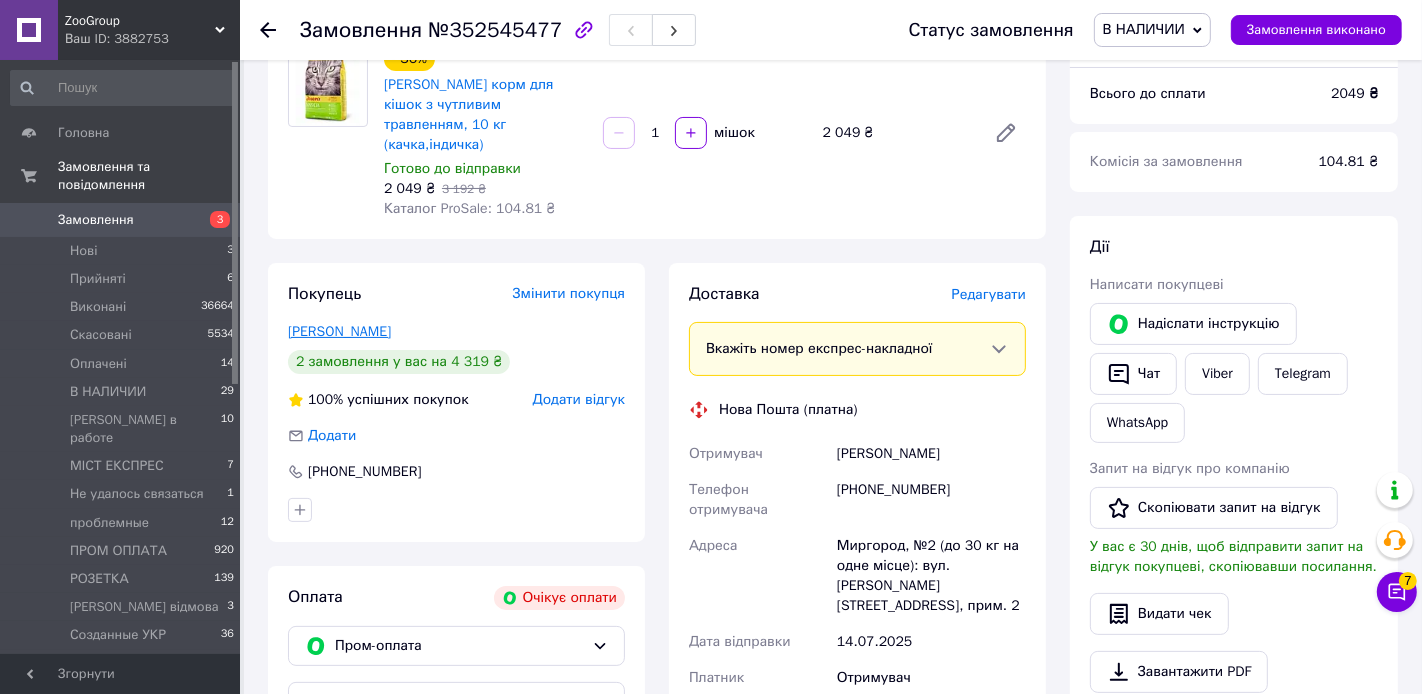 click on "Шаклеіна Анастасія" at bounding box center (339, 331) 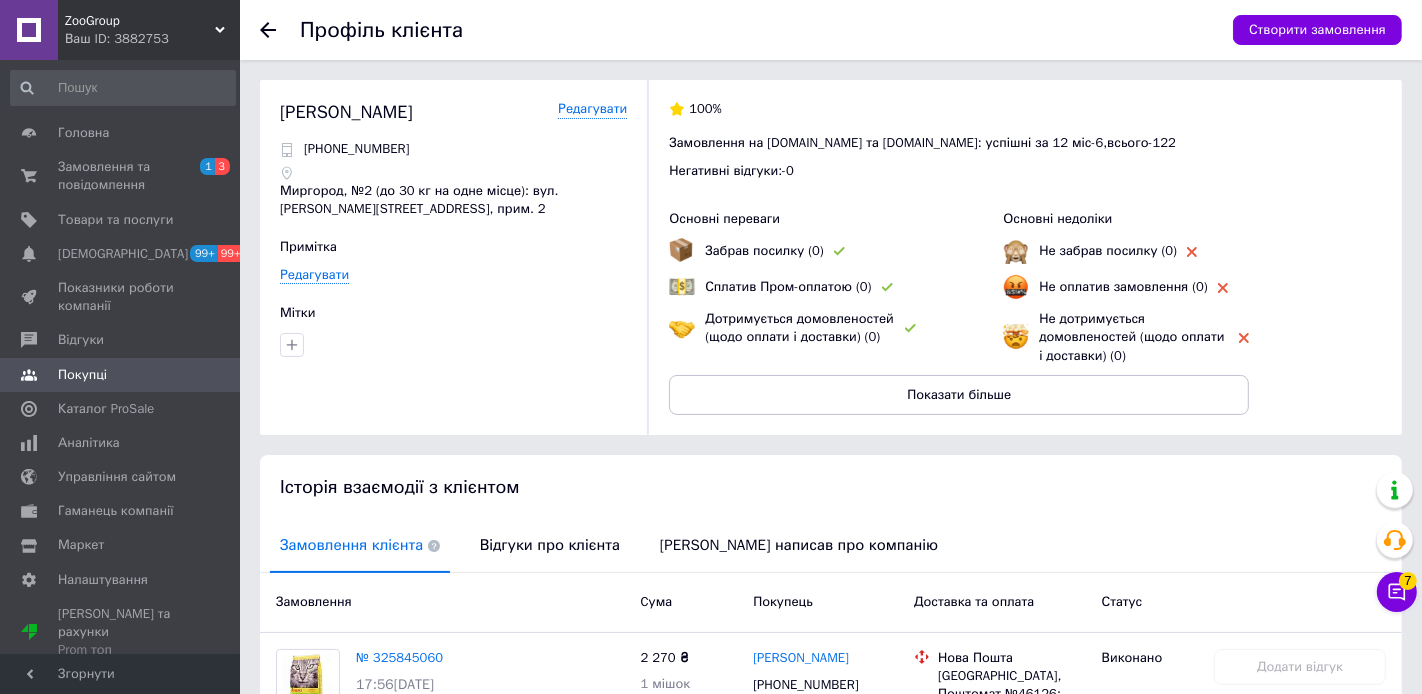 scroll, scrollTop: 415, scrollLeft: 0, axis: vertical 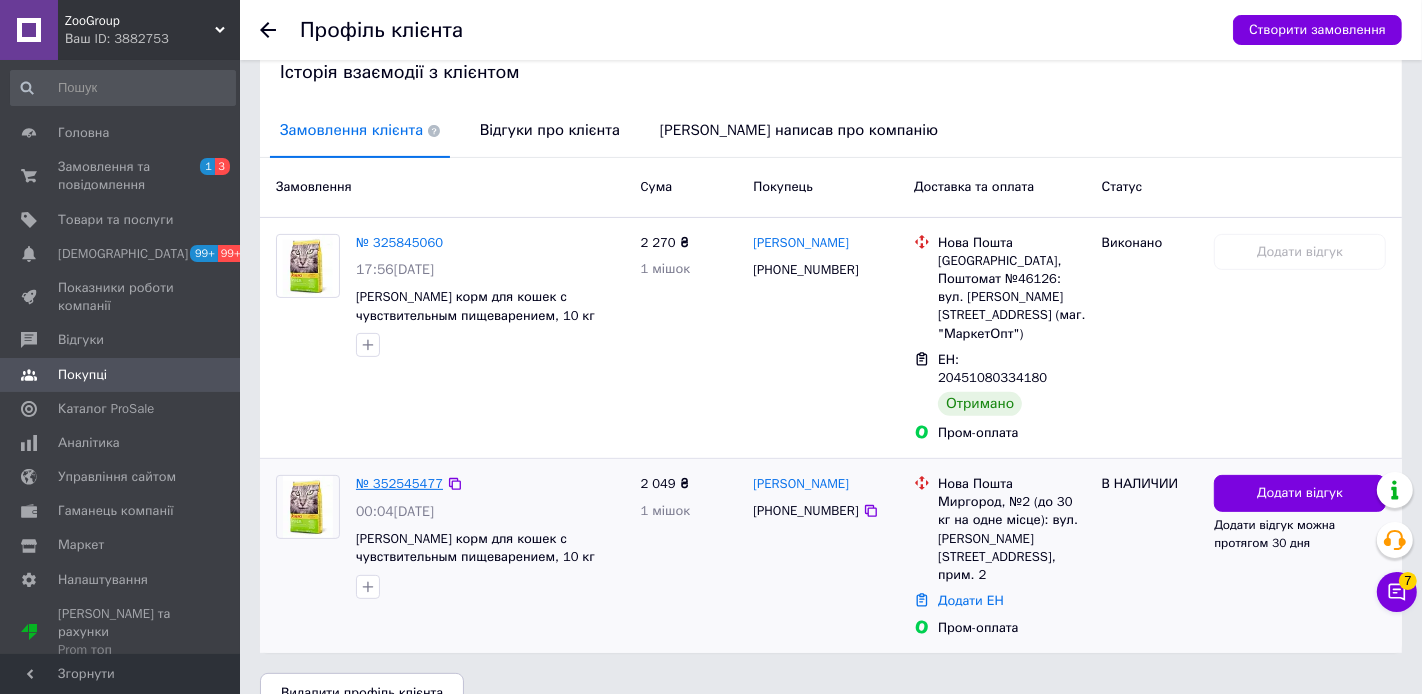 click on "№ 352545477" at bounding box center [399, 483] 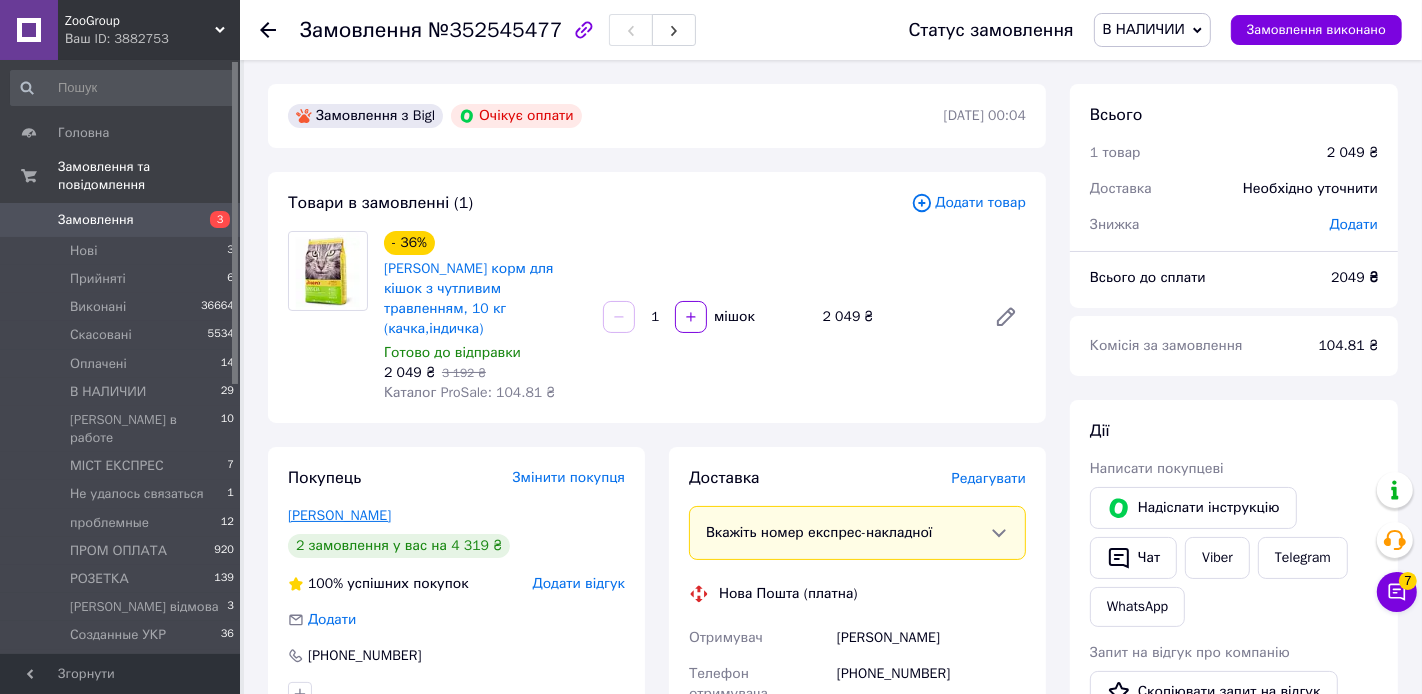 click on "Шаклеіна Анастасія" at bounding box center (339, 515) 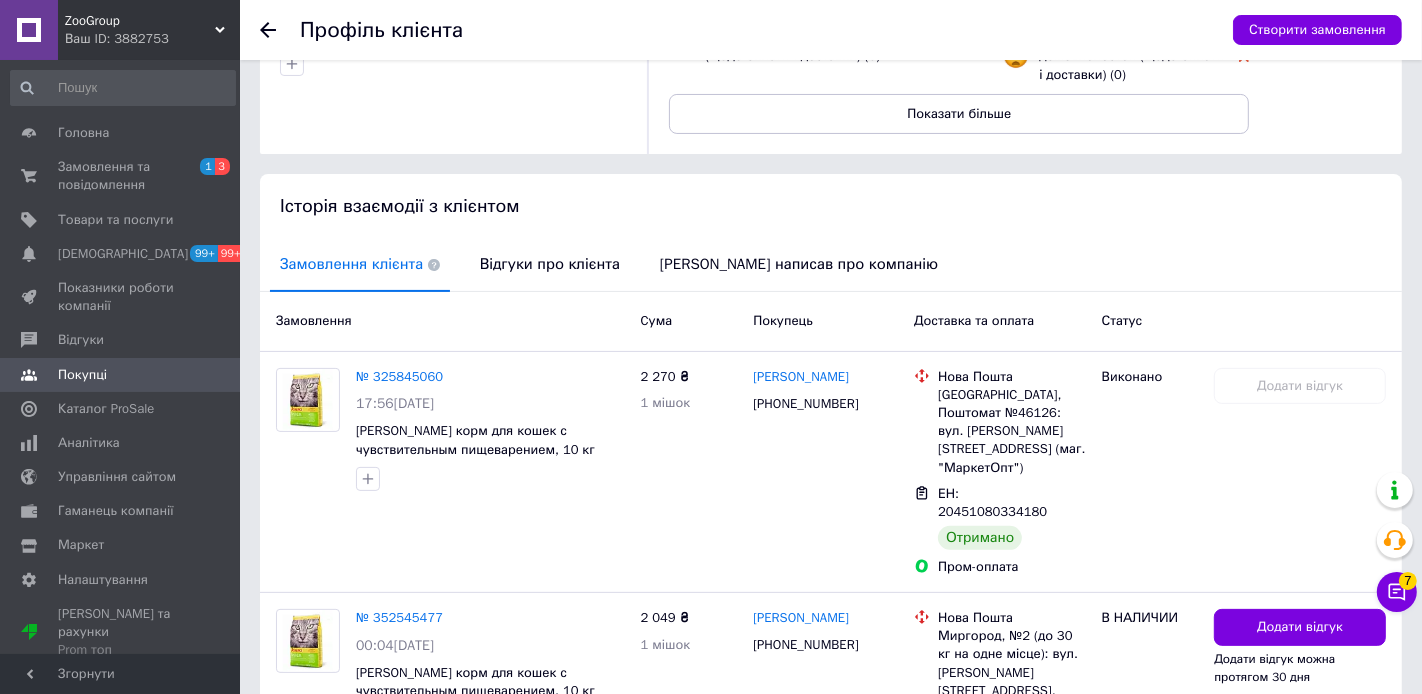 scroll, scrollTop: 415, scrollLeft: 0, axis: vertical 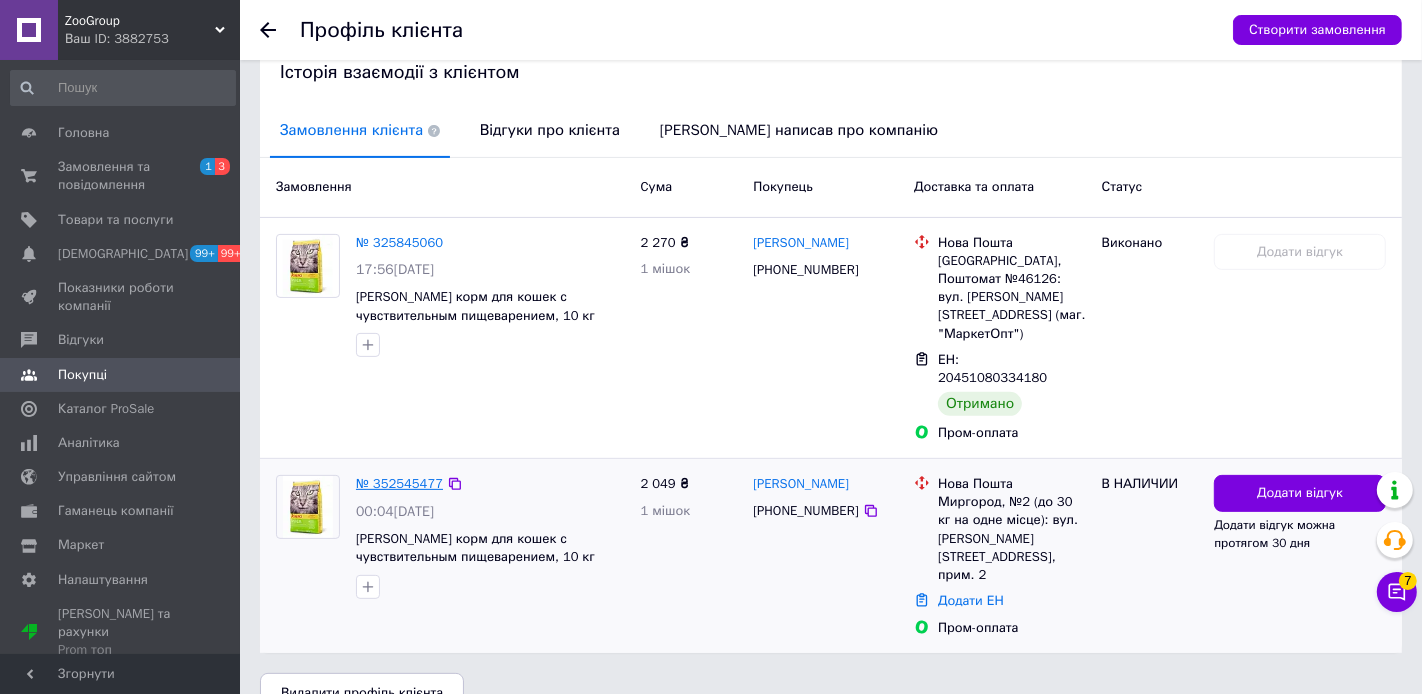click on "№ 352545477" at bounding box center [399, 483] 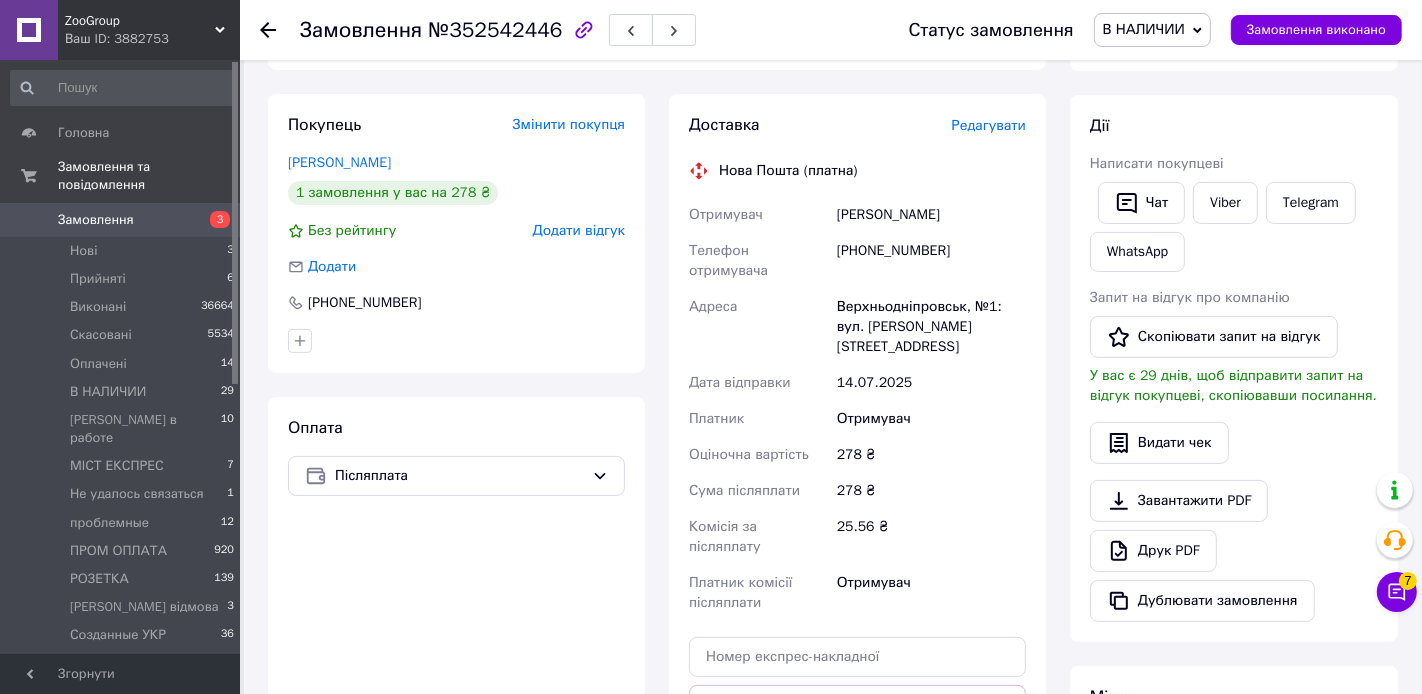 scroll, scrollTop: 0, scrollLeft: 0, axis: both 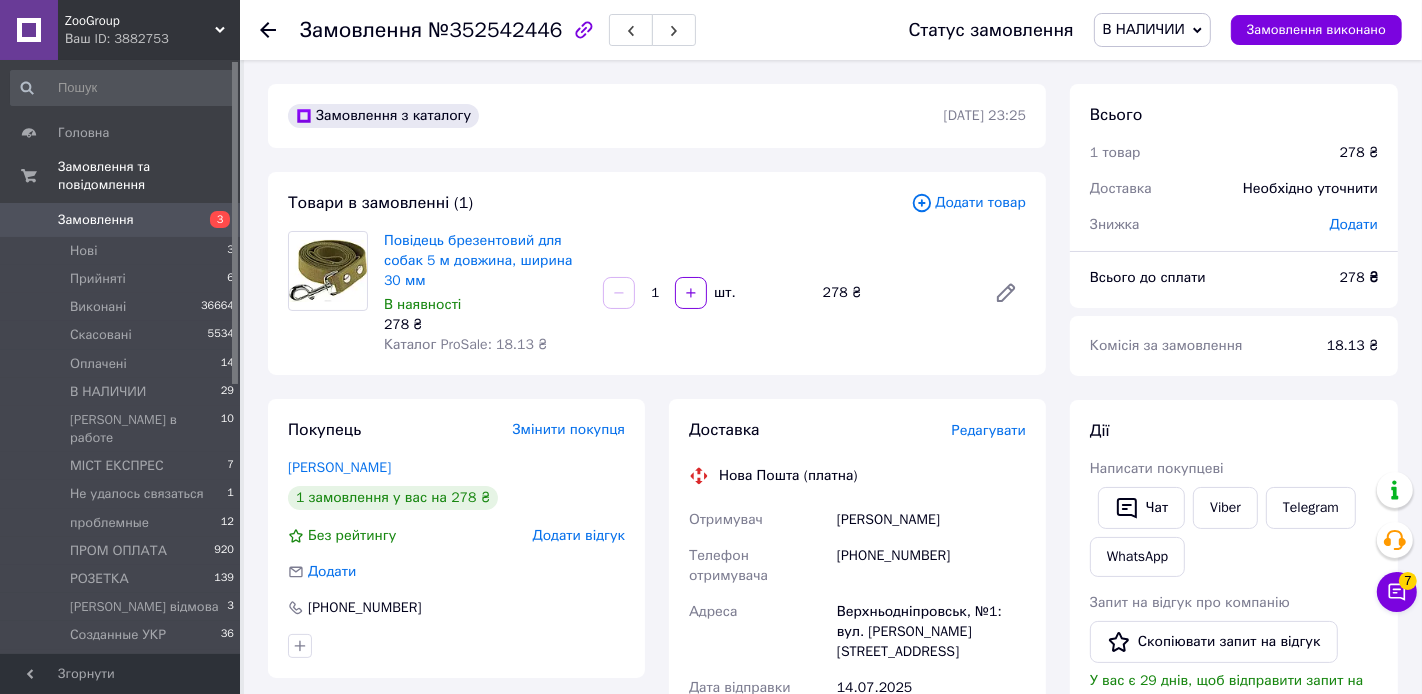 click on "№352542446" at bounding box center [495, 30] 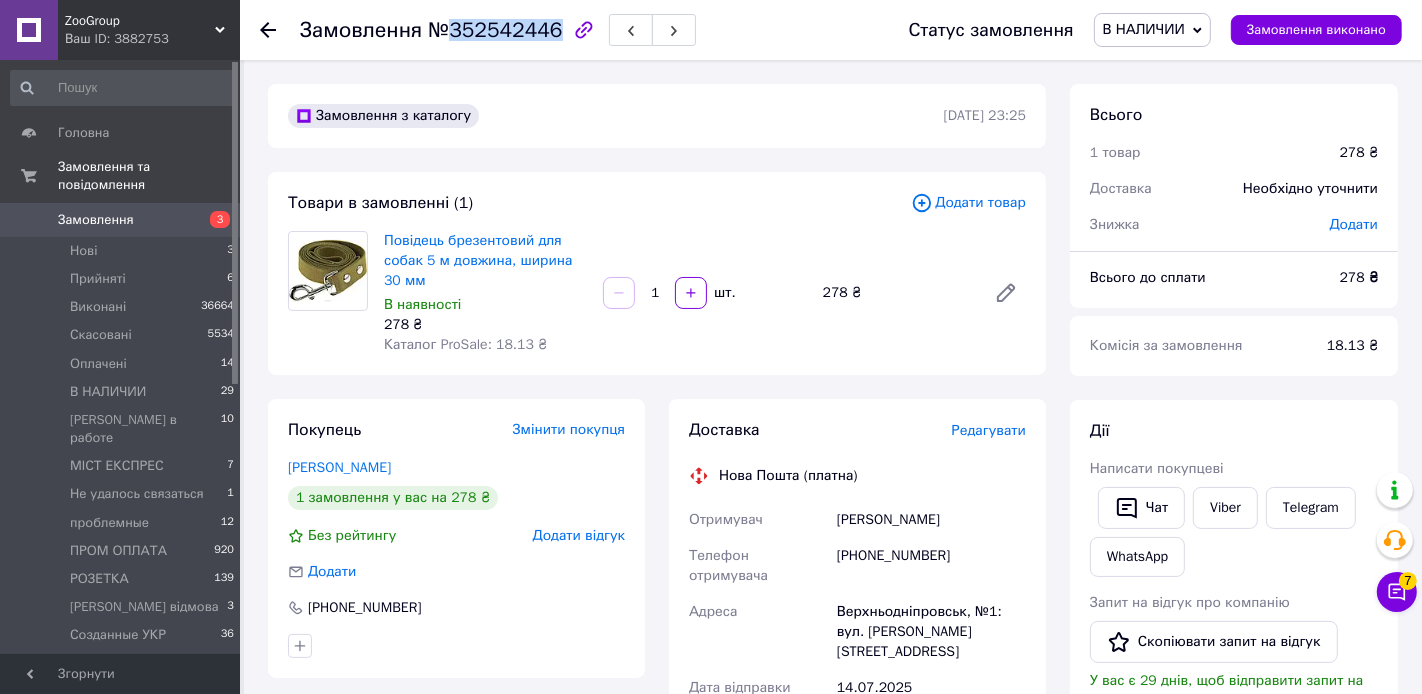 click on "№352542446" at bounding box center [495, 30] 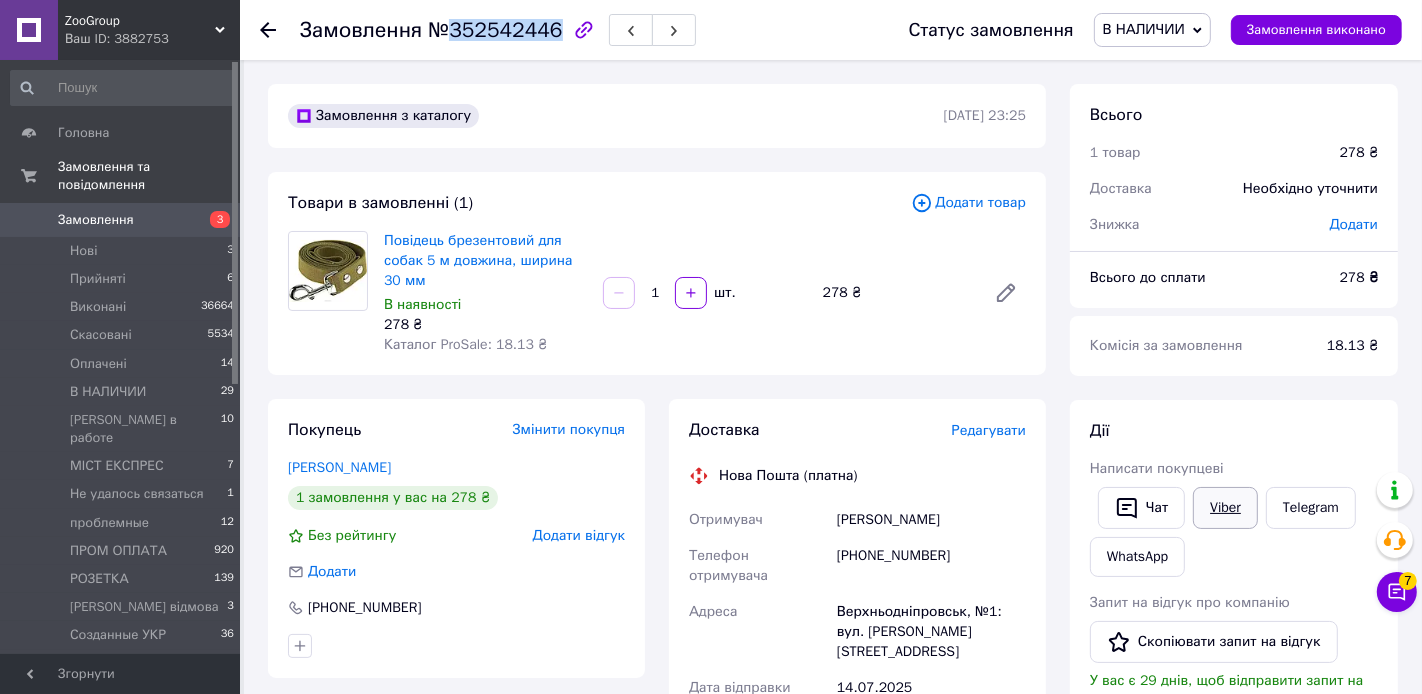click on "Viber" at bounding box center [1225, 508] 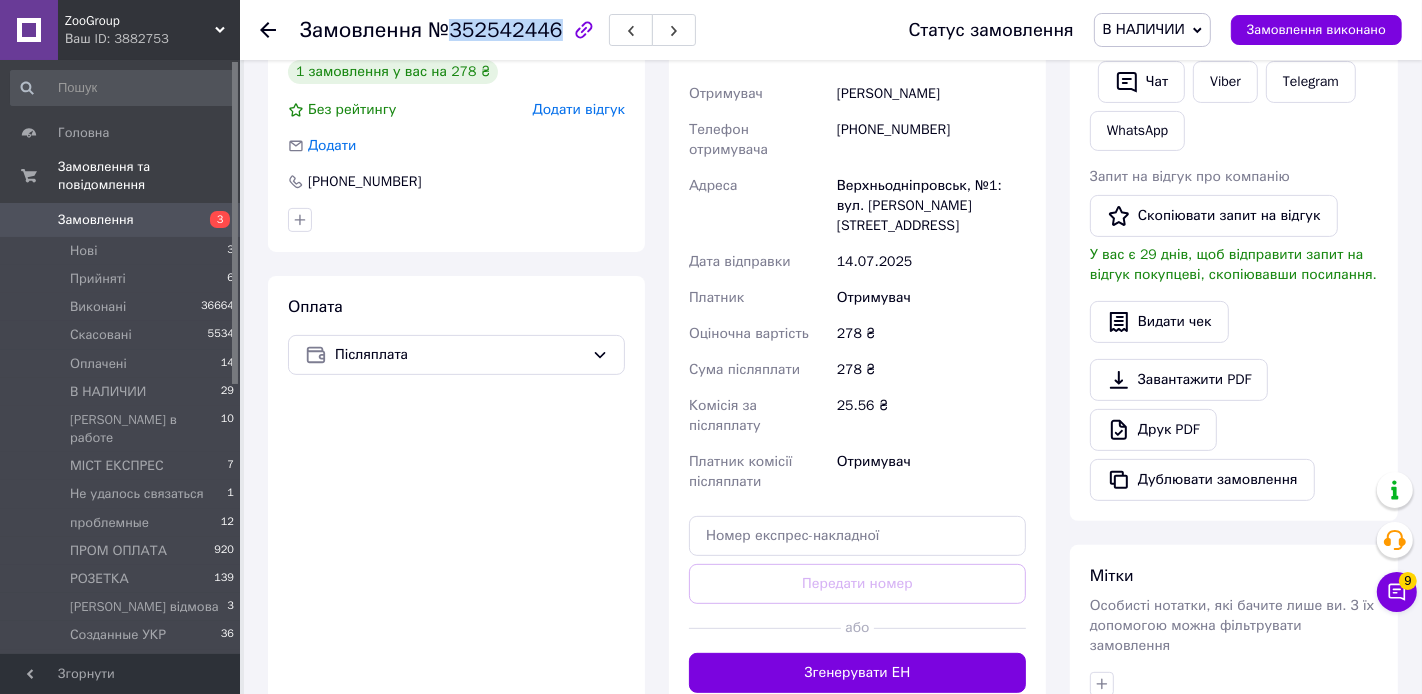 scroll, scrollTop: 753, scrollLeft: 0, axis: vertical 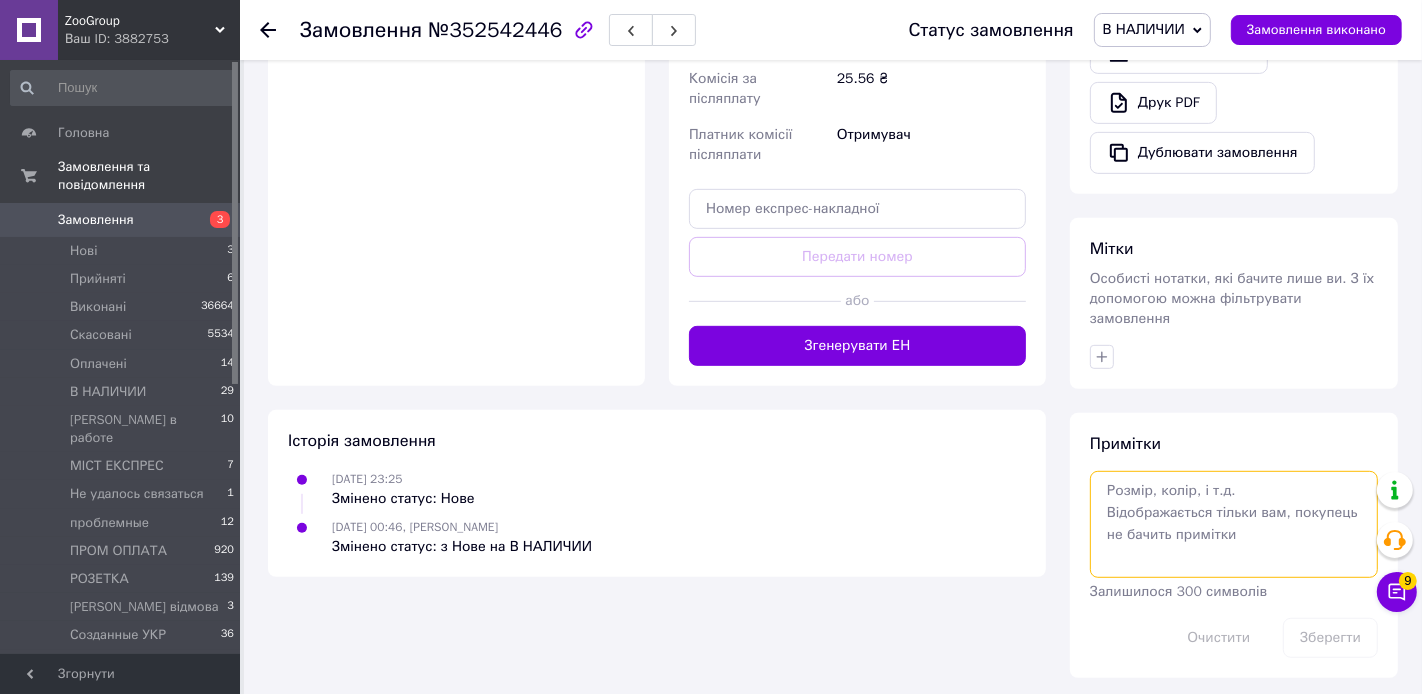 click at bounding box center (1234, 524) 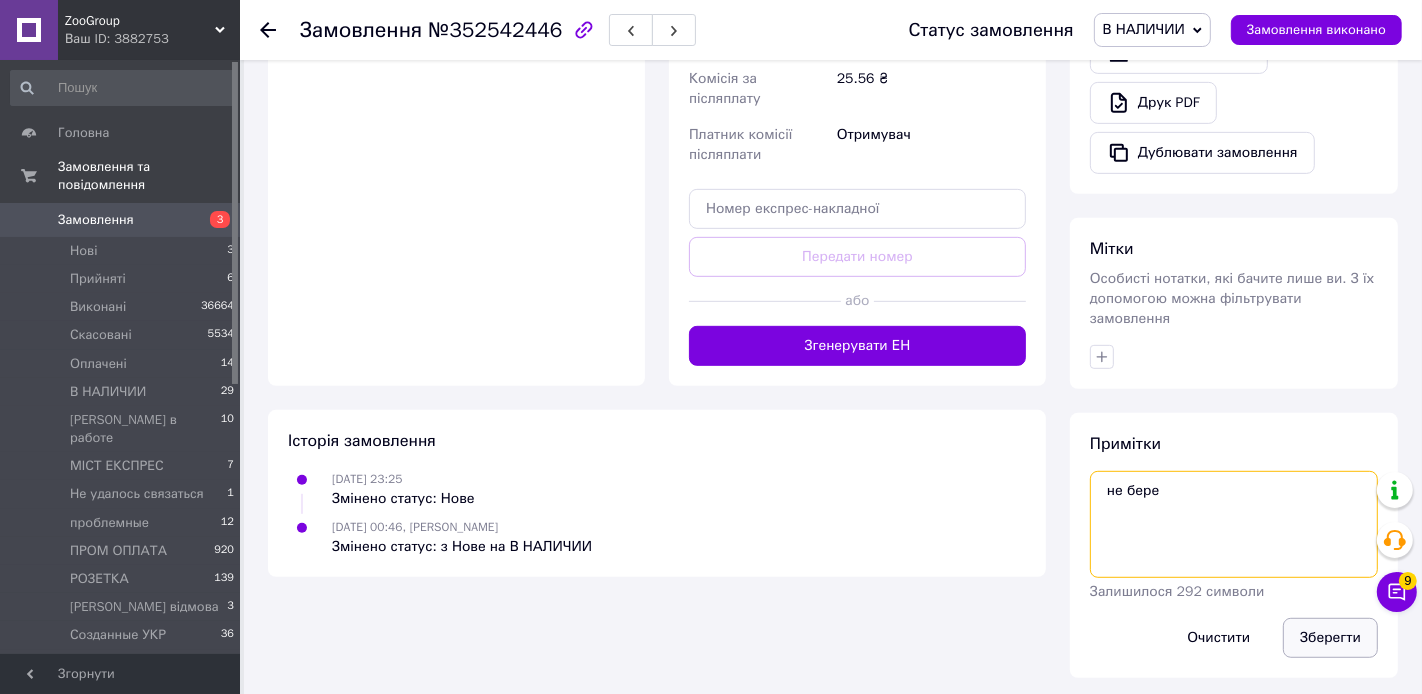 type on "не бере" 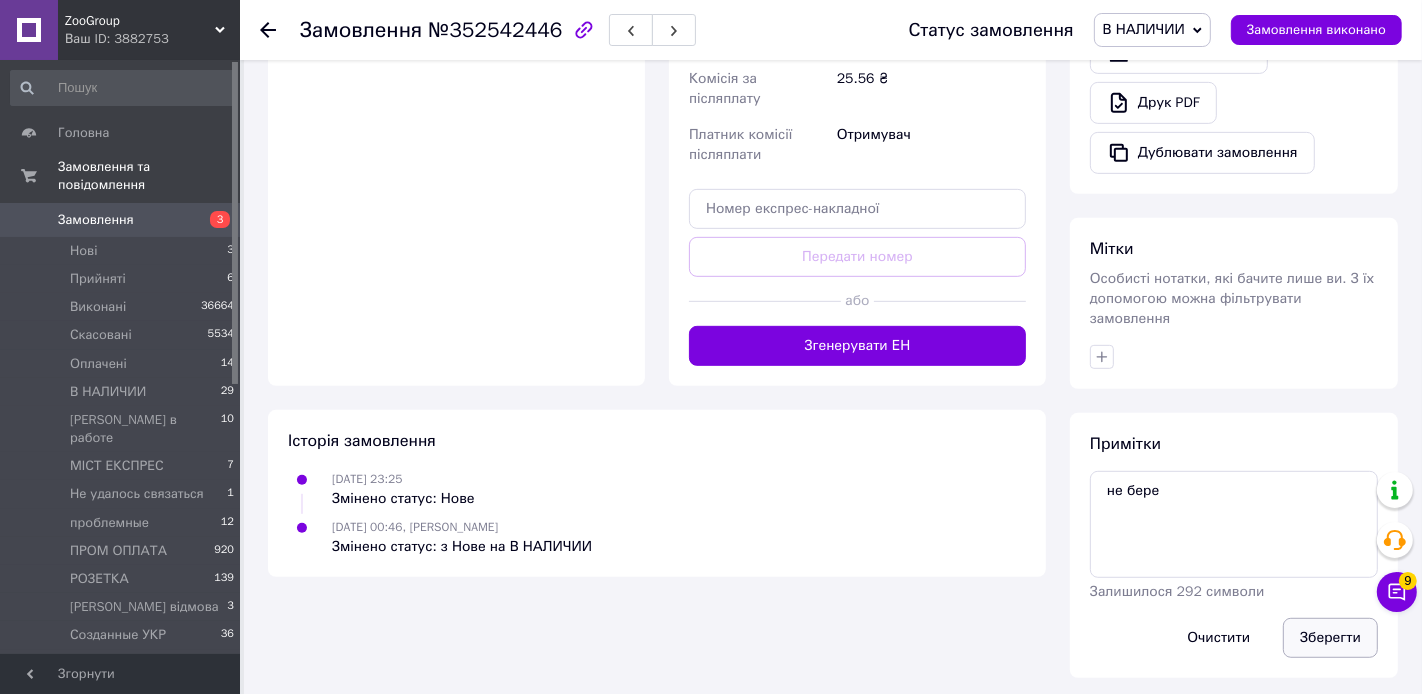 click on "Зберегти" at bounding box center [1330, 638] 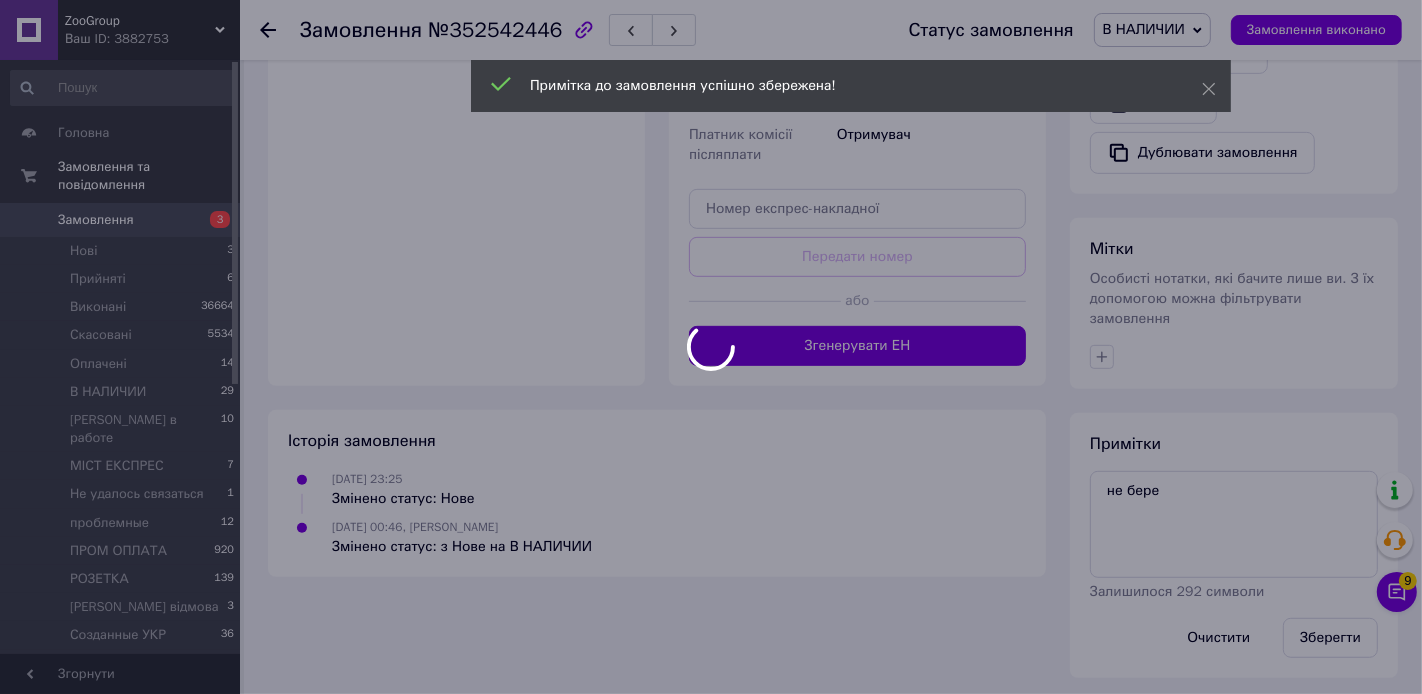 scroll, scrollTop: 717, scrollLeft: 0, axis: vertical 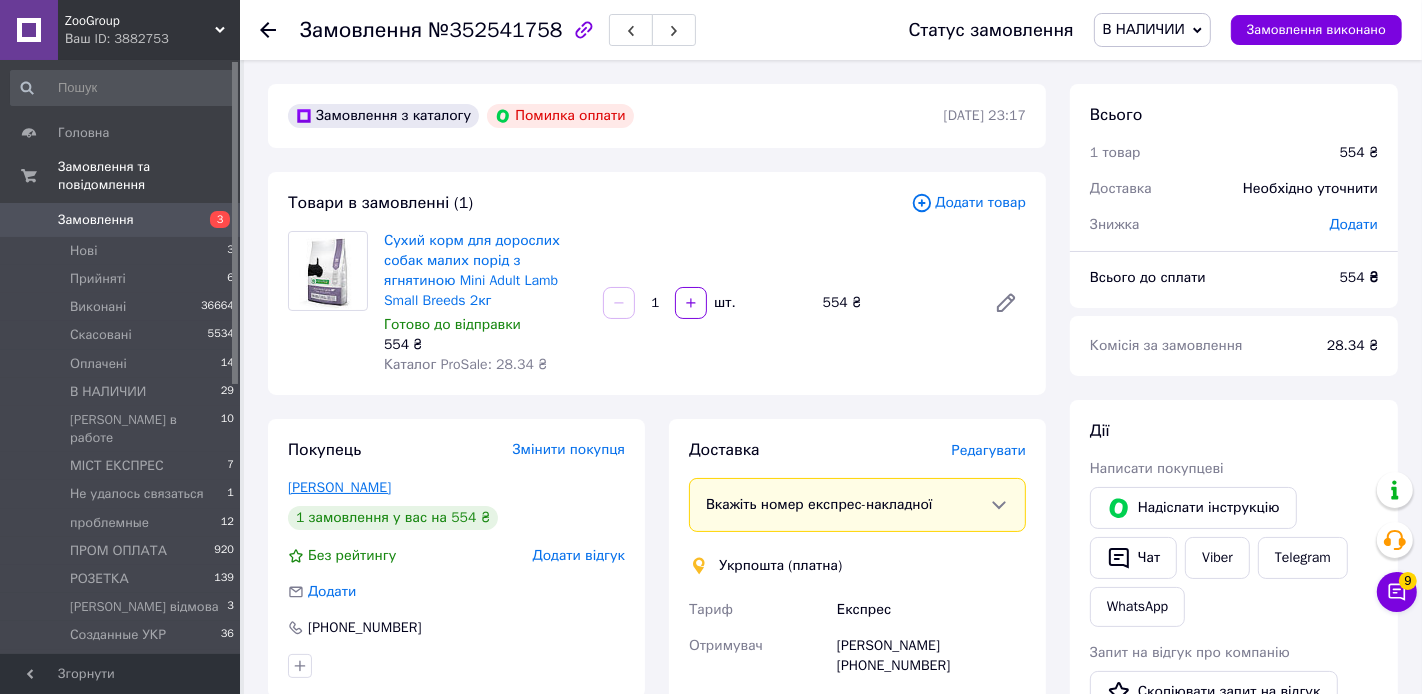 click on "[PERSON_NAME]" at bounding box center [339, 487] 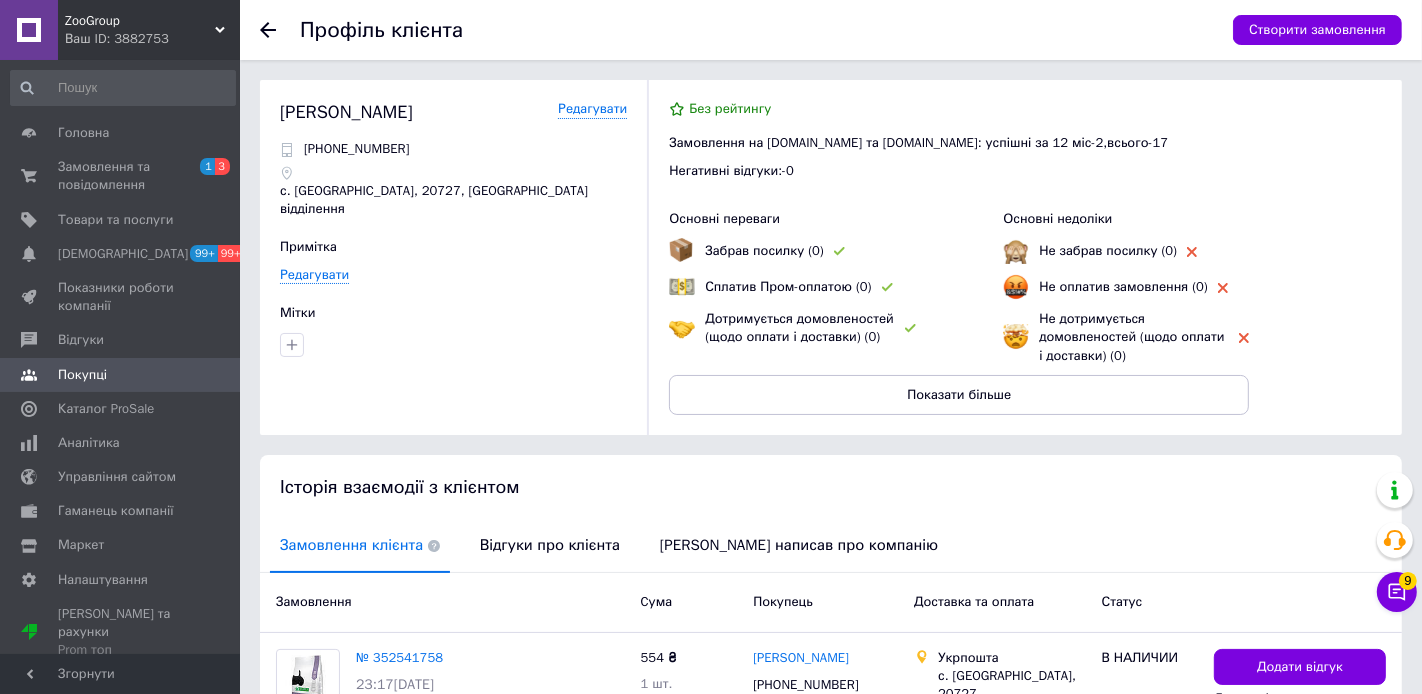 scroll, scrollTop: 172, scrollLeft: 0, axis: vertical 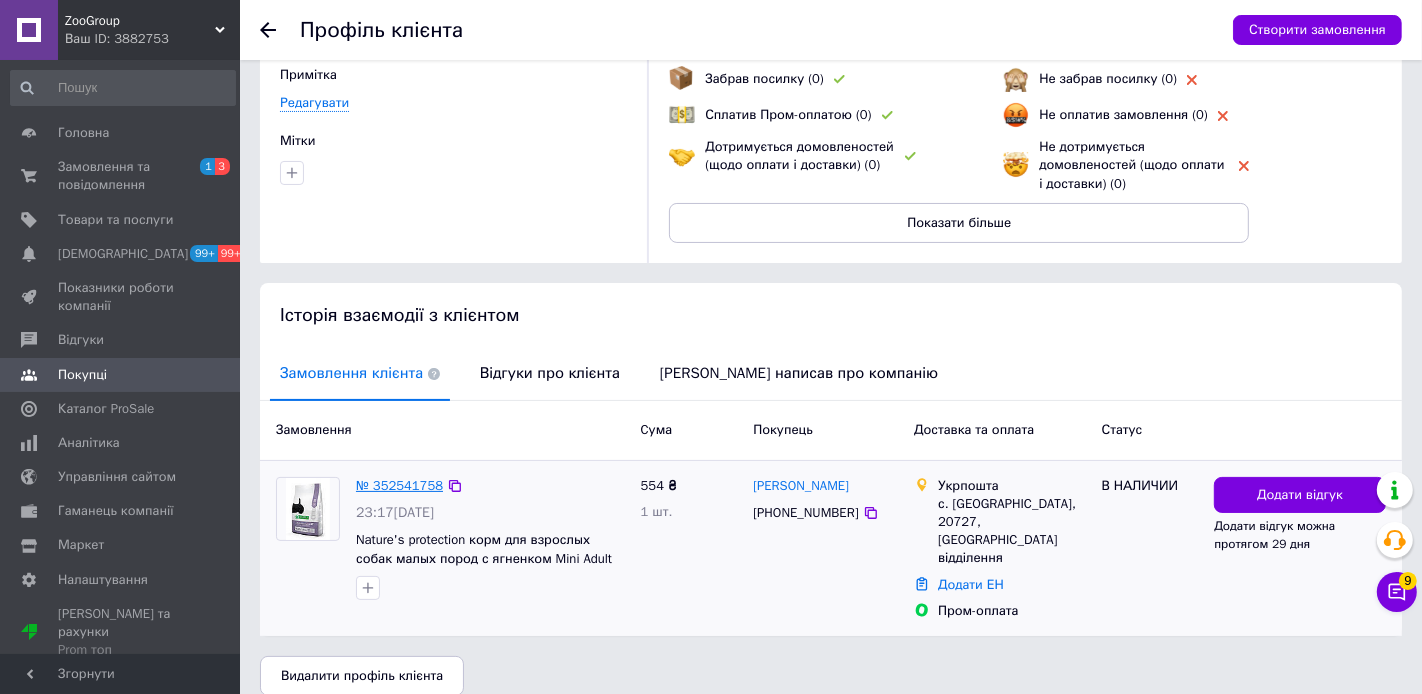 click on "№ 352541758" at bounding box center (399, 485) 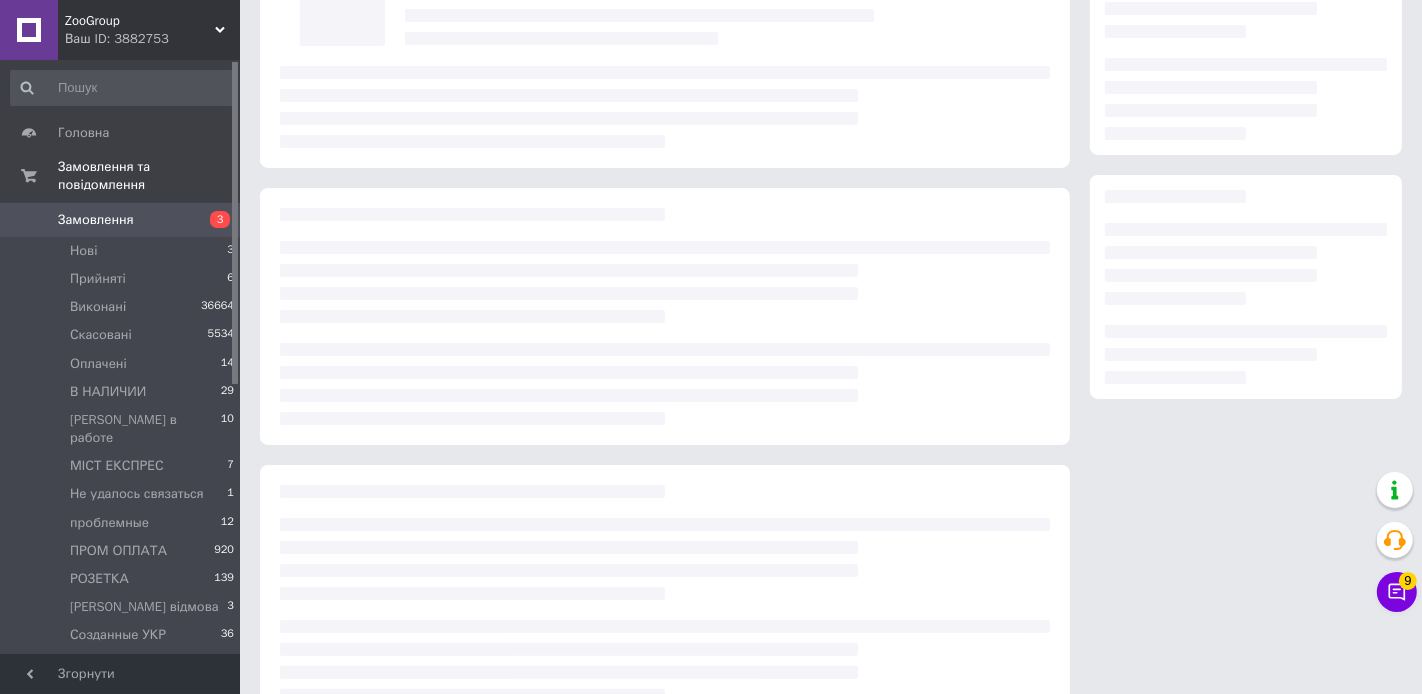 scroll, scrollTop: 0, scrollLeft: 0, axis: both 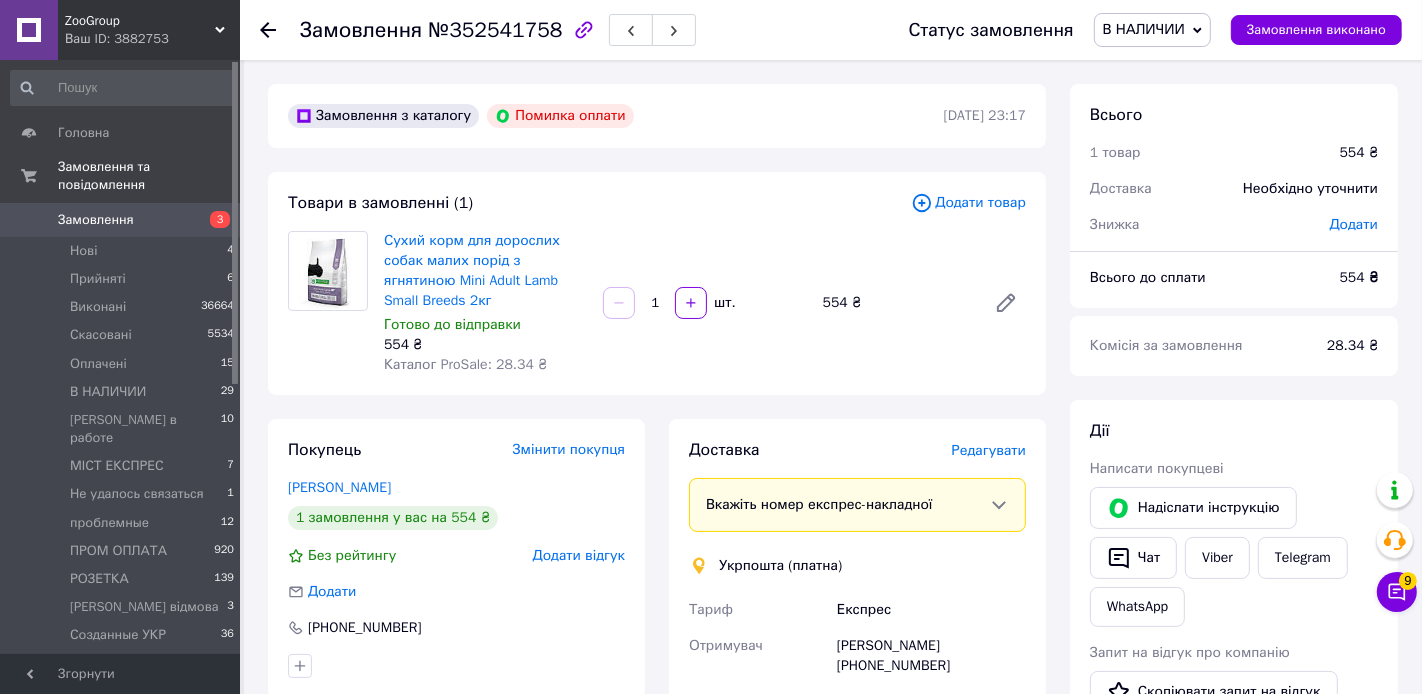 click on "Статус замовлення В НАЛИЧИИ Прийнято Виконано Скасовано Оплачено Дима в работе  МІСТ ЕКСПРЕС Не удалось связаться  проблемные  ПРОМ ОПЛАТА  РОЗЕТКА  Розетка відмова Созданные УКР УКР пошта в дорозі Замовлення виконано" at bounding box center (1135, 30) 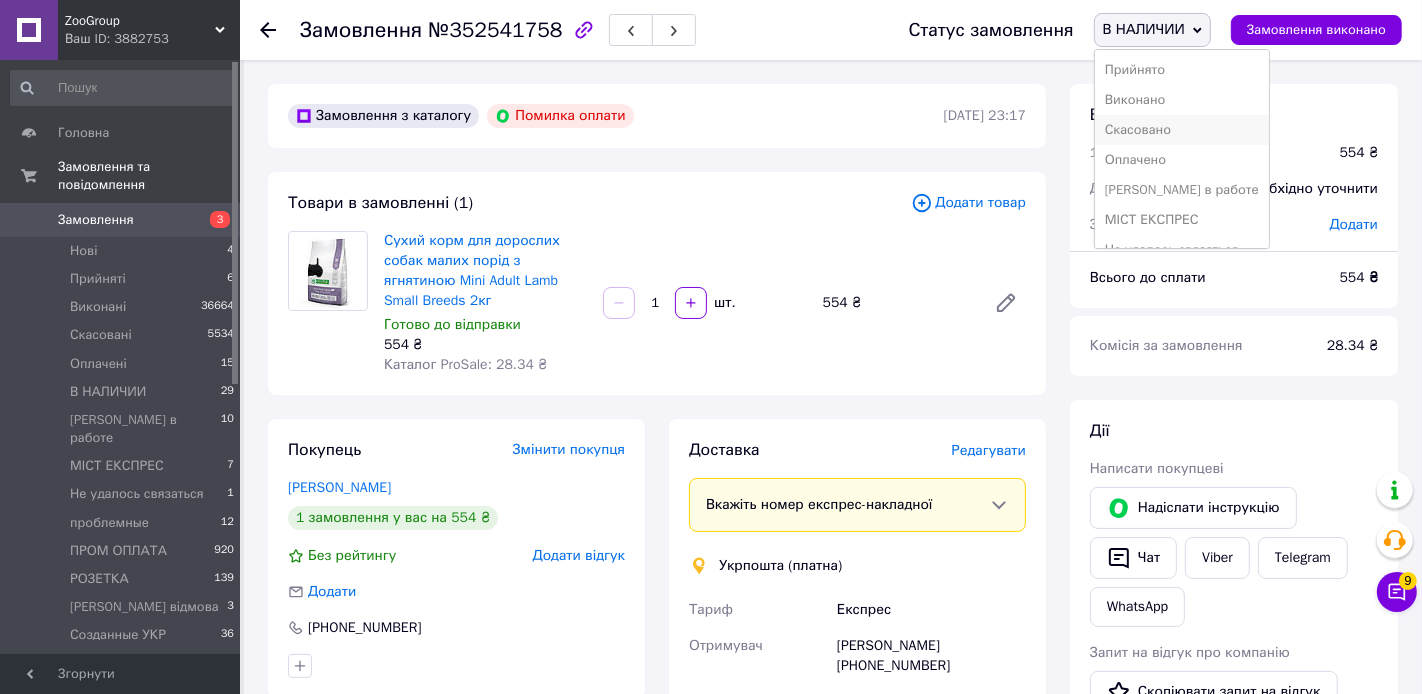 click on "Скасовано" at bounding box center [1182, 130] 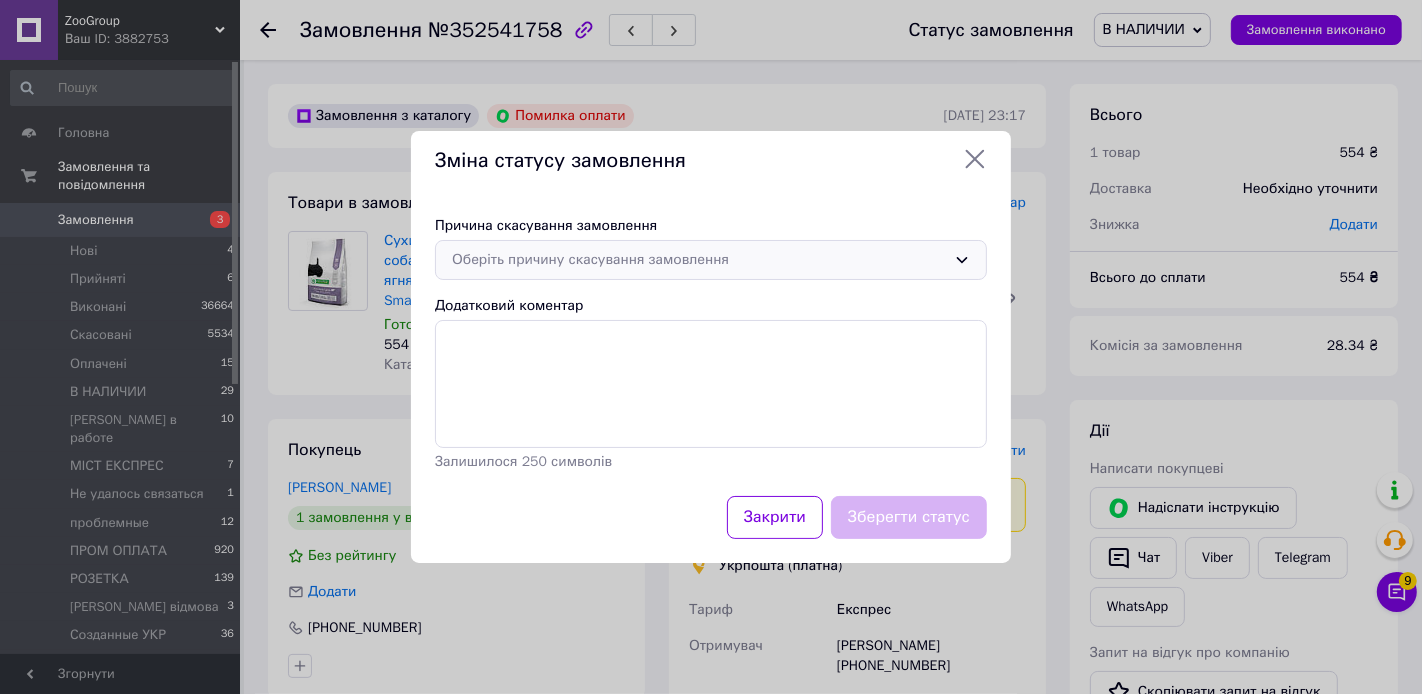 click on "Оберіть причину скасування замовлення" at bounding box center (699, 260) 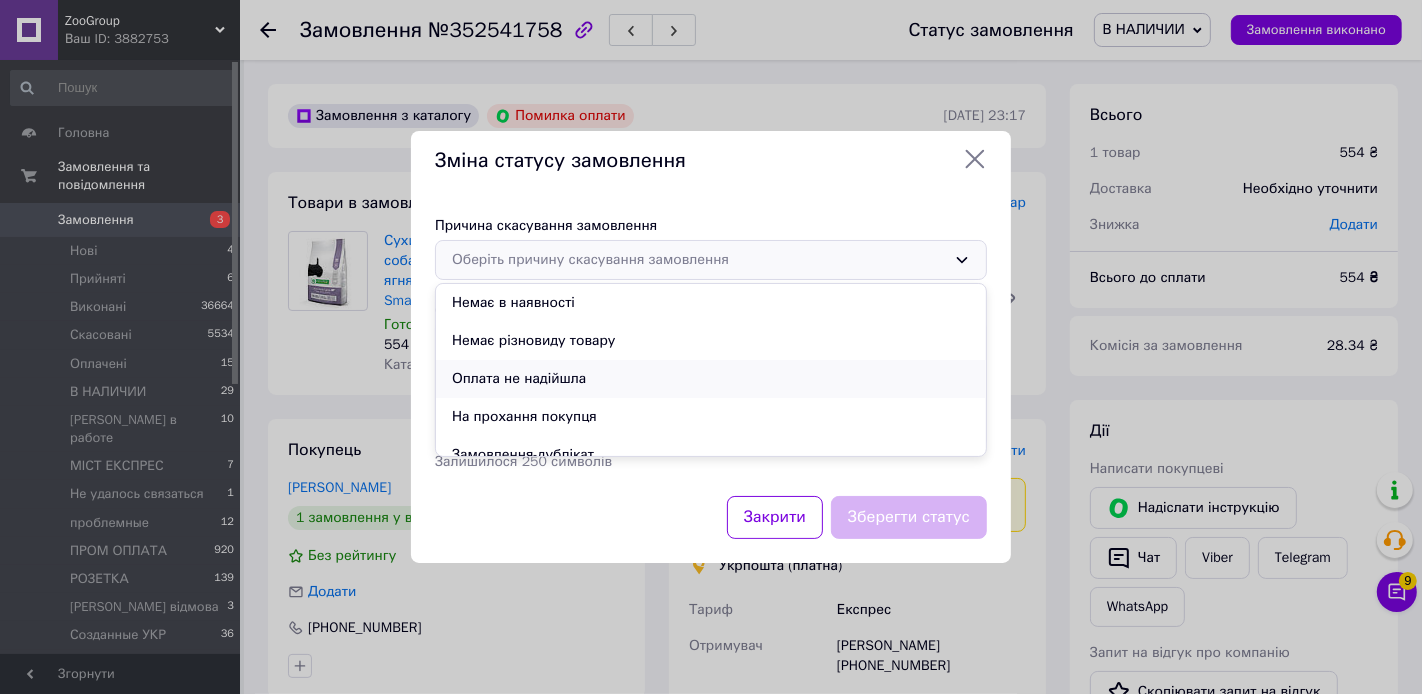 scroll, scrollTop: 40, scrollLeft: 0, axis: vertical 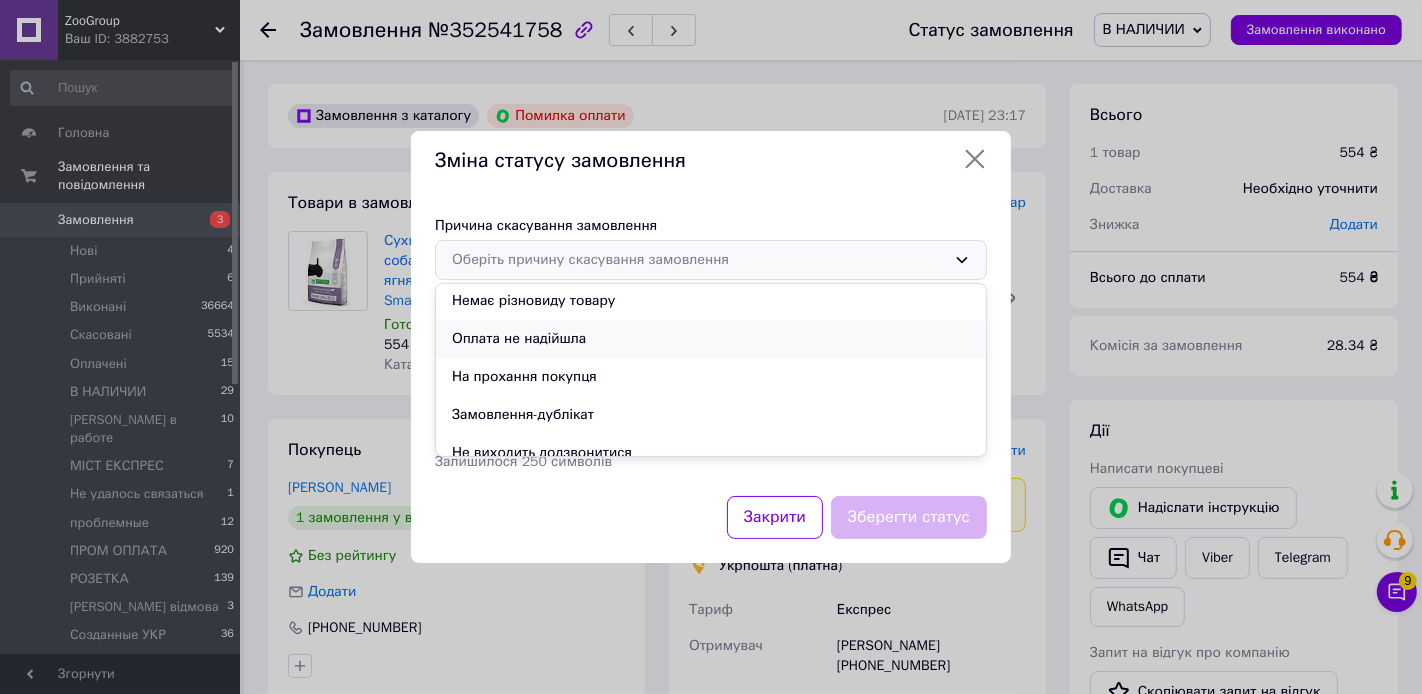 click on "Оплата не надійшла" at bounding box center [711, 339] 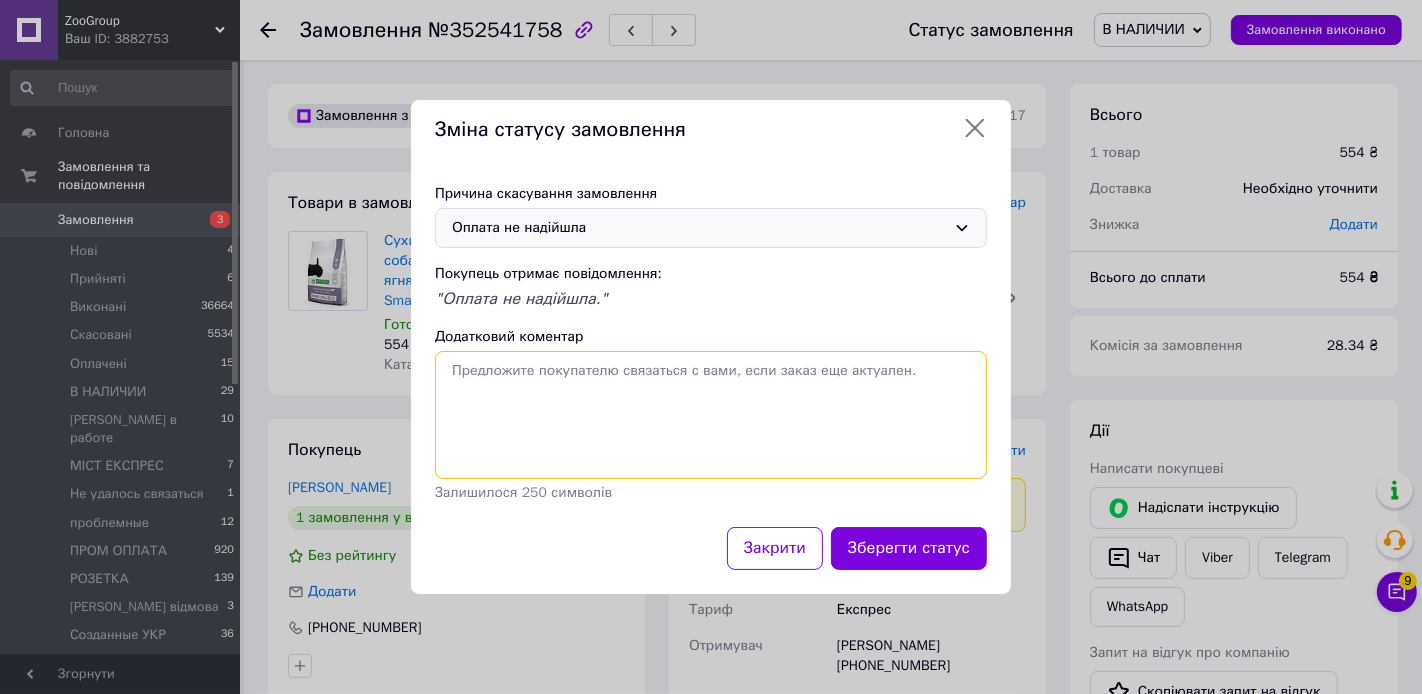 click on "Додатковий коментар" at bounding box center (711, 415) 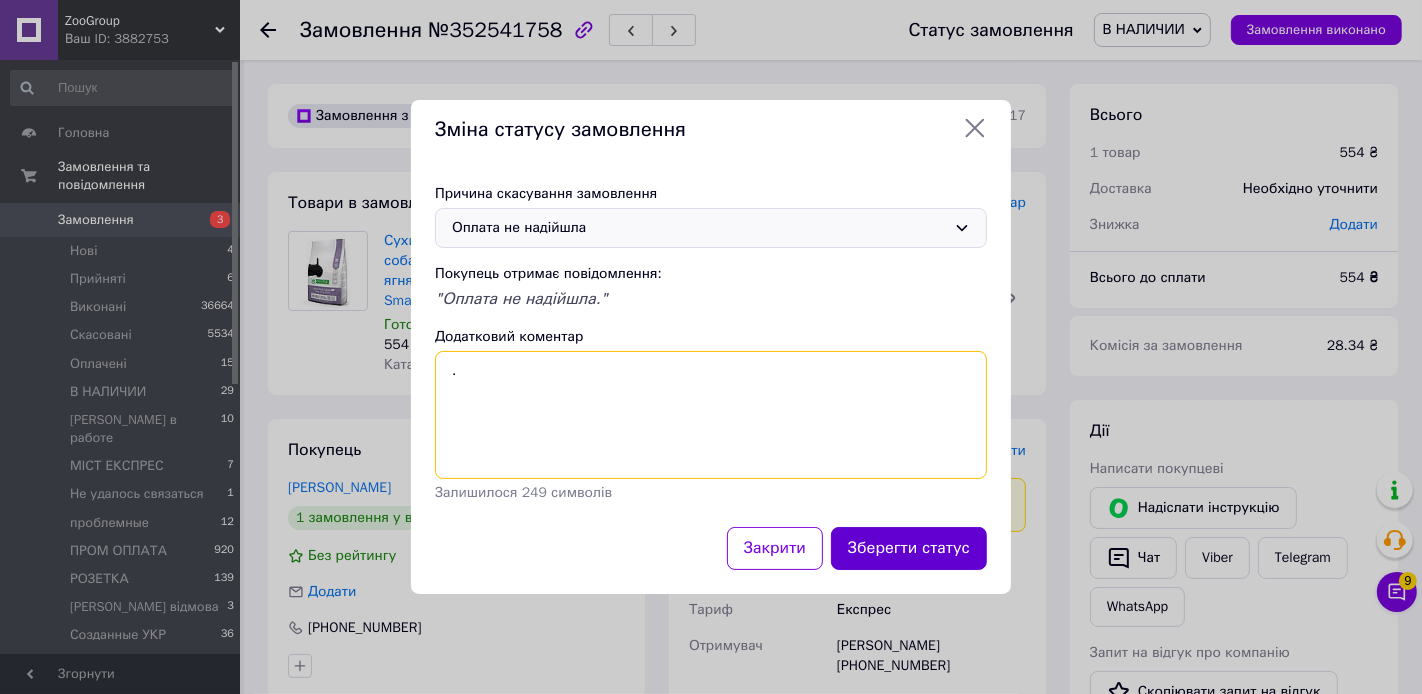type on "." 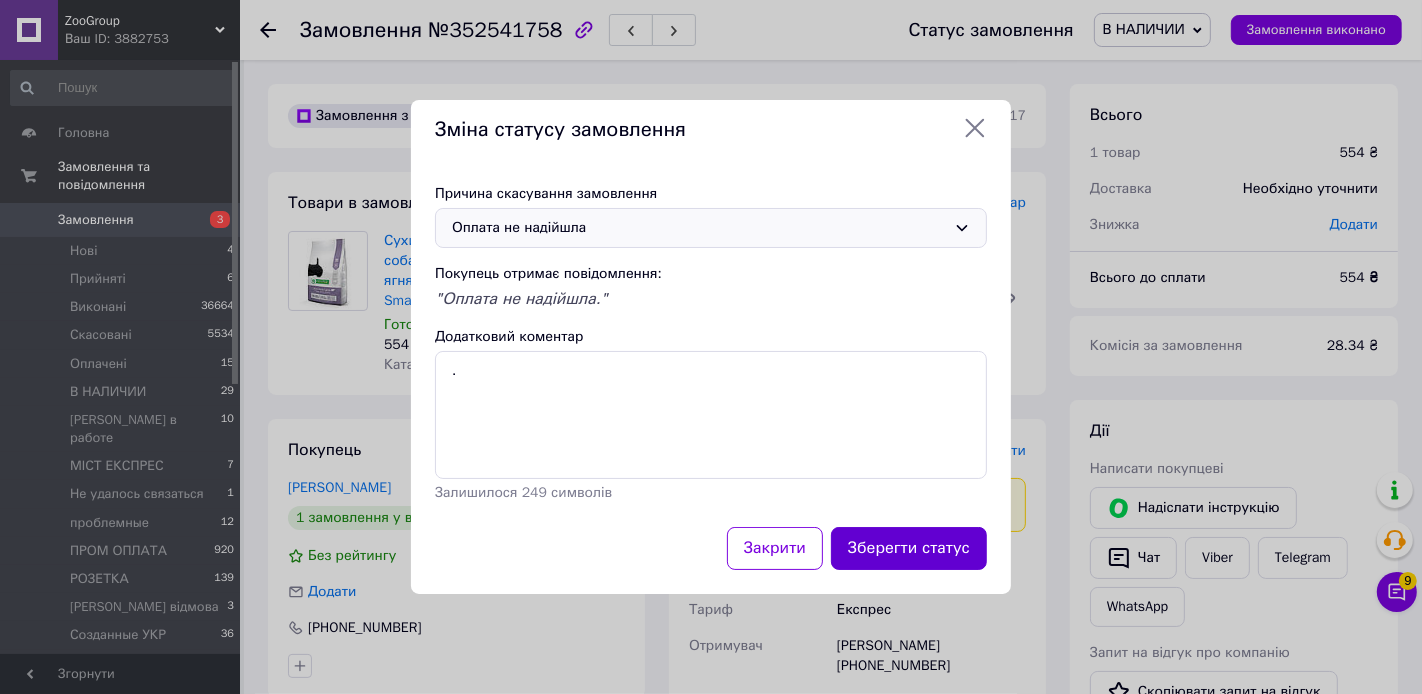 click on "Зберегти статус" at bounding box center [909, 548] 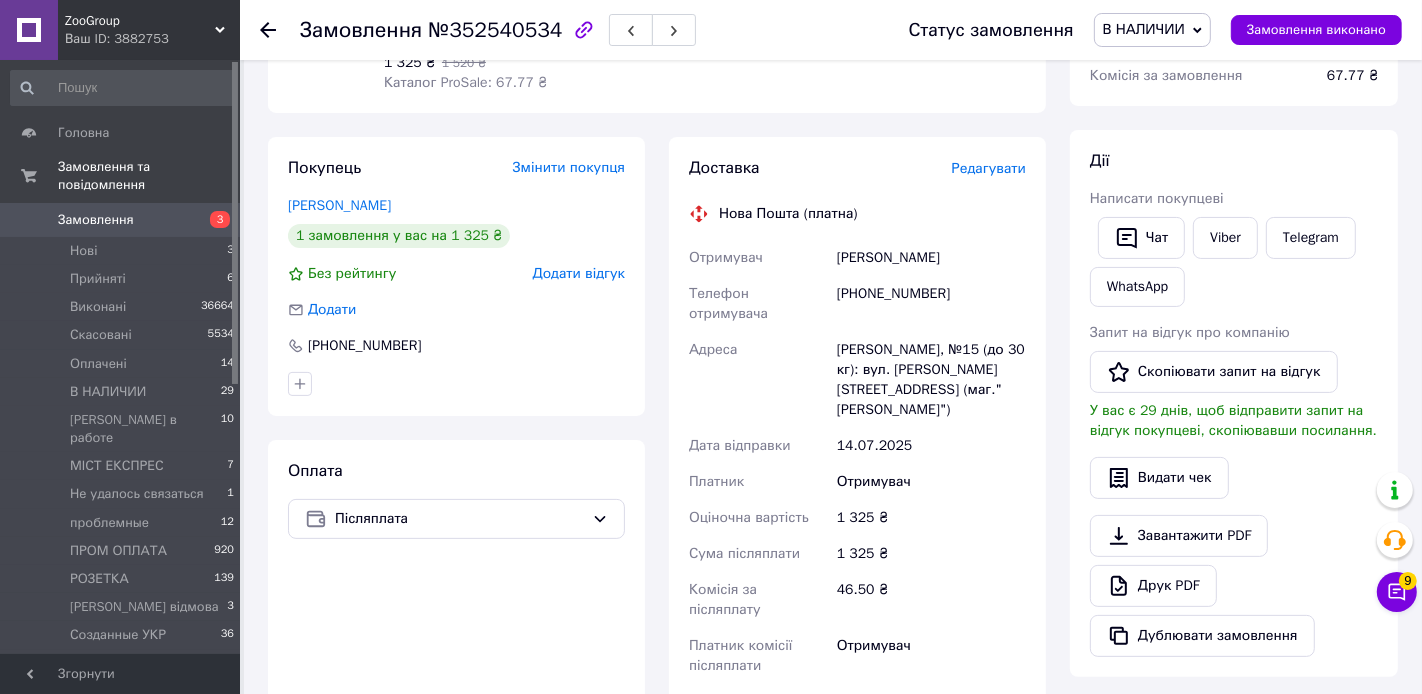 scroll, scrollTop: 300, scrollLeft: 0, axis: vertical 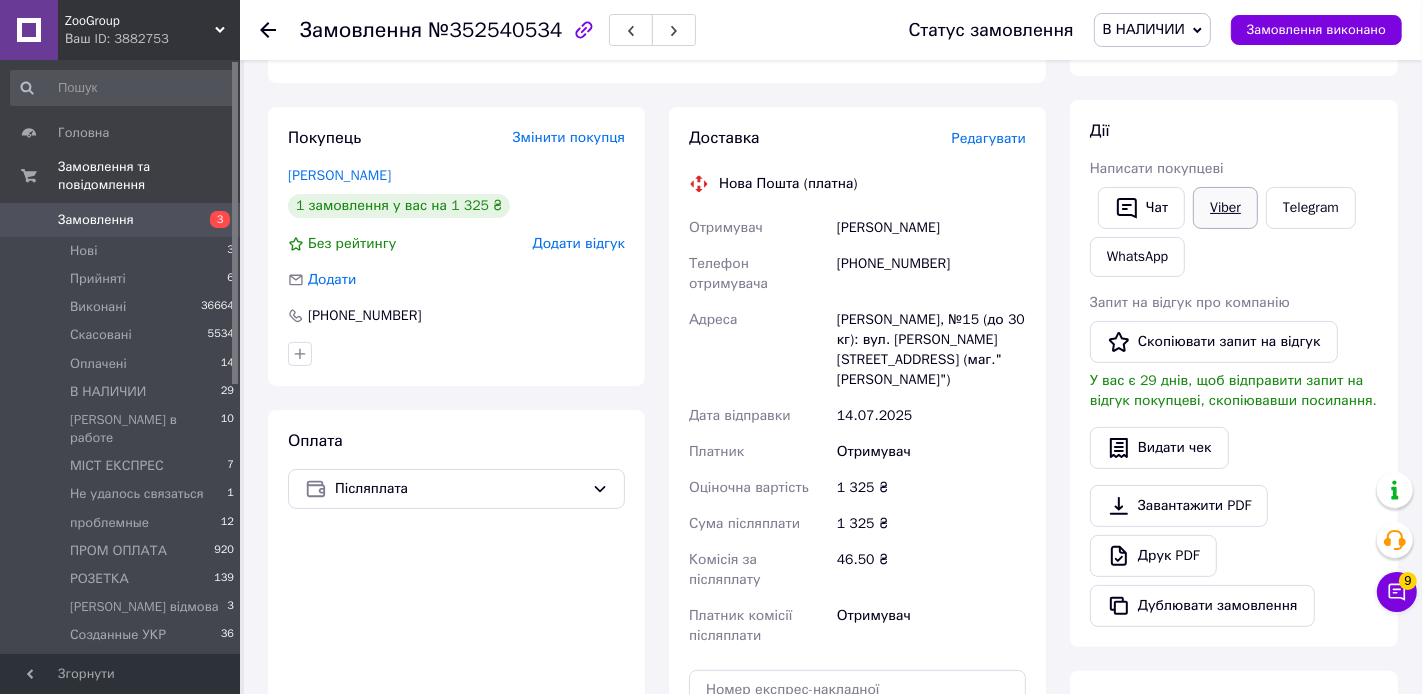 click on "Viber" at bounding box center (1225, 208) 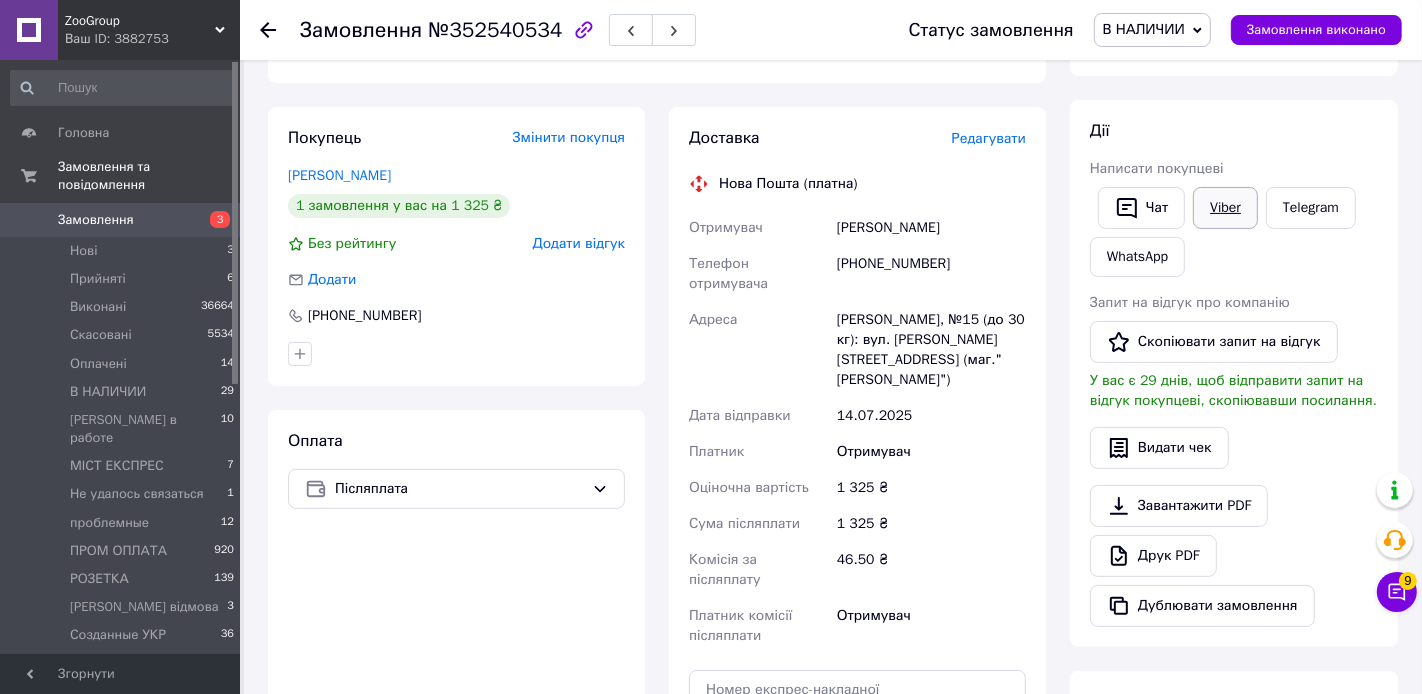 click on "Viber" at bounding box center (1225, 208) 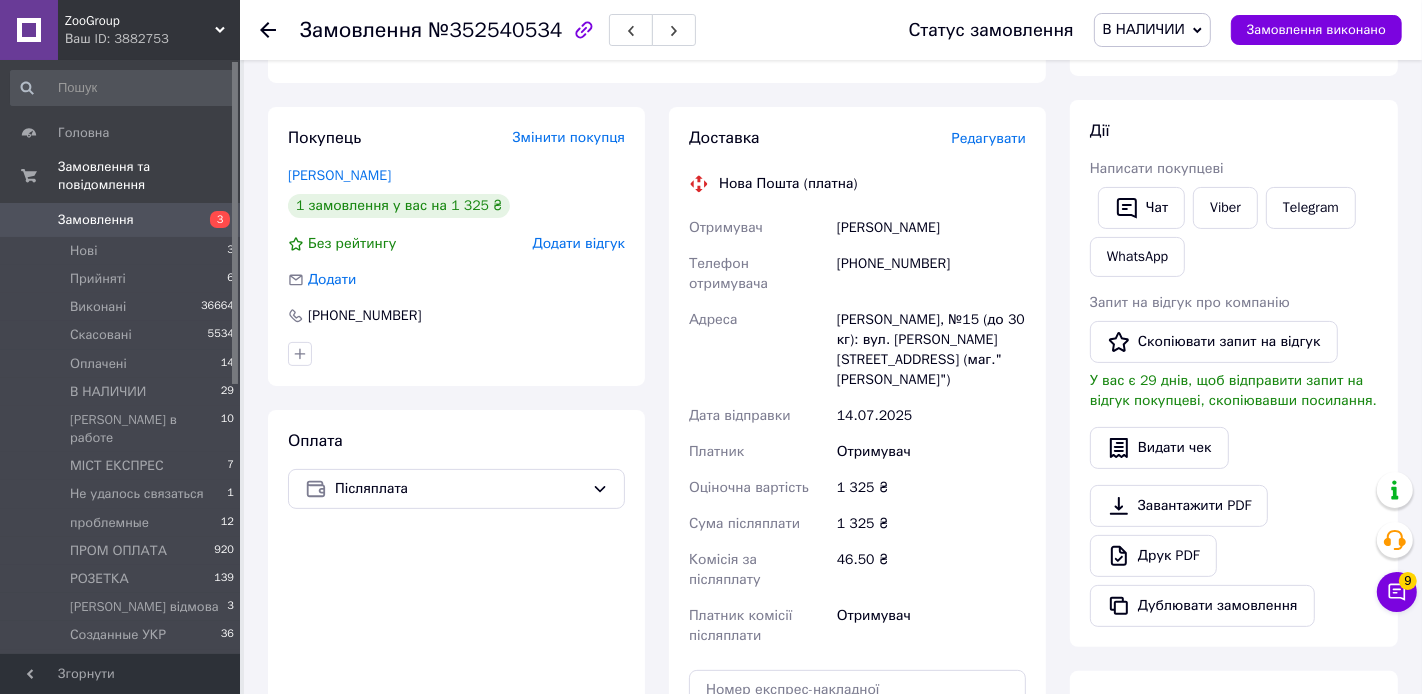 click on "№352540534" at bounding box center (495, 30) 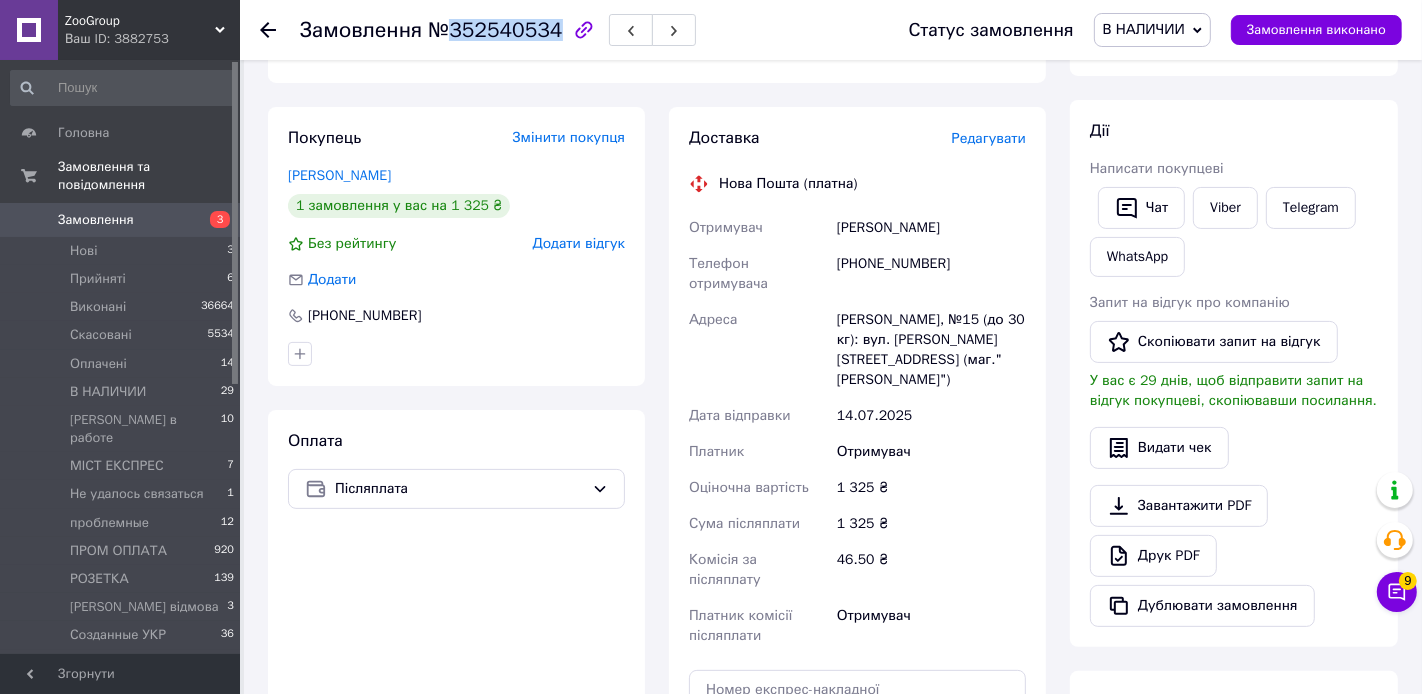 click on "№352540534" at bounding box center [495, 30] 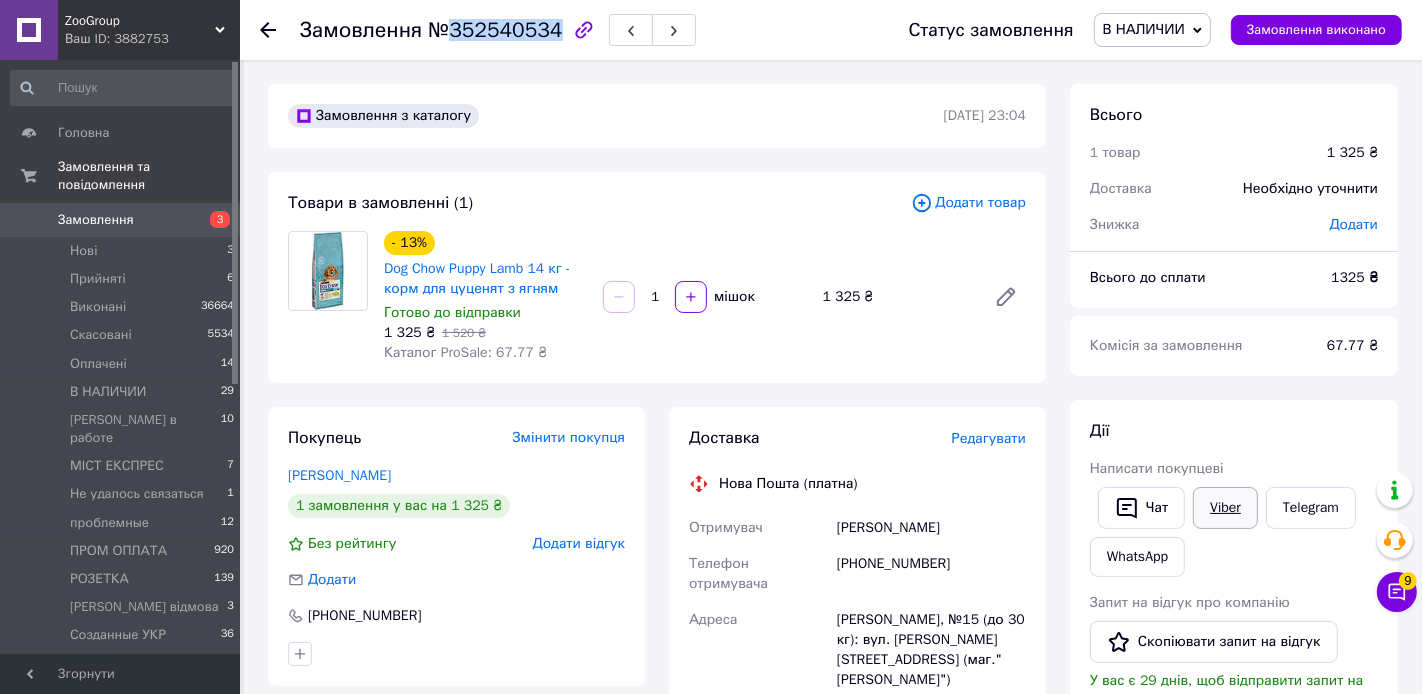 click on "Viber" at bounding box center (1225, 508) 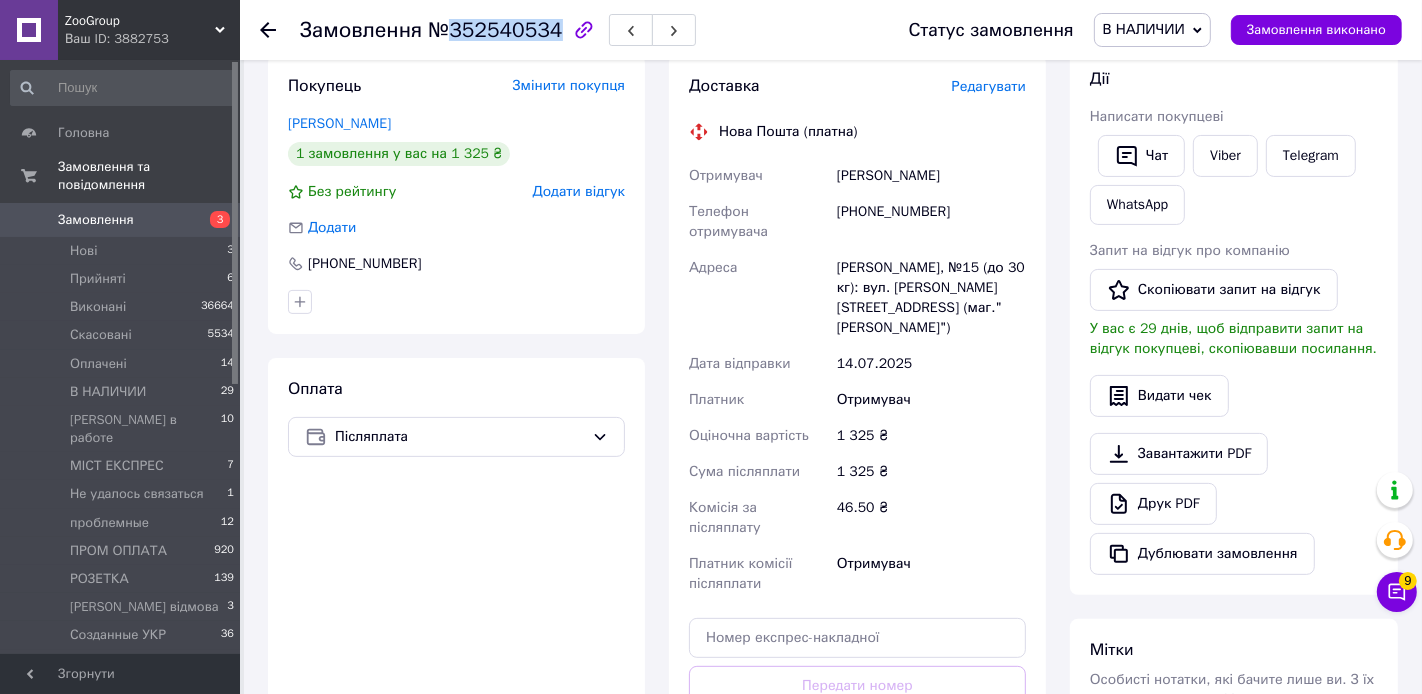 scroll, scrollTop: 0, scrollLeft: 0, axis: both 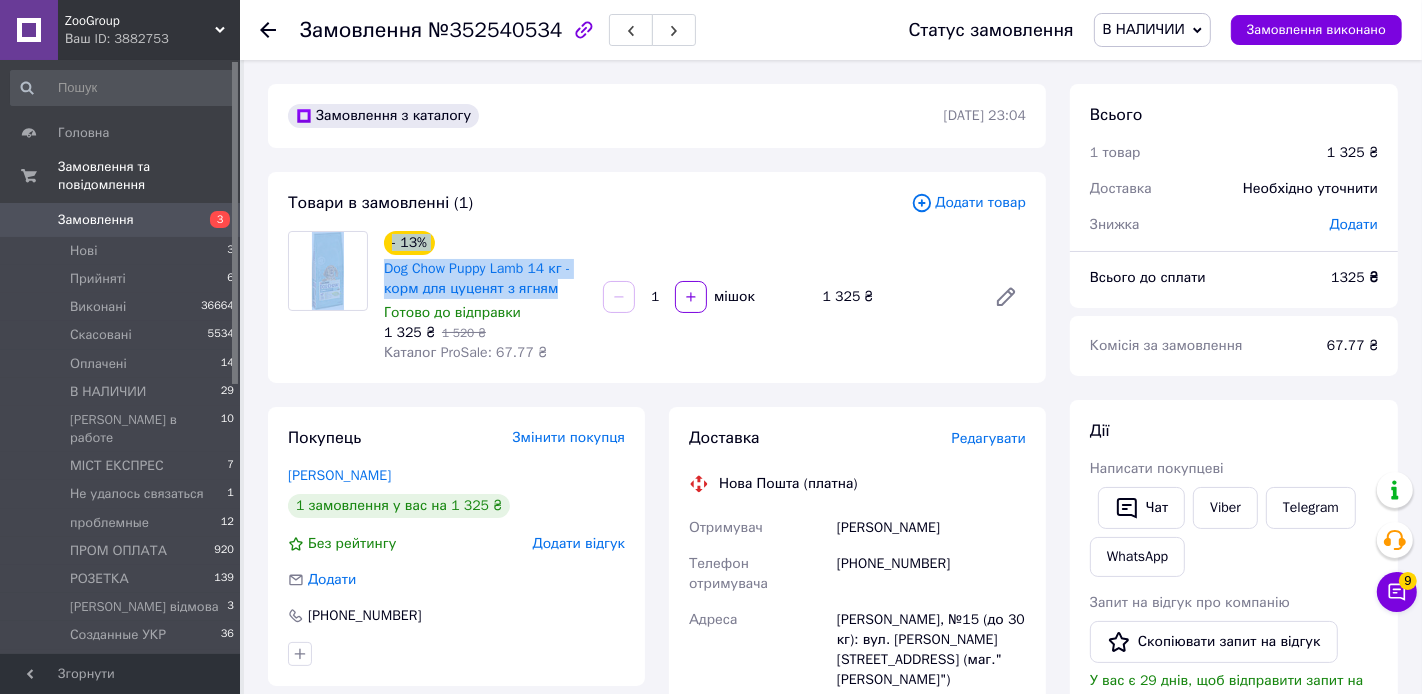 drag, startPoint x: 567, startPoint y: 290, endPoint x: 373, endPoint y: 269, distance: 195.13329 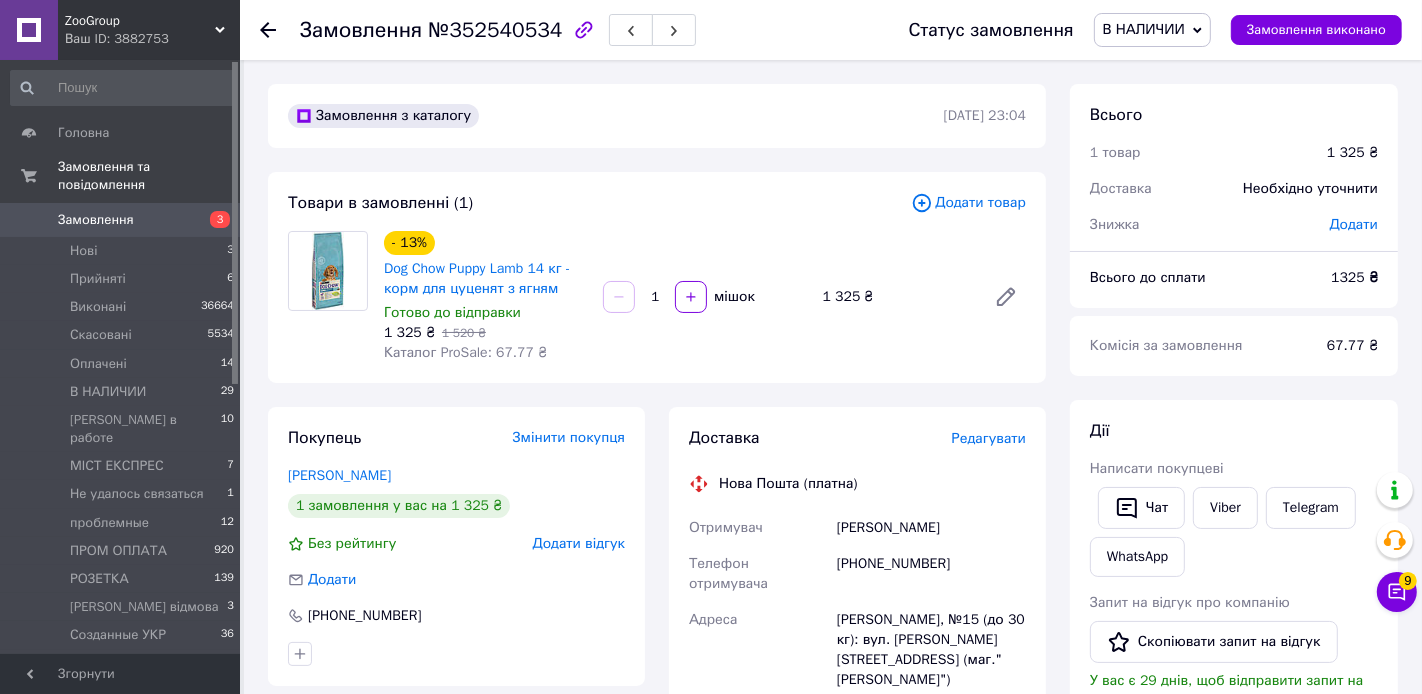 click on "- 13% Dog Chow Puppy Lamb 14 кг - корм для цуценят з ягням Готово до відправки 1 325 ₴   1 520 ₴ Каталог ProSale: 67.77 ₴" at bounding box center (485, 297) 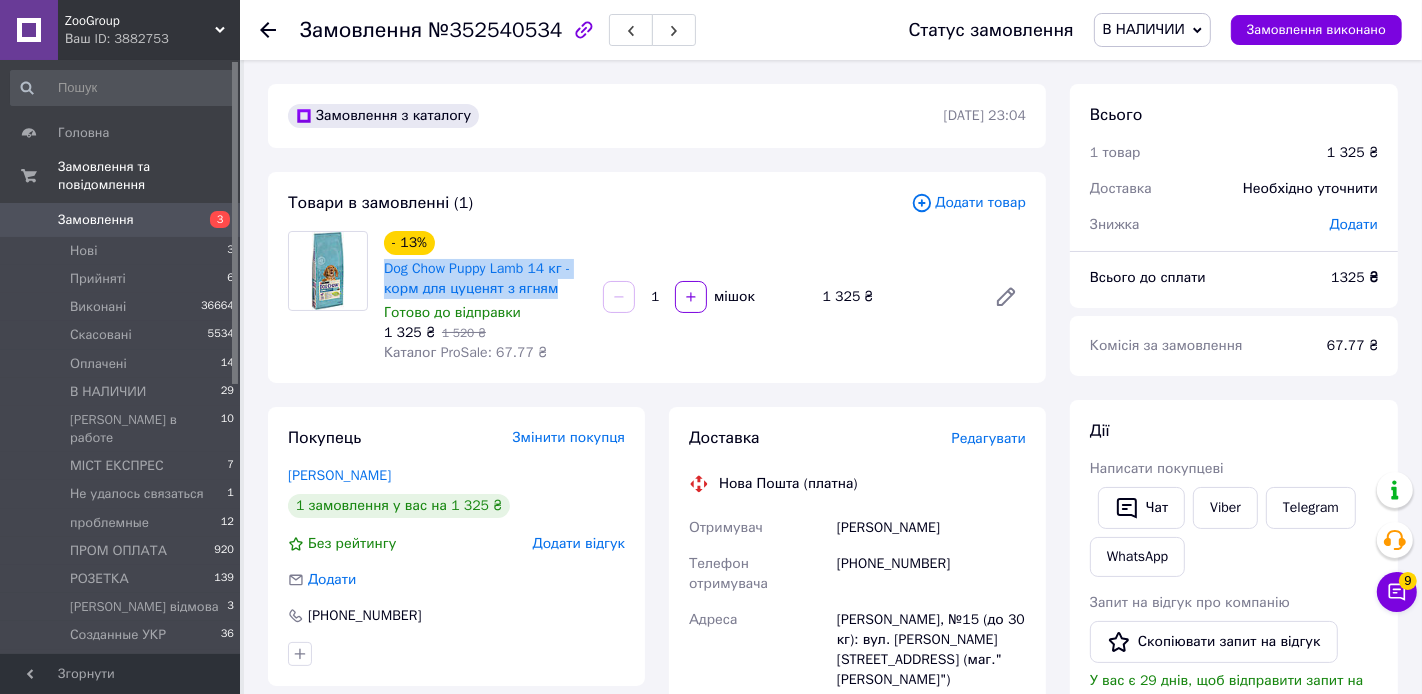drag, startPoint x: 570, startPoint y: 291, endPoint x: 383, endPoint y: 269, distance: 188.28967 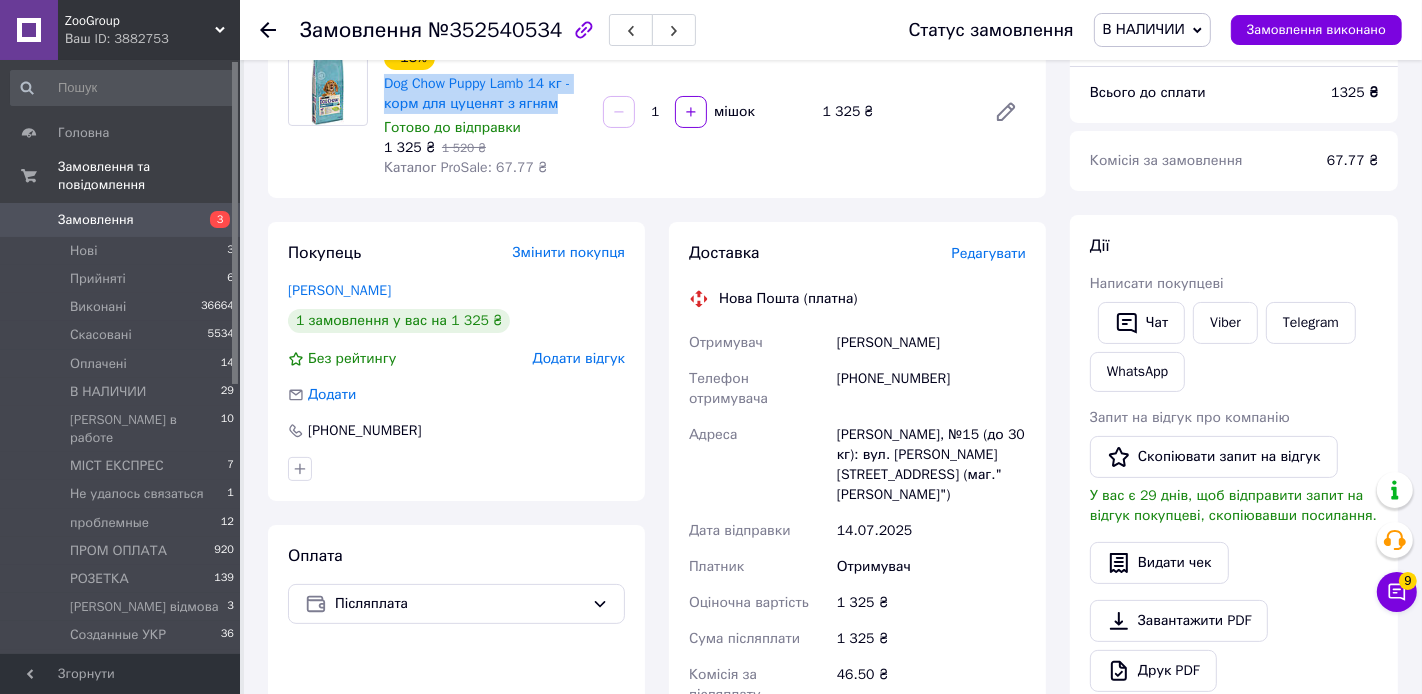 scroll, scrollTop: 196, scrollLeft: 0, axis: vertical 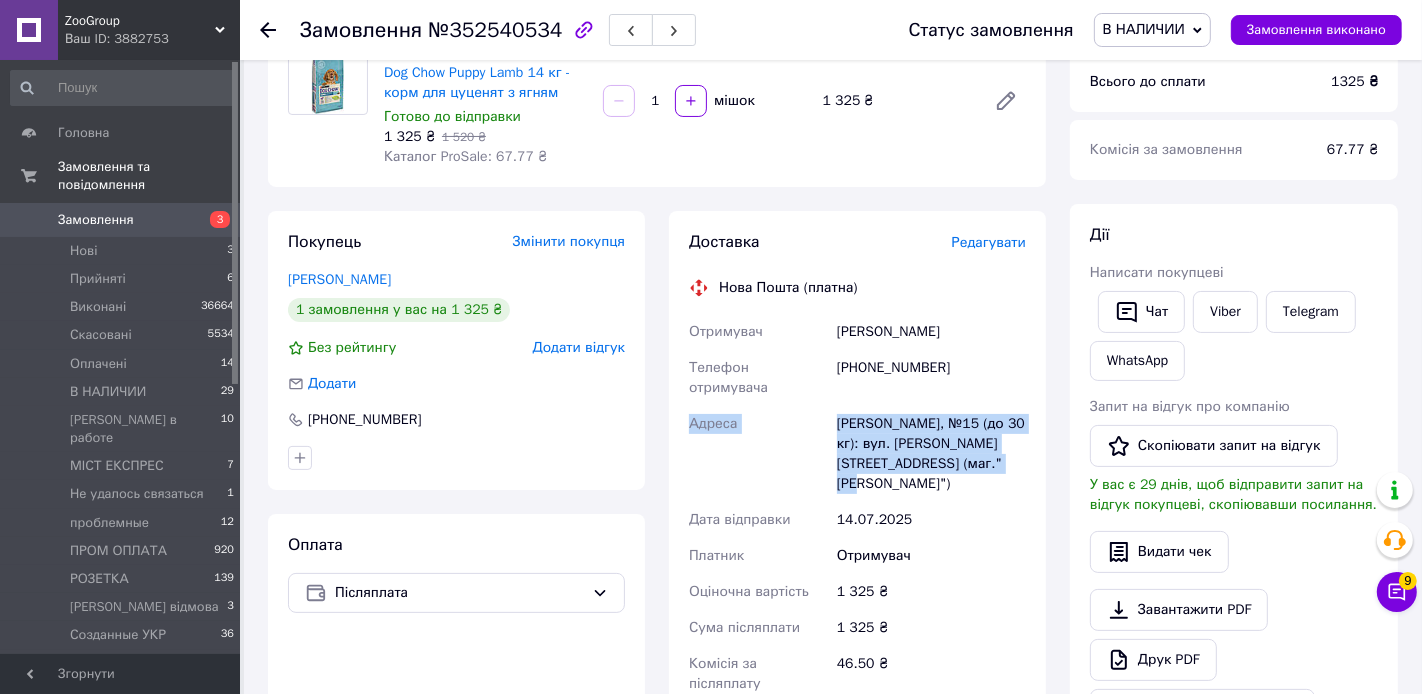 drag, startPoint x: 917, startPoint y: 483, endPoint x: 679, endPoint y: 424, distance: 245.204 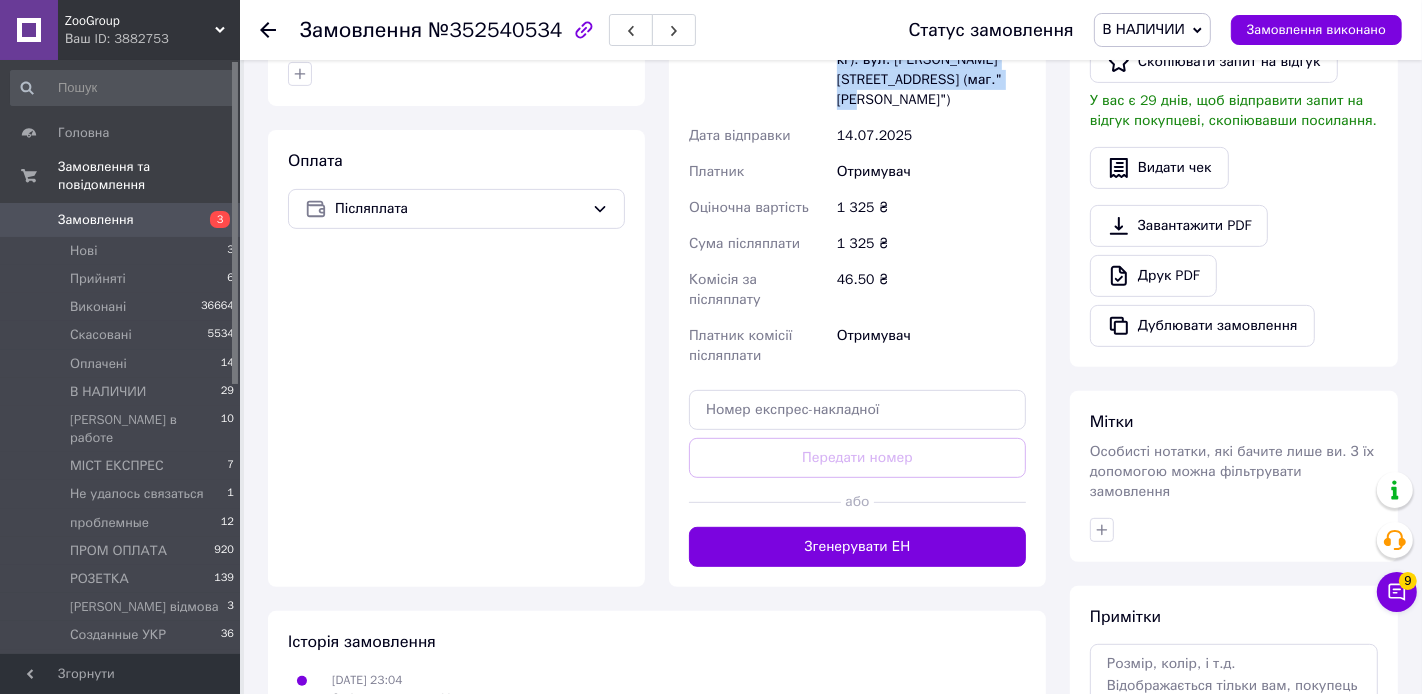 scroll, scrollTop: 753, scrollLeft: 0, axis: vertical 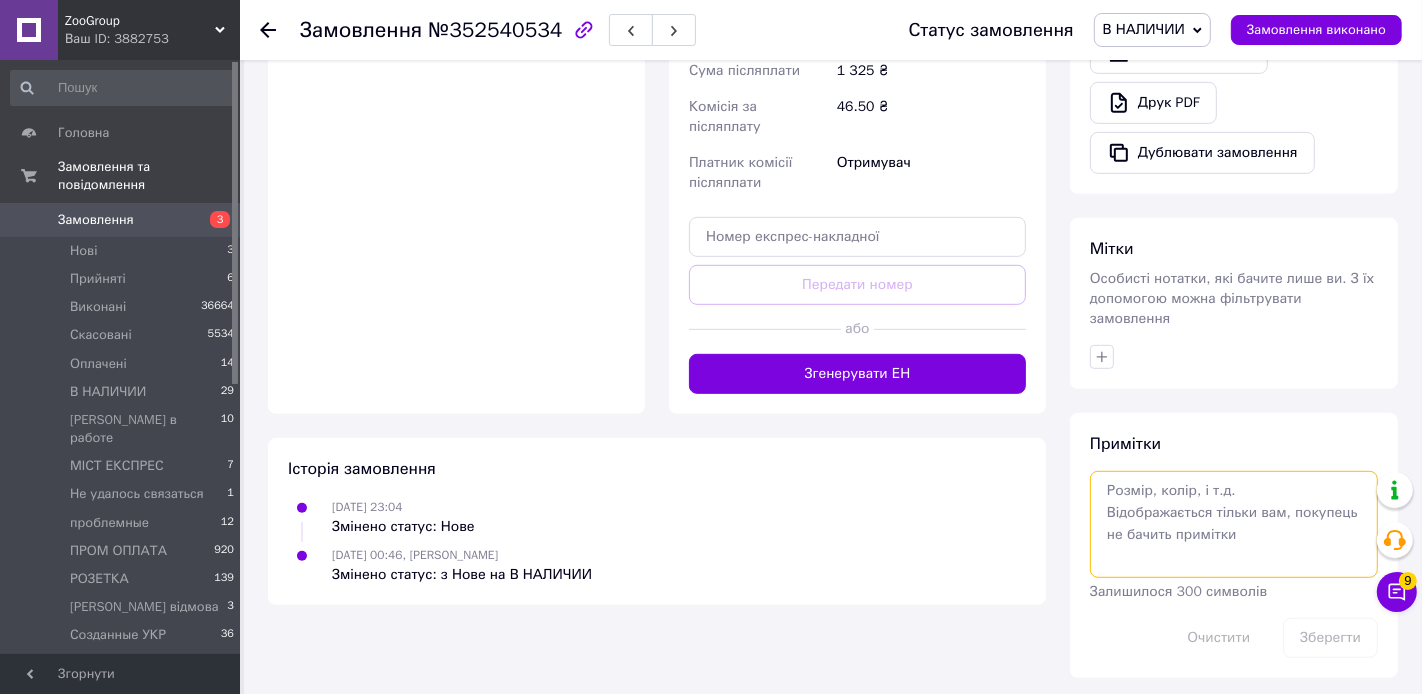 click at bounding box center (1234, 524) 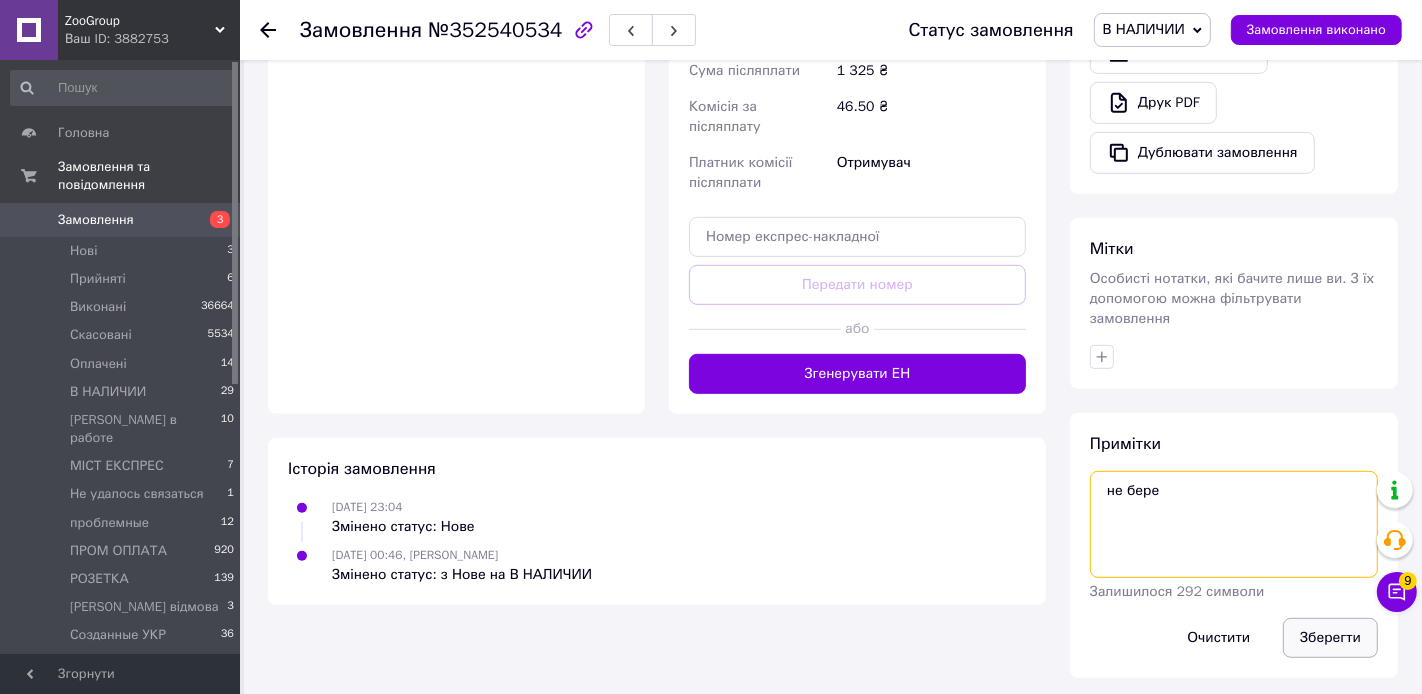 type on "не бере" 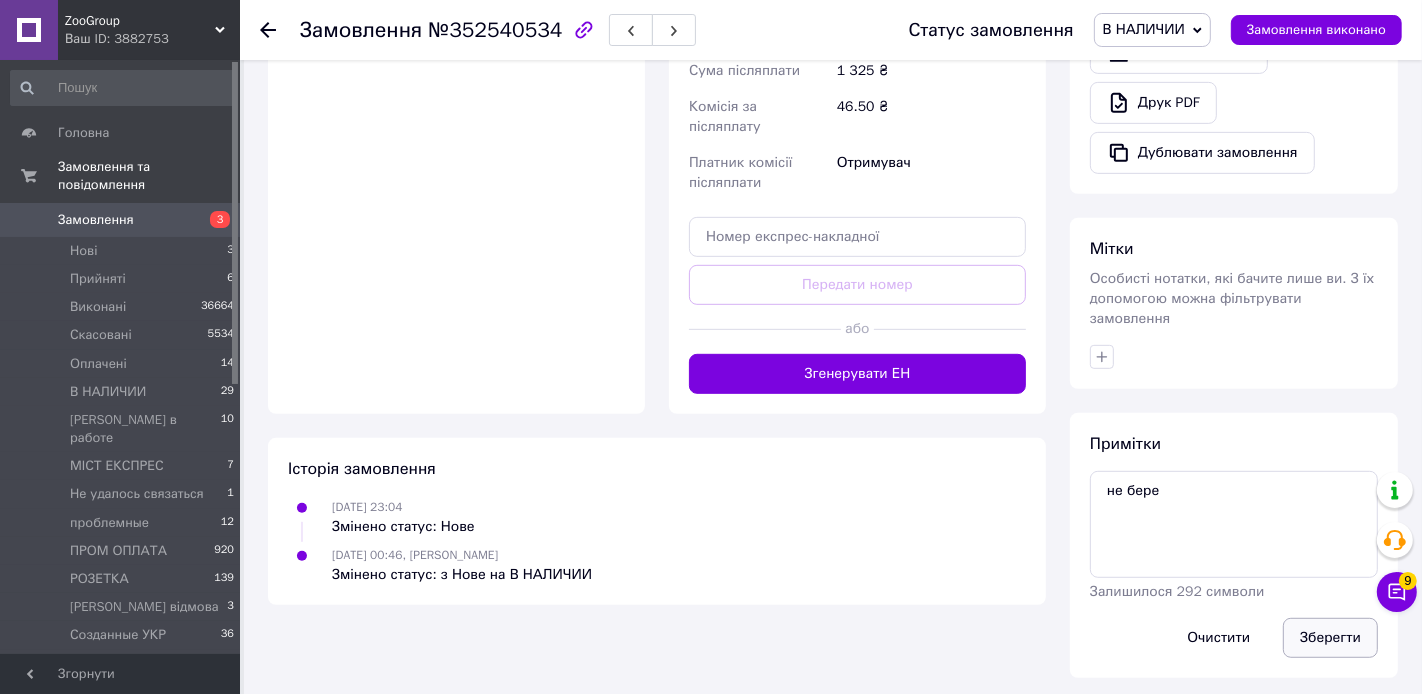 click on "Зберегти" at bounding box center (1330, 638) 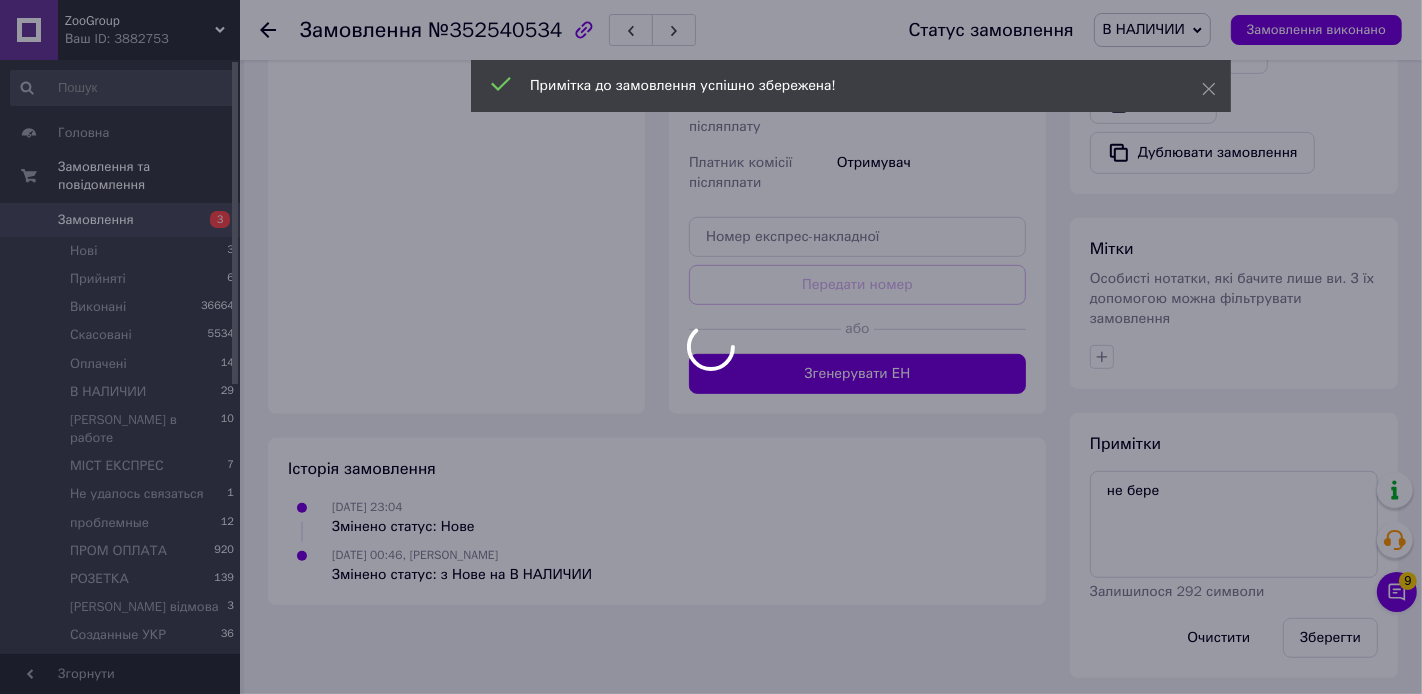 scroll, scrollTop: 732, scrollLeft: 0, axis: vertical 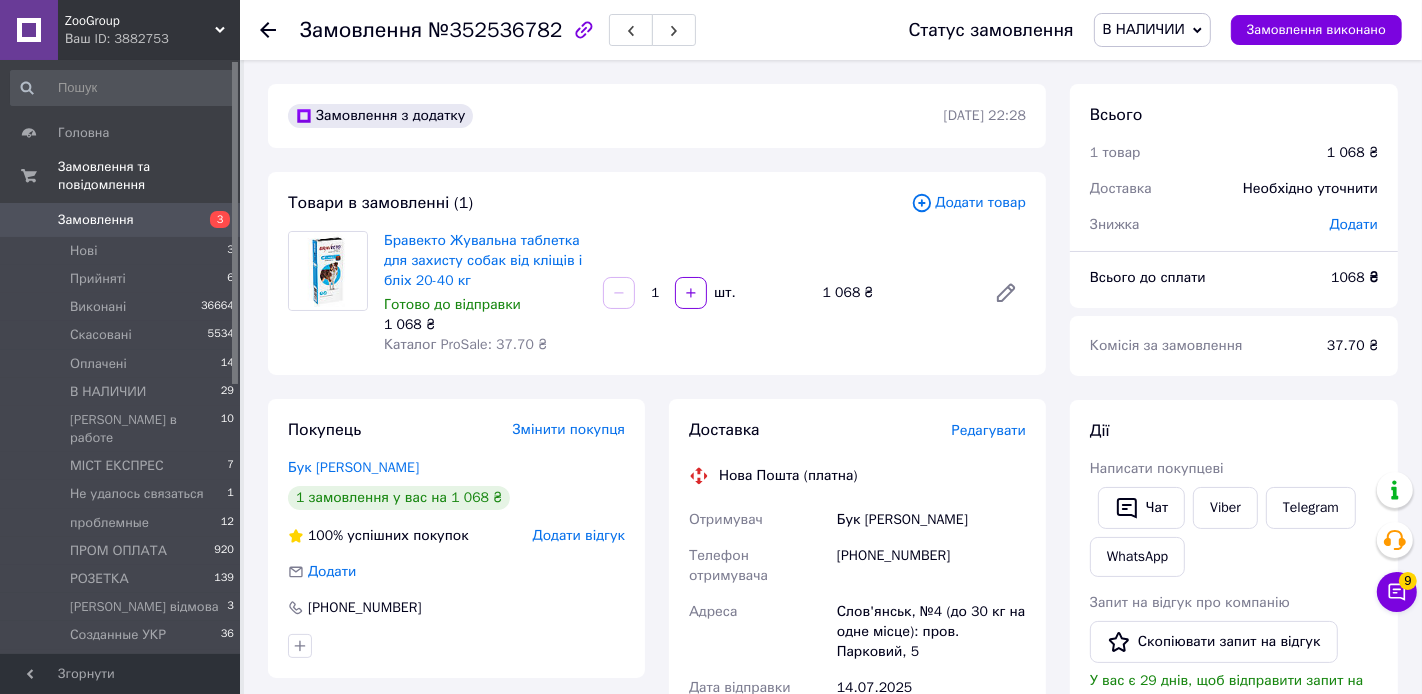 click on "№352536782" at bounding box center [495, 30] 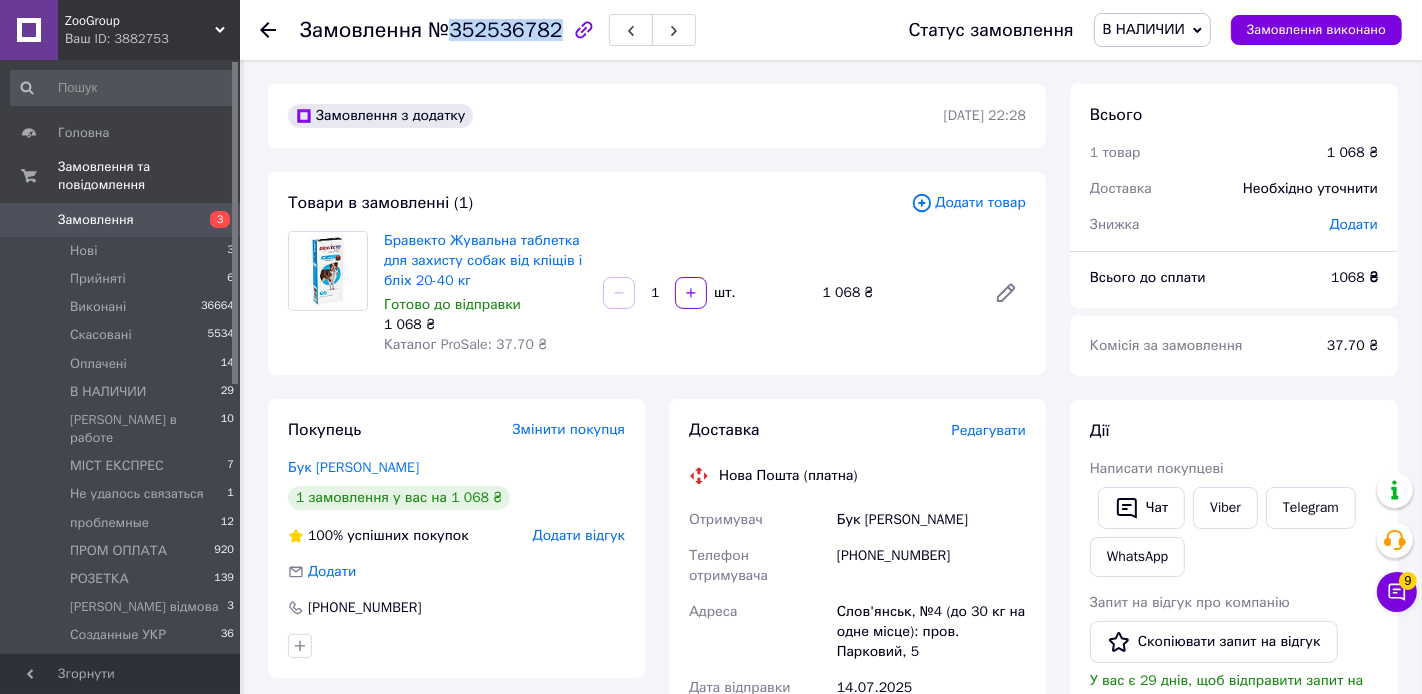 click on "№352536782" at bounding box center [495, 30] 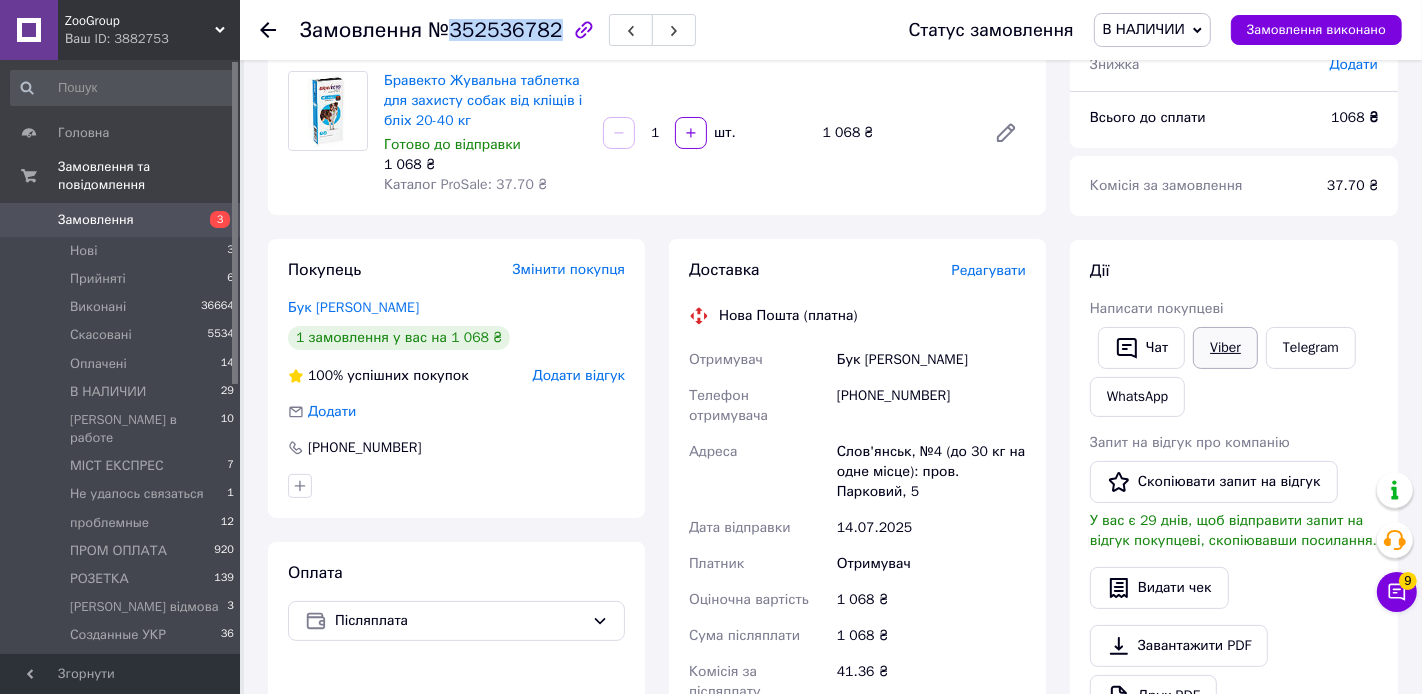 scroll, scrollTop: 171, scrollLeft: 0, axis: vertical 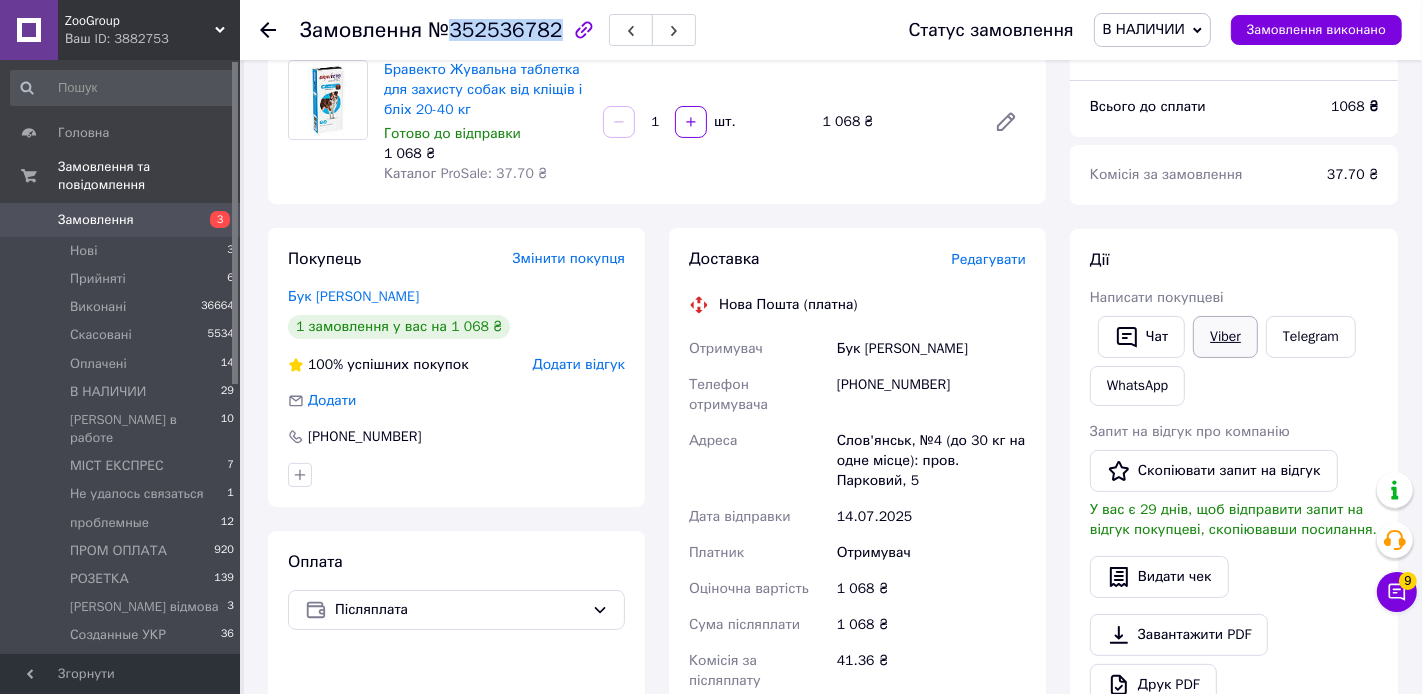 click on "Viber" at bounding box center (1225, 337) 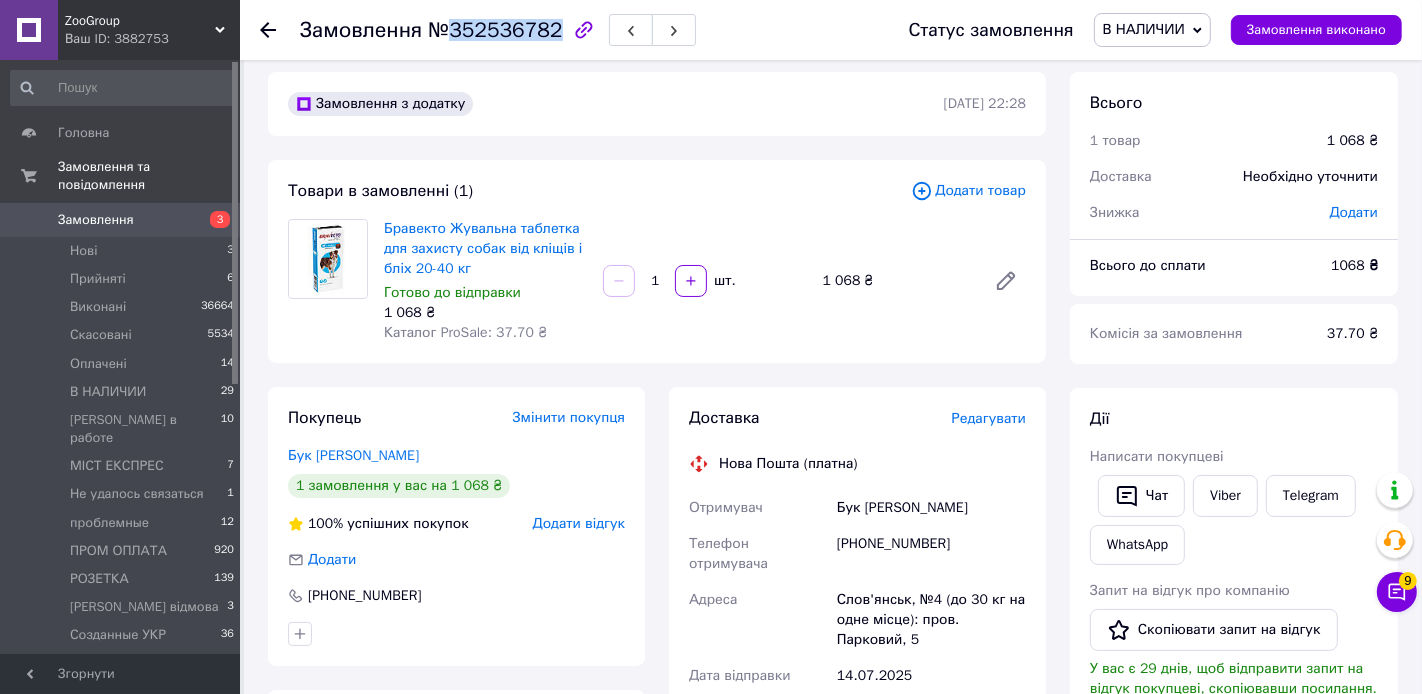 scroll, scrollTop: 0, scrollLeft: 0, axis: both 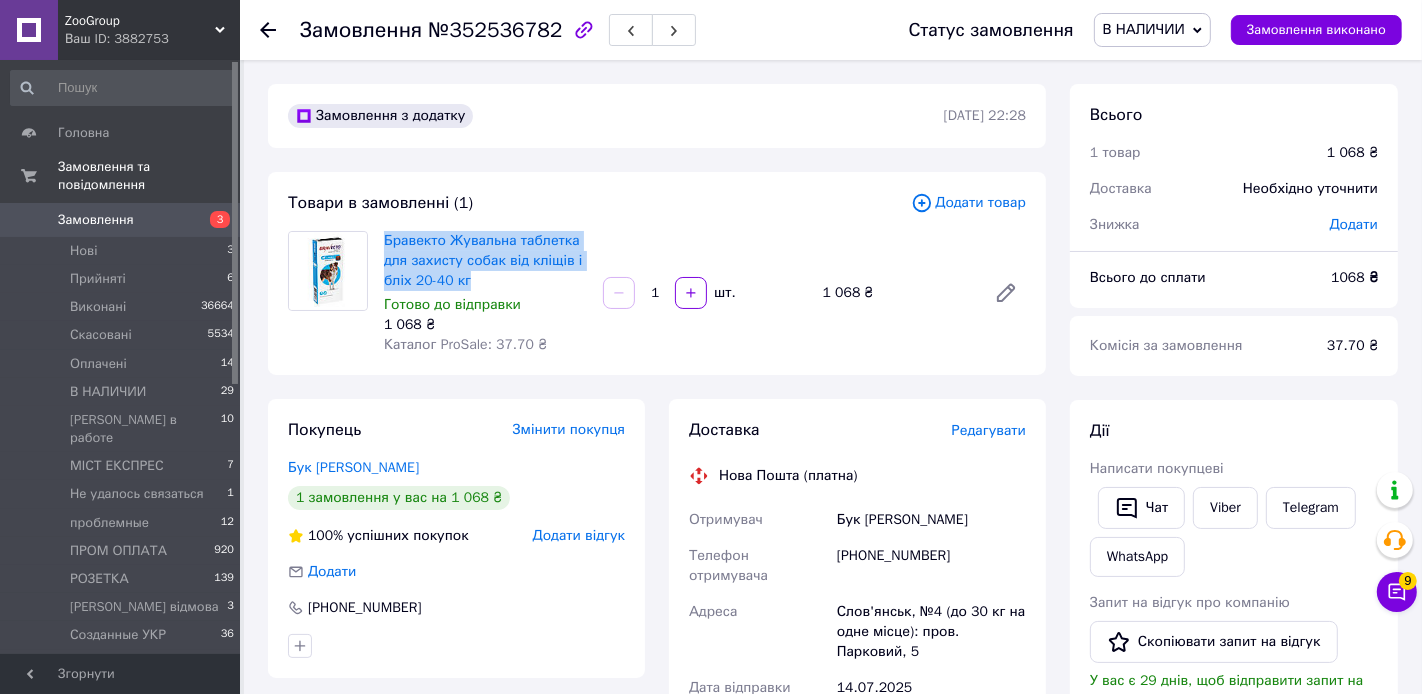 drag, startPoint x: 488, startPoint y: 282, endPoint x: 382, endPoint y: 241, distance: 113.65298 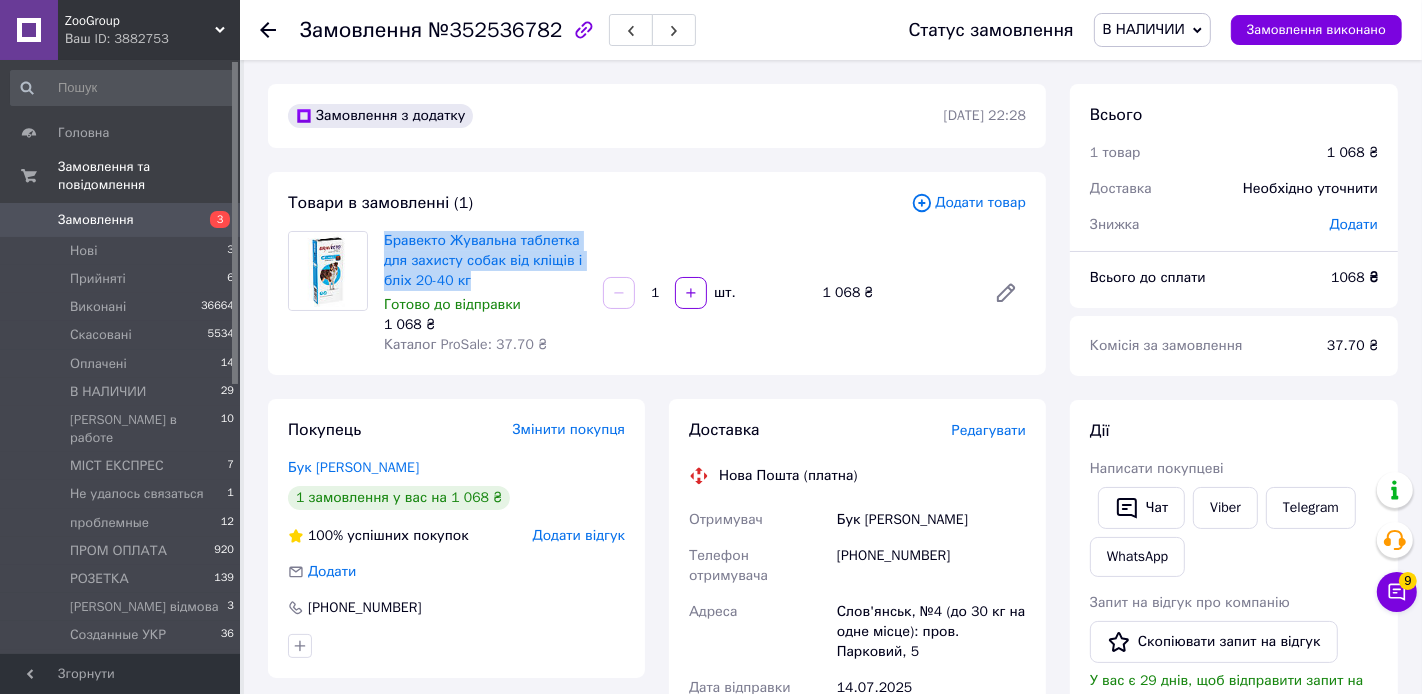 scroll, scrollTop: 227, scrollLeft: 0, axis: vertical 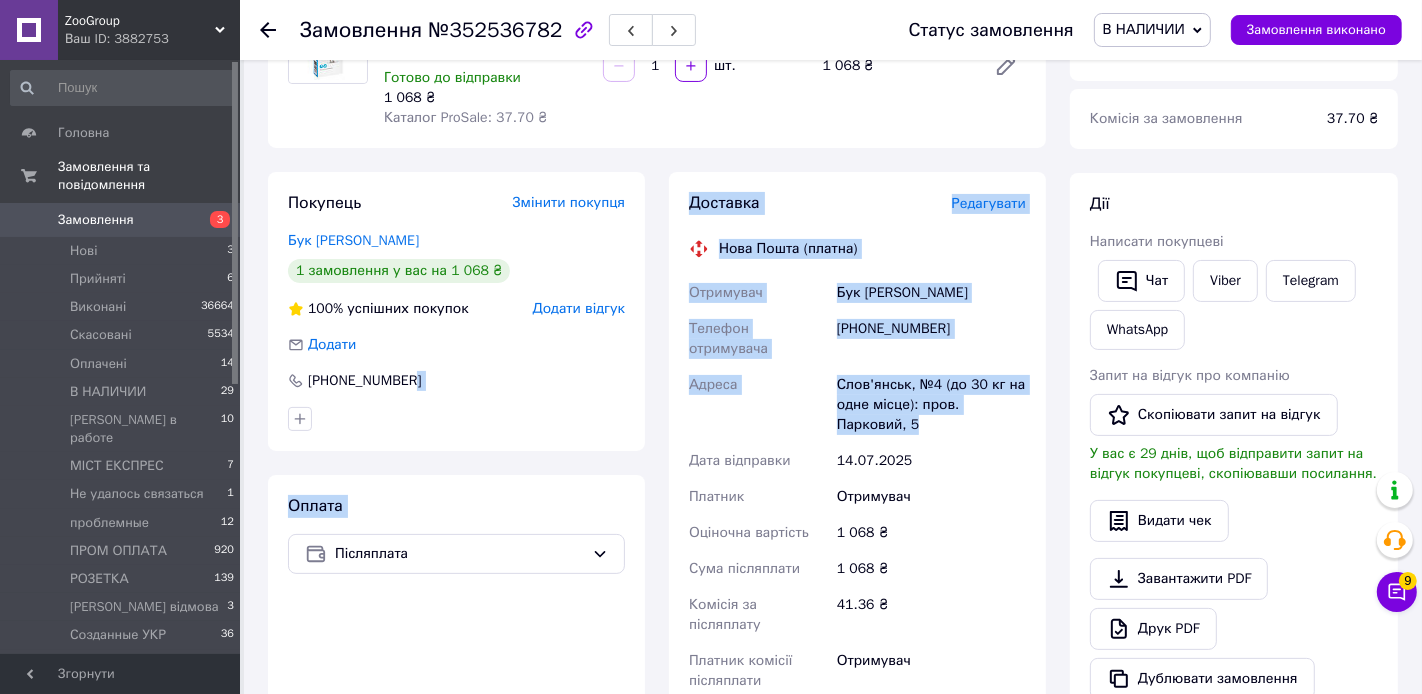 drag, startPoint x: 930, startPoint y: 434, endPoint x: 656, endPoint y: 385, distance: 278.3469 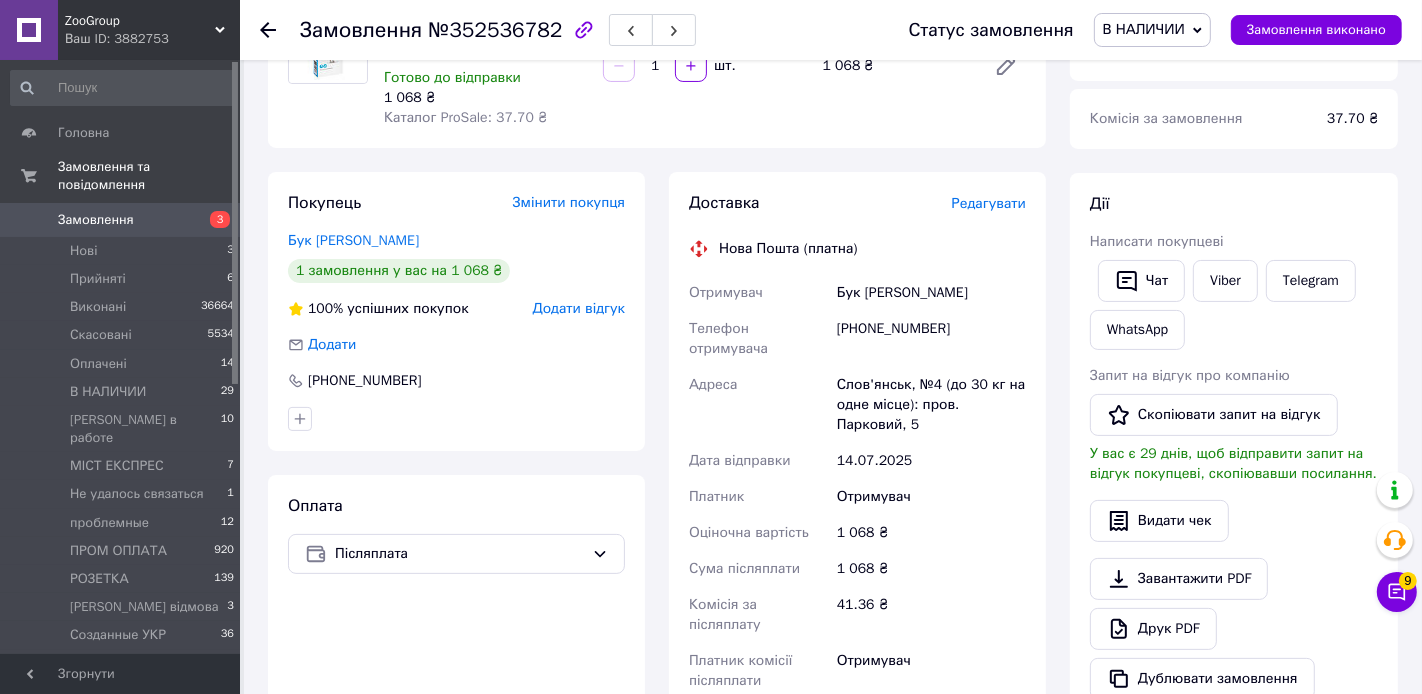 click on "14.07.2025" at bounding box center [931, 461] 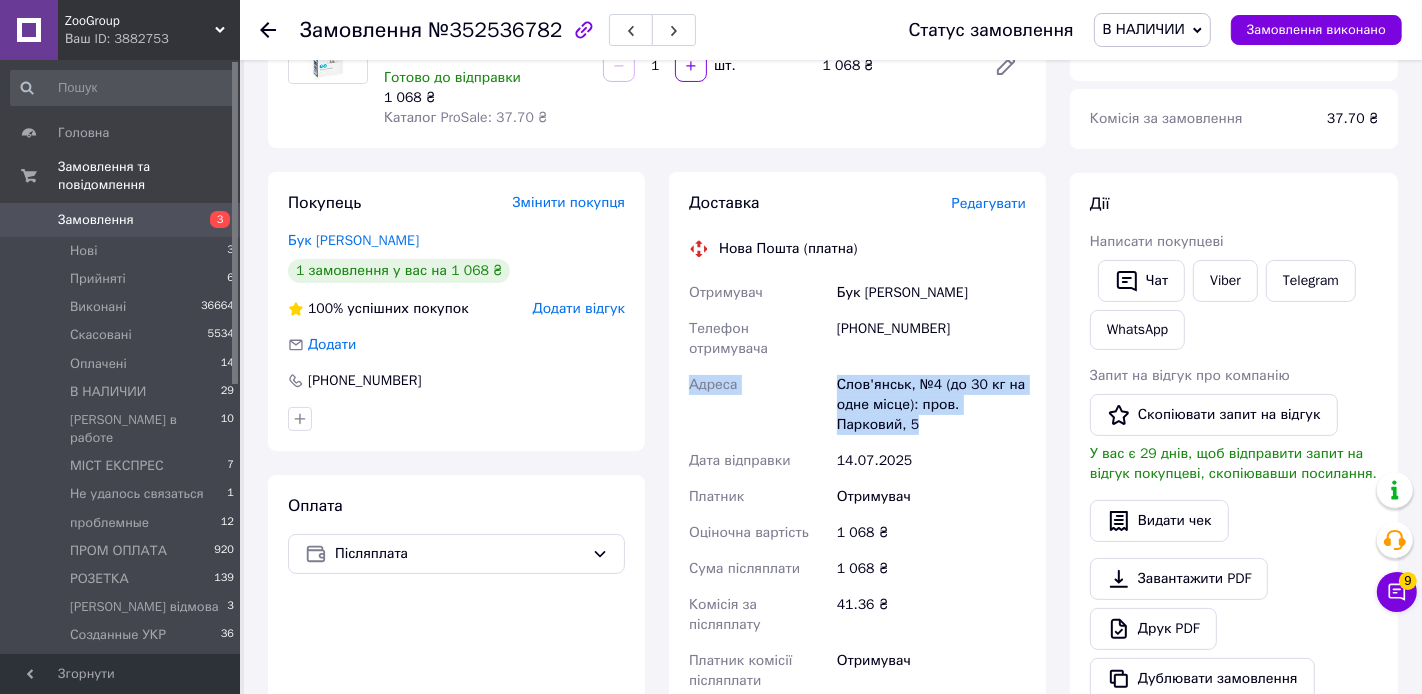drag, startPoint x: 920, startPoint y: 428, endPoint x: 674, endPoint y: 377, distance: 251.23097 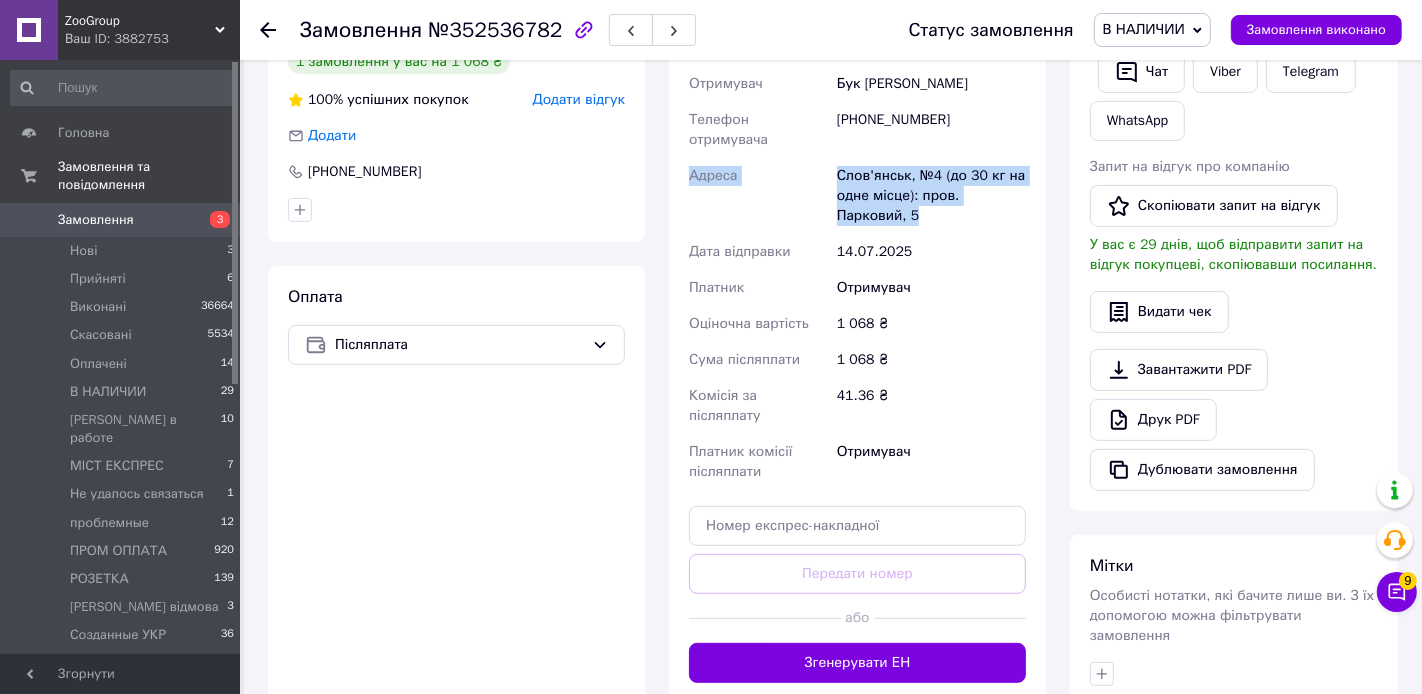 scroll, scrollTop: 753, scrollLeft: 0, axis: vertical 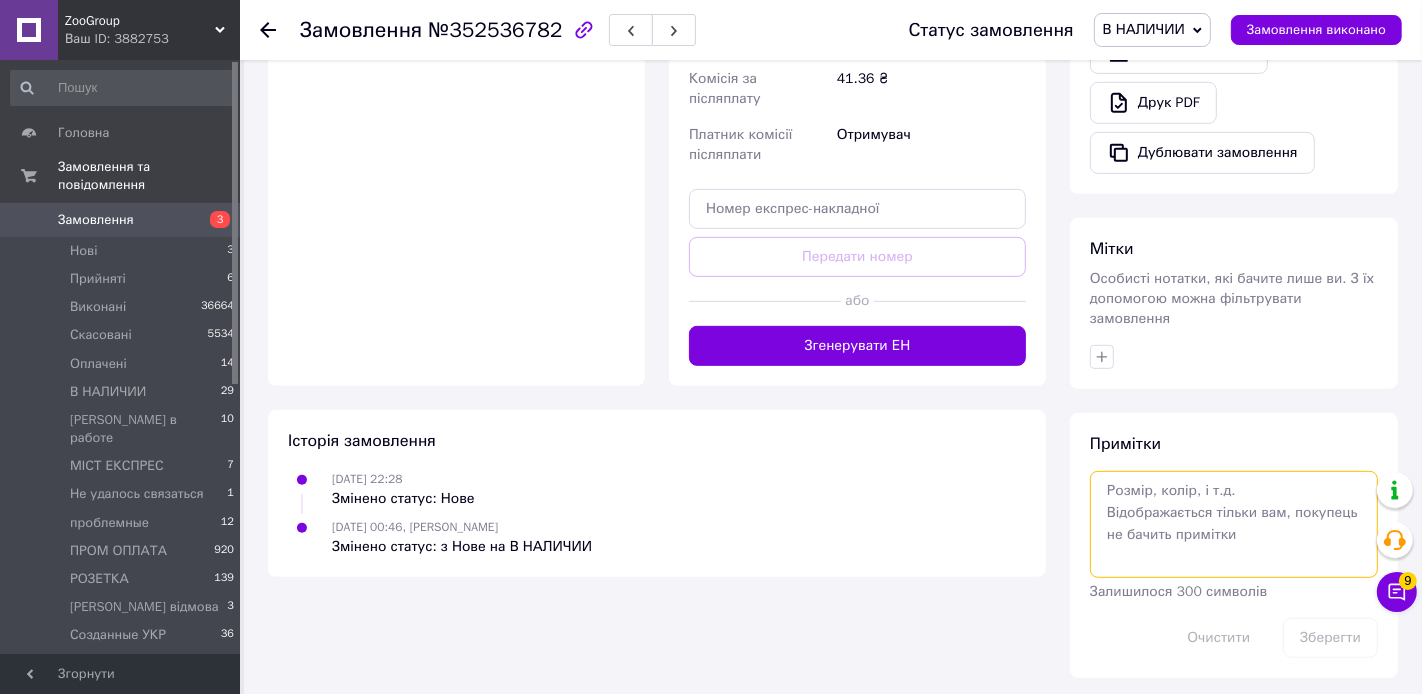 click at bounding box center [1234, 524] 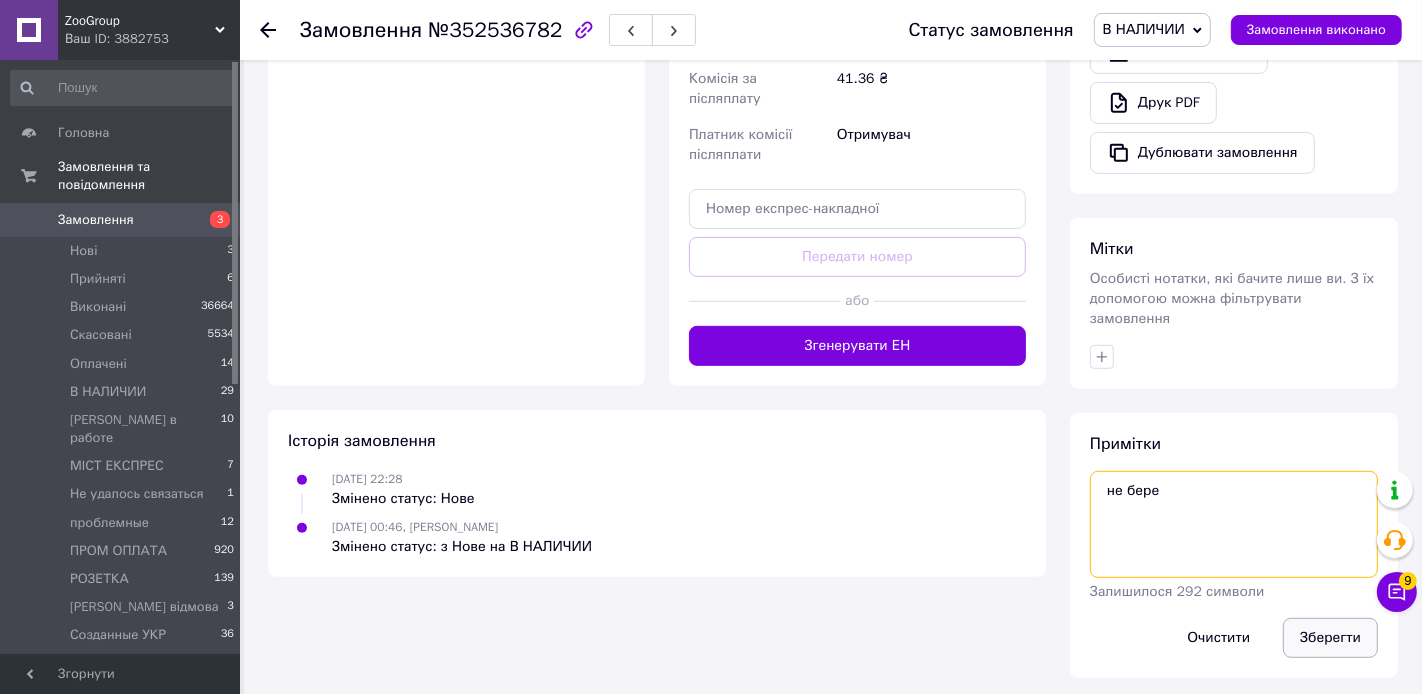 type on "не бере" 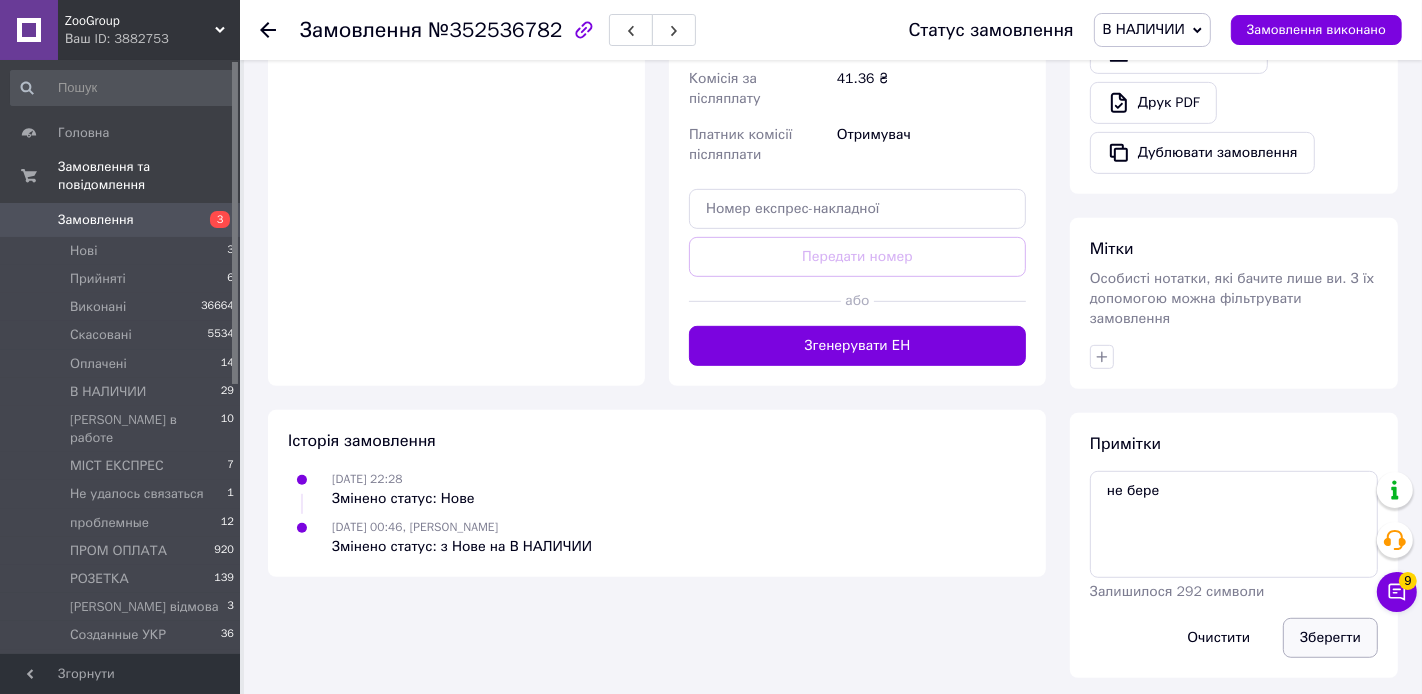 click on "Зберегти" at bounding box center (1330, 638) 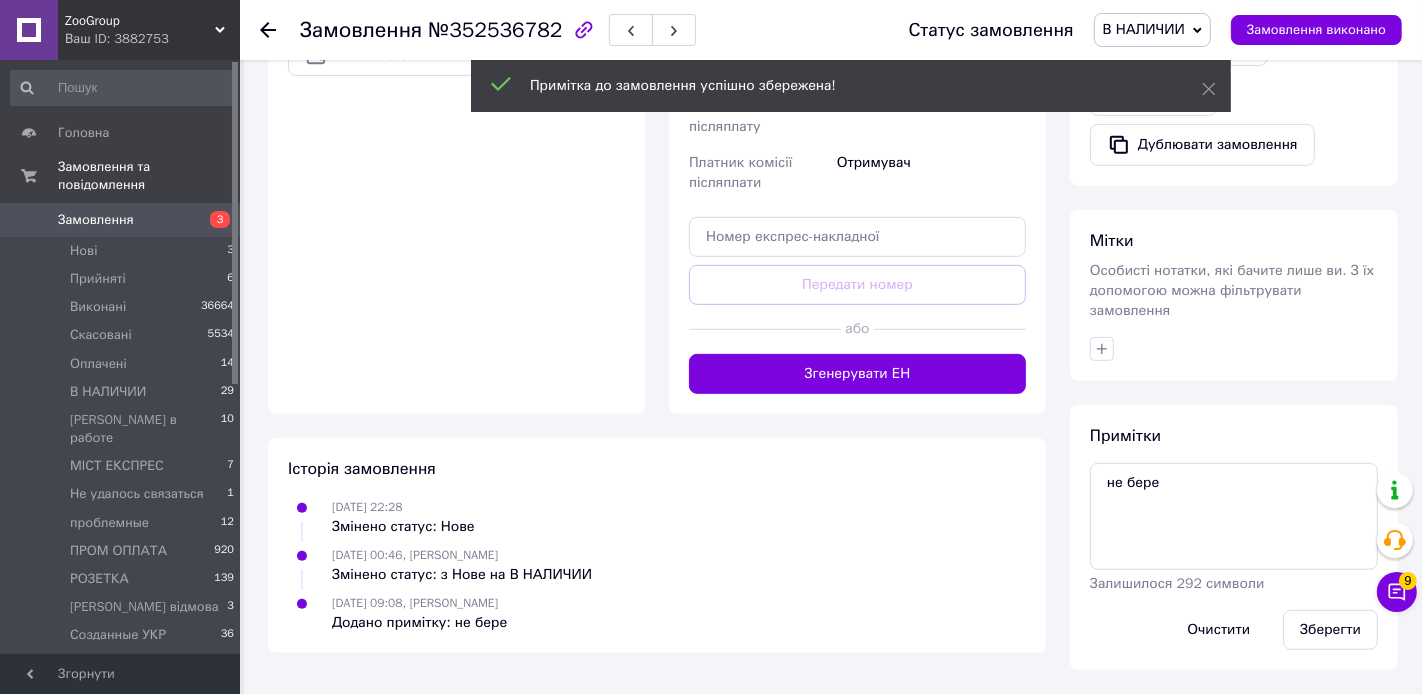 scroll, scrollTop: 717, scrollLeft: 0, axis: vertical 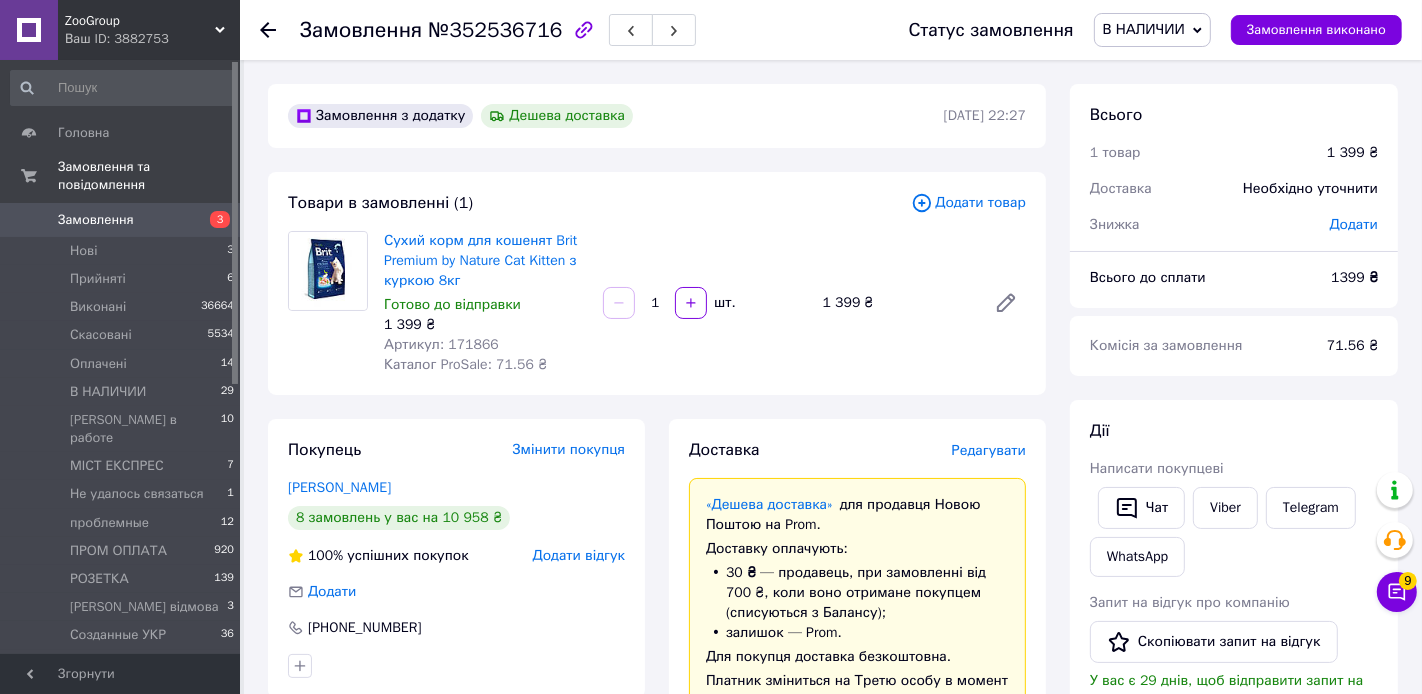 click on "№352536716" at bounding box center [495, 30] 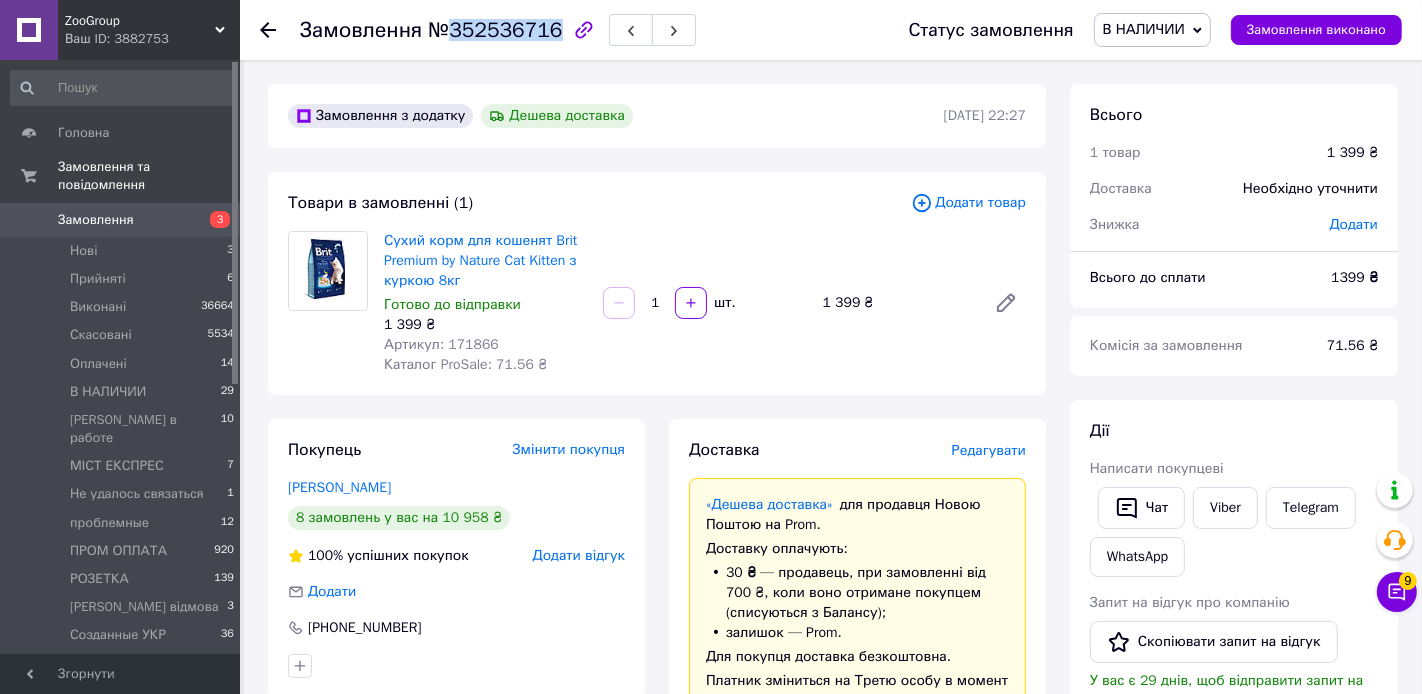 click on "№352536716" at bounding box center (495, 30) 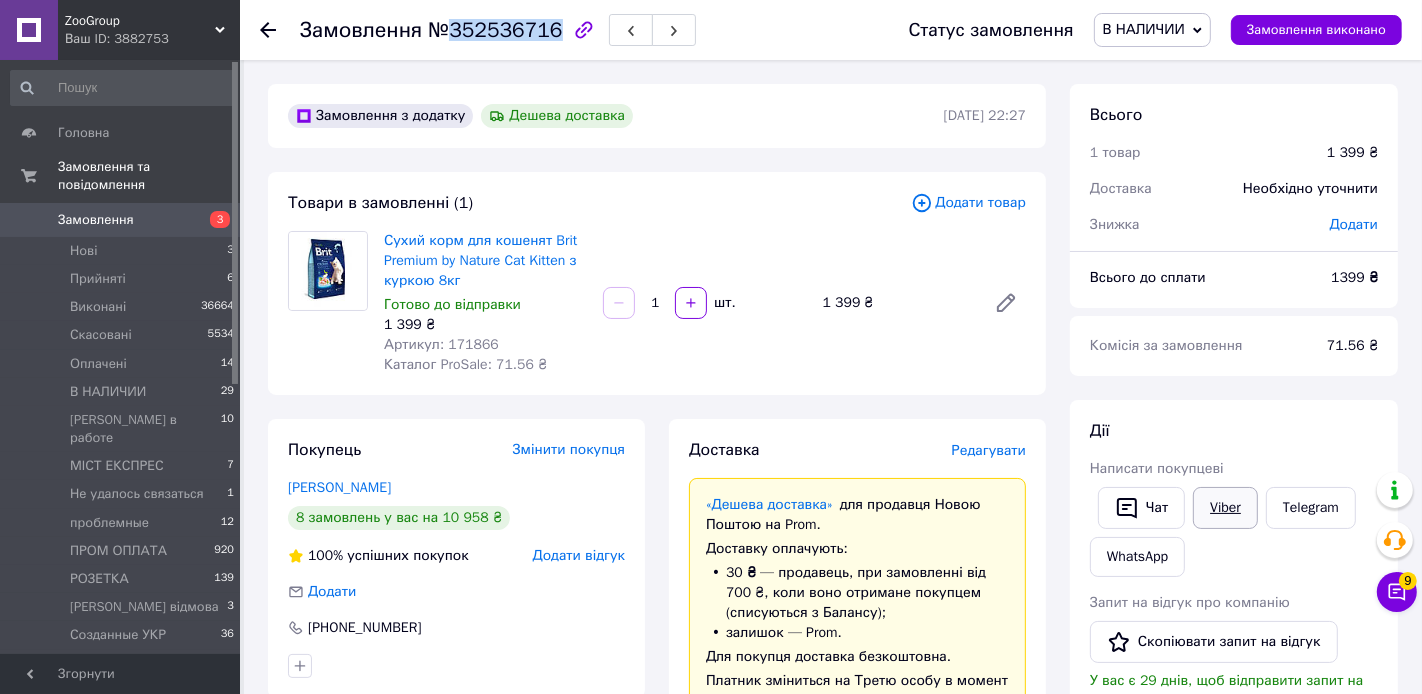 click on "Viber" at bounding box center [1225, 508] 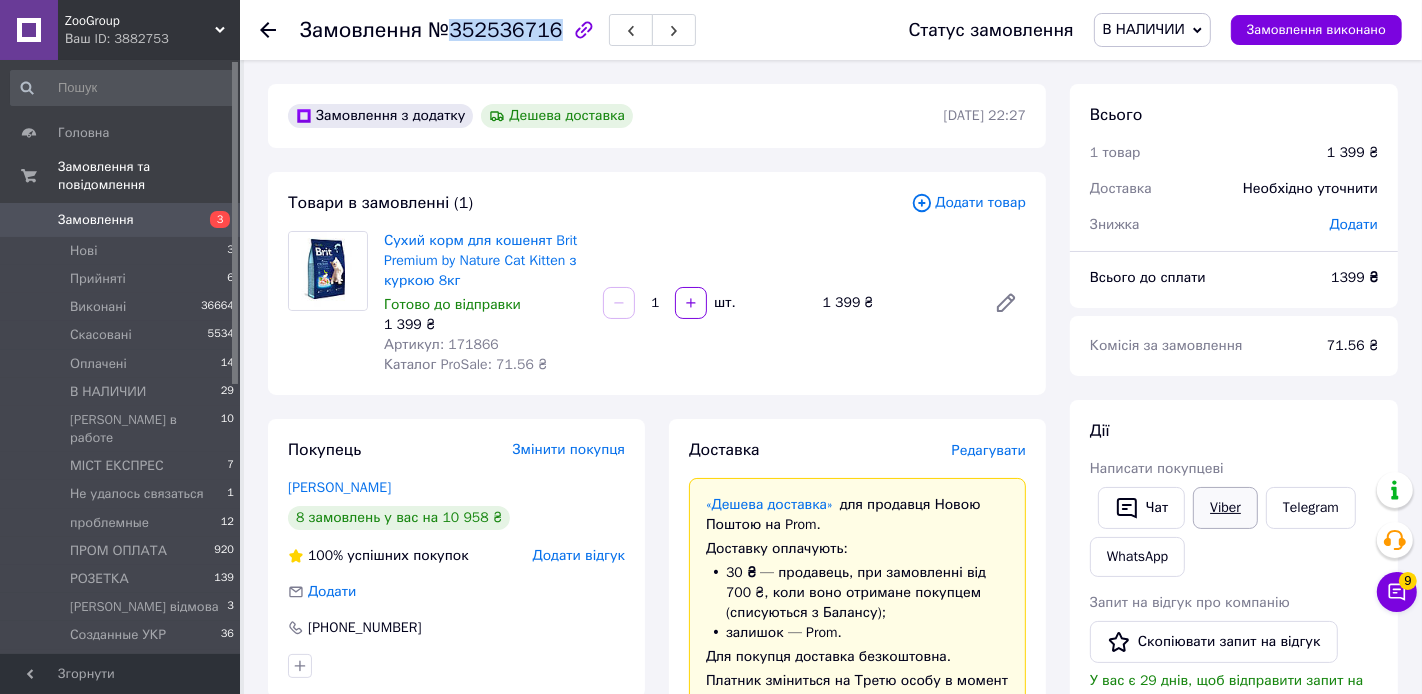 click on "Viber" at bounding box center (1225, 508) 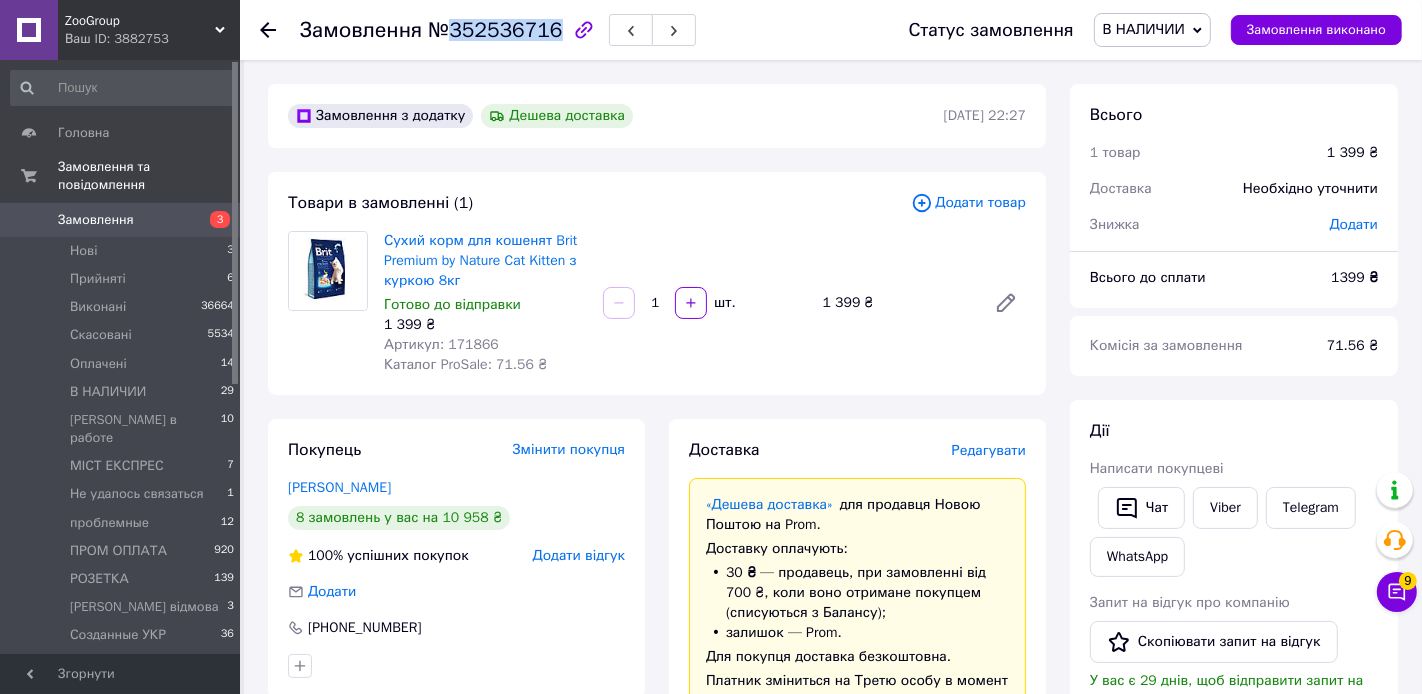 scroll, scrollTop: 941, scrollLeft: 0, axis: vertical 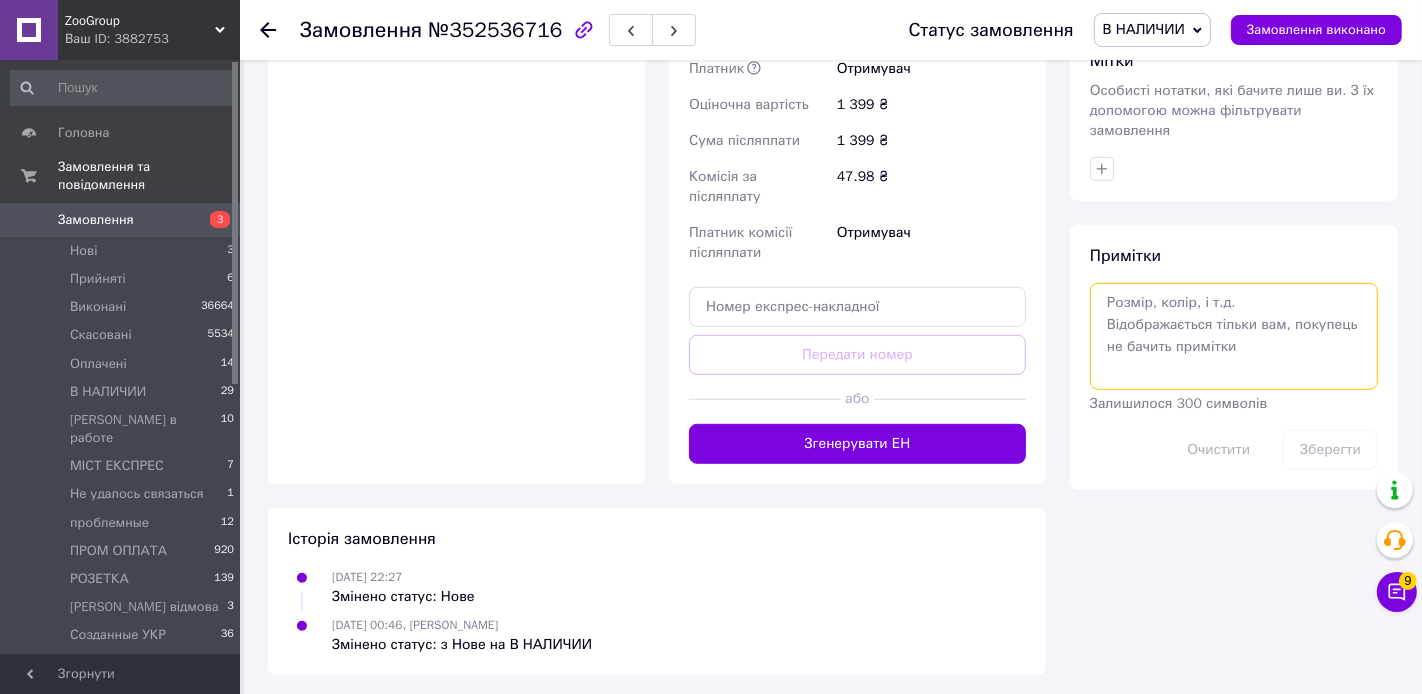 click at bounding box center [1234, 336] 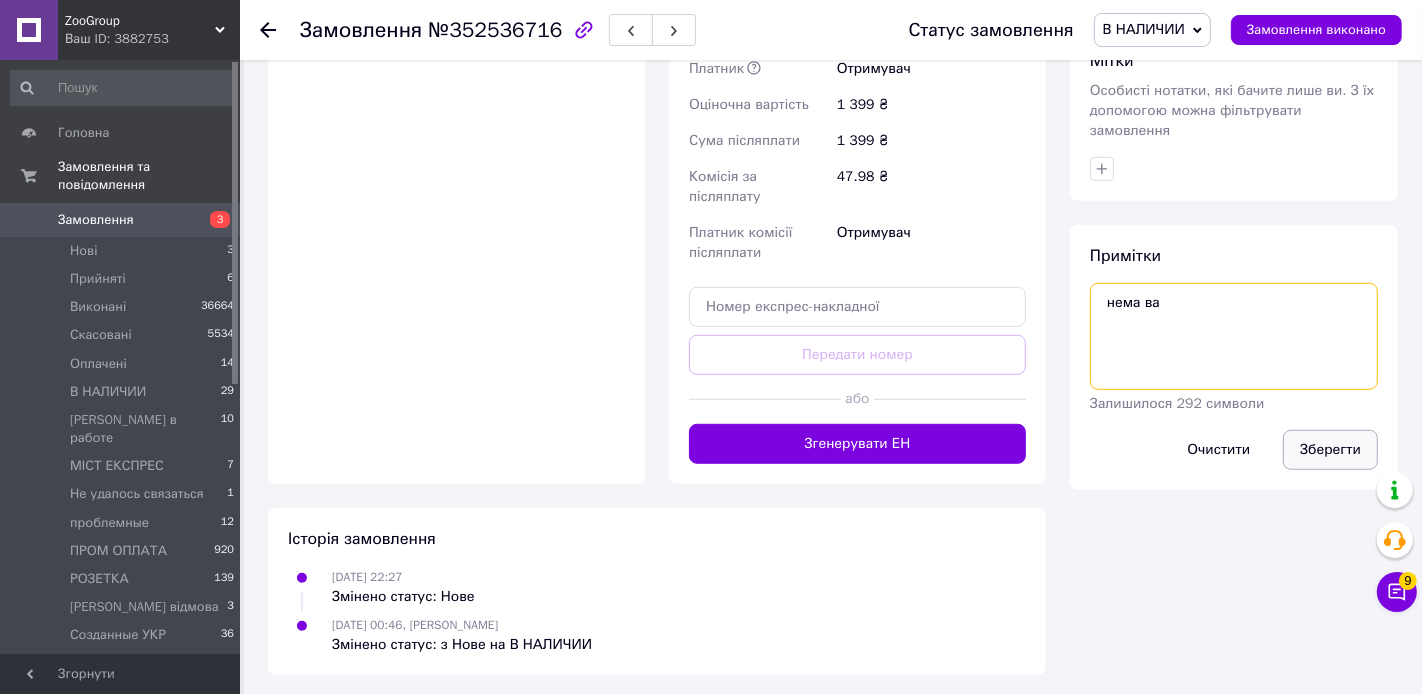 type on "нема ва" 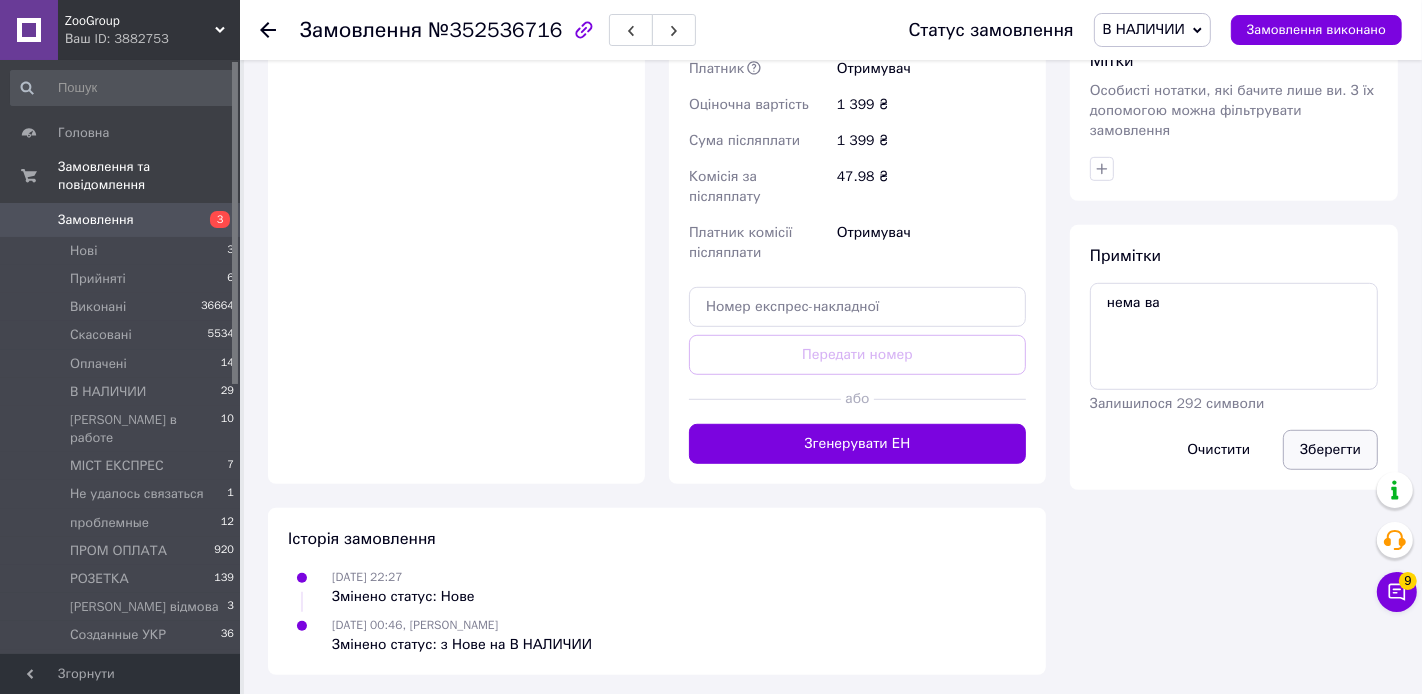 click on "Зберегти" at bounding box center [1330, 450] 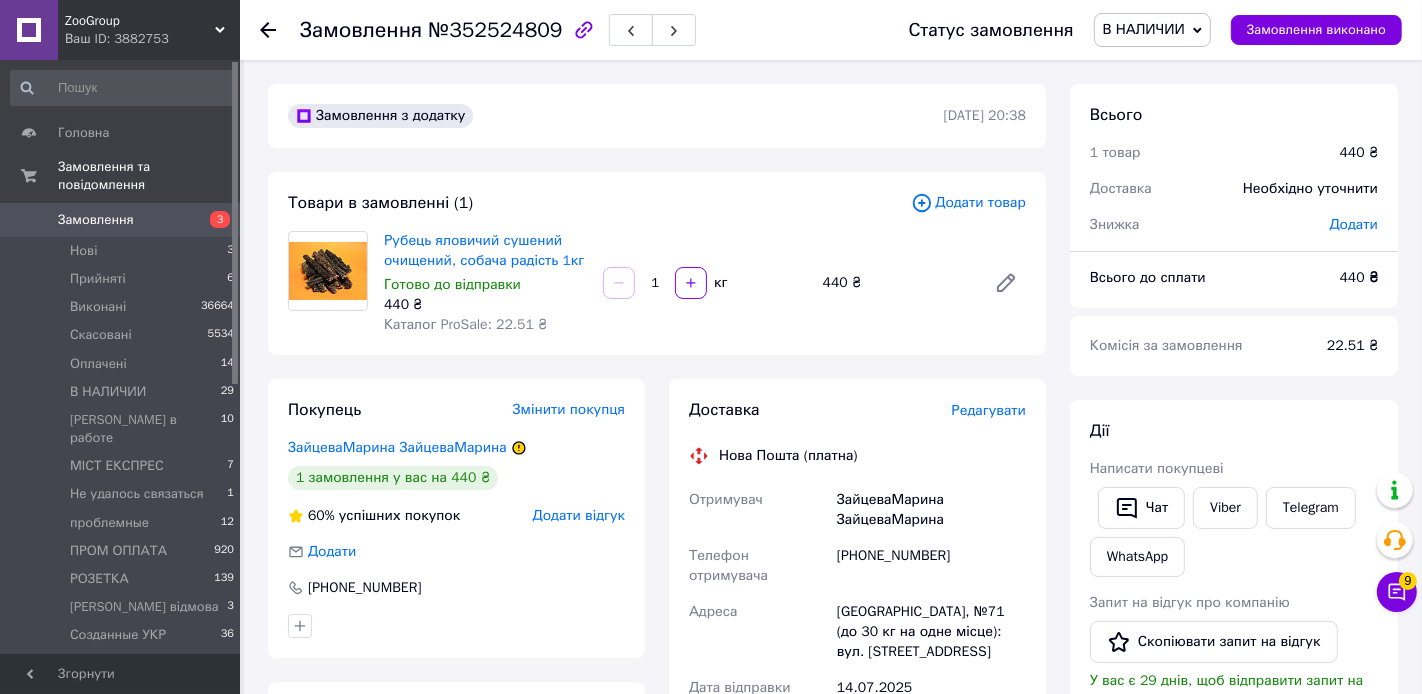 scroll, scrollTop: 18, scrollLeft: 0, axis: vertical 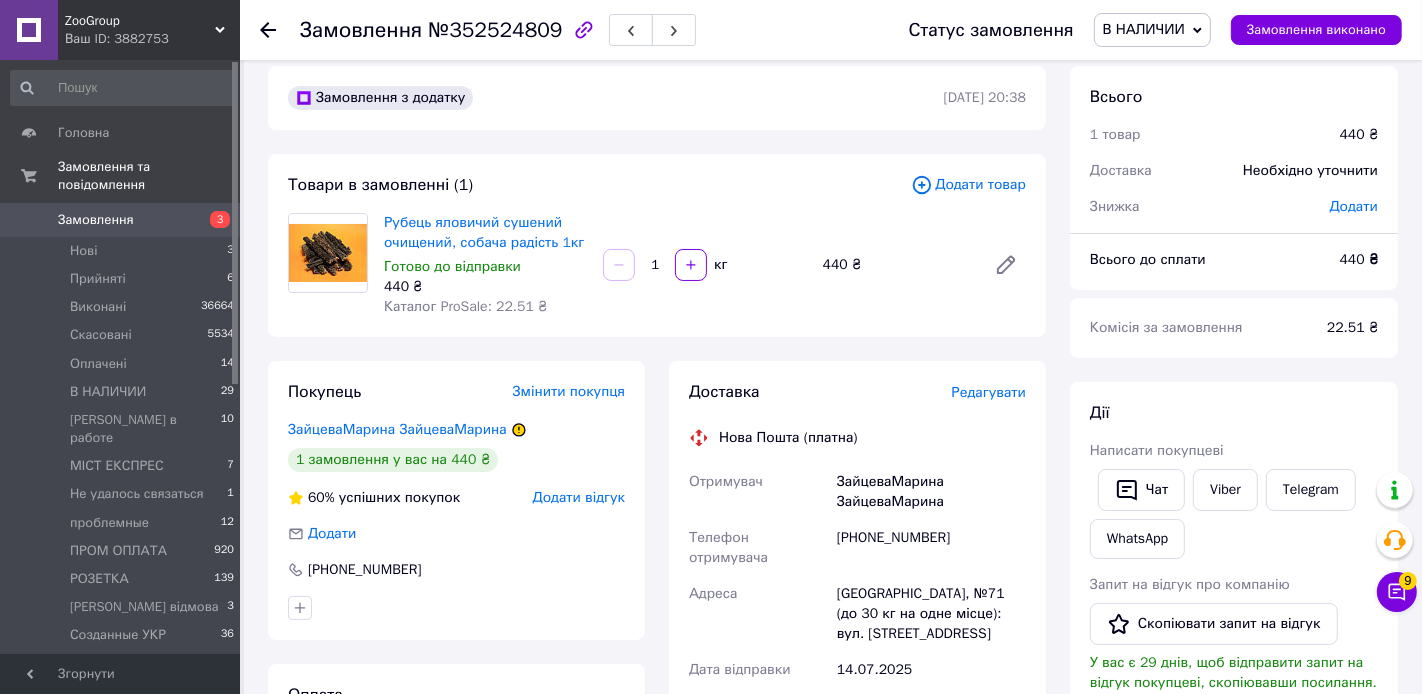 click on "№352524809" at bounding box center [495, 30] 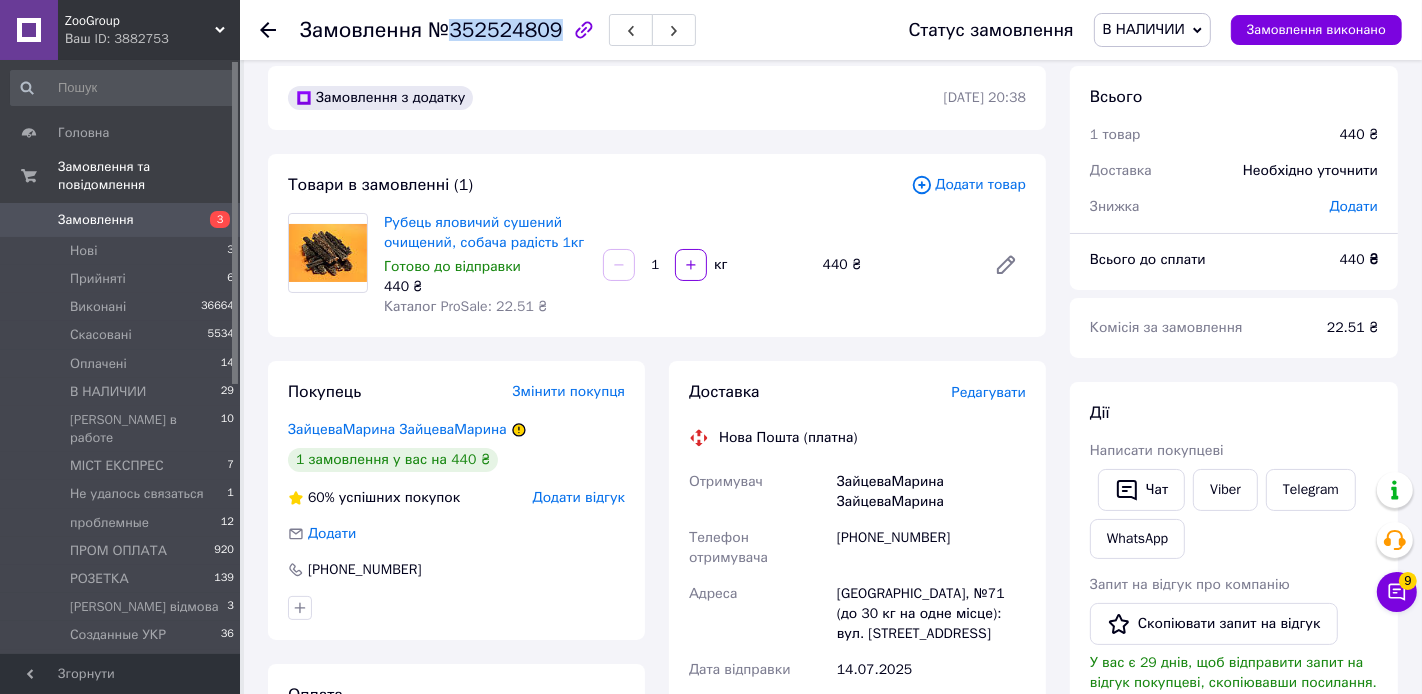 click on "№352524809" at bounding box center (495, 30) 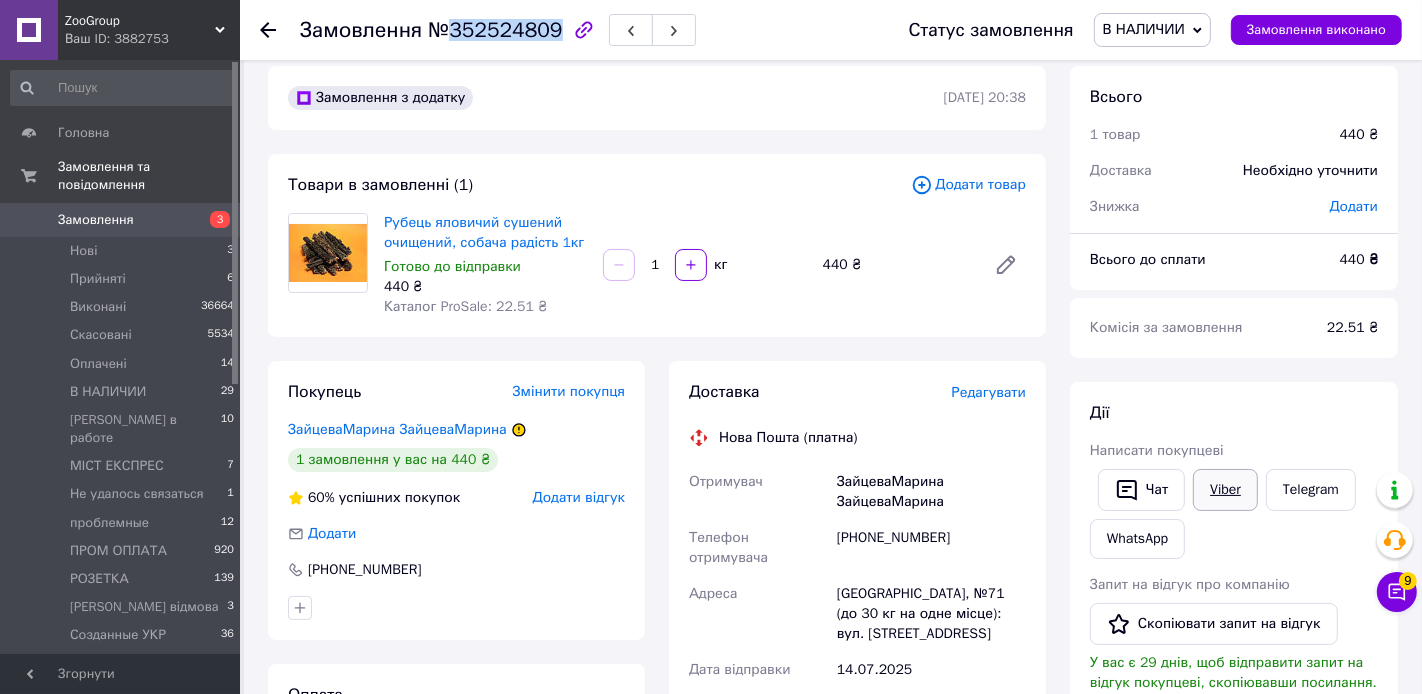 click on "Viber" at bounding box center (1225, 490) 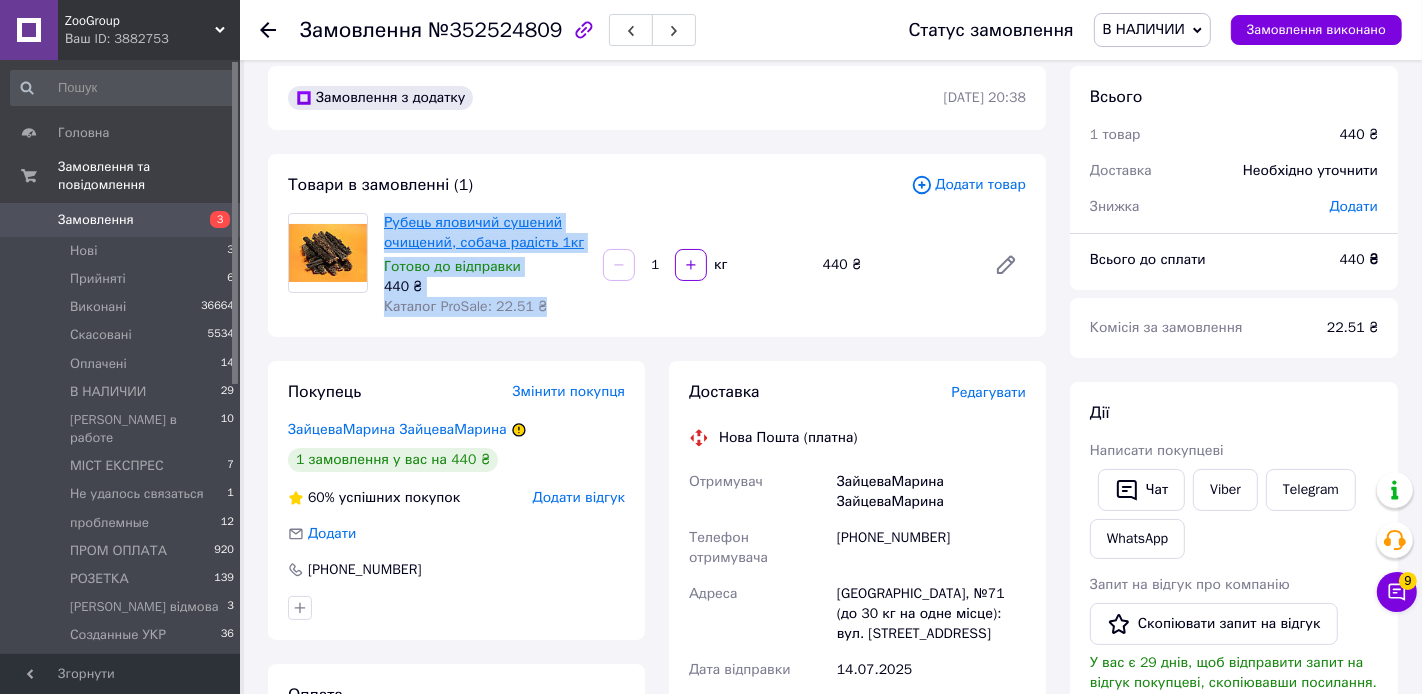 drag, startPoint x: 606, startPoint y: 242, endPoint x: 383, endPoint y: 221, distance: 223.9866 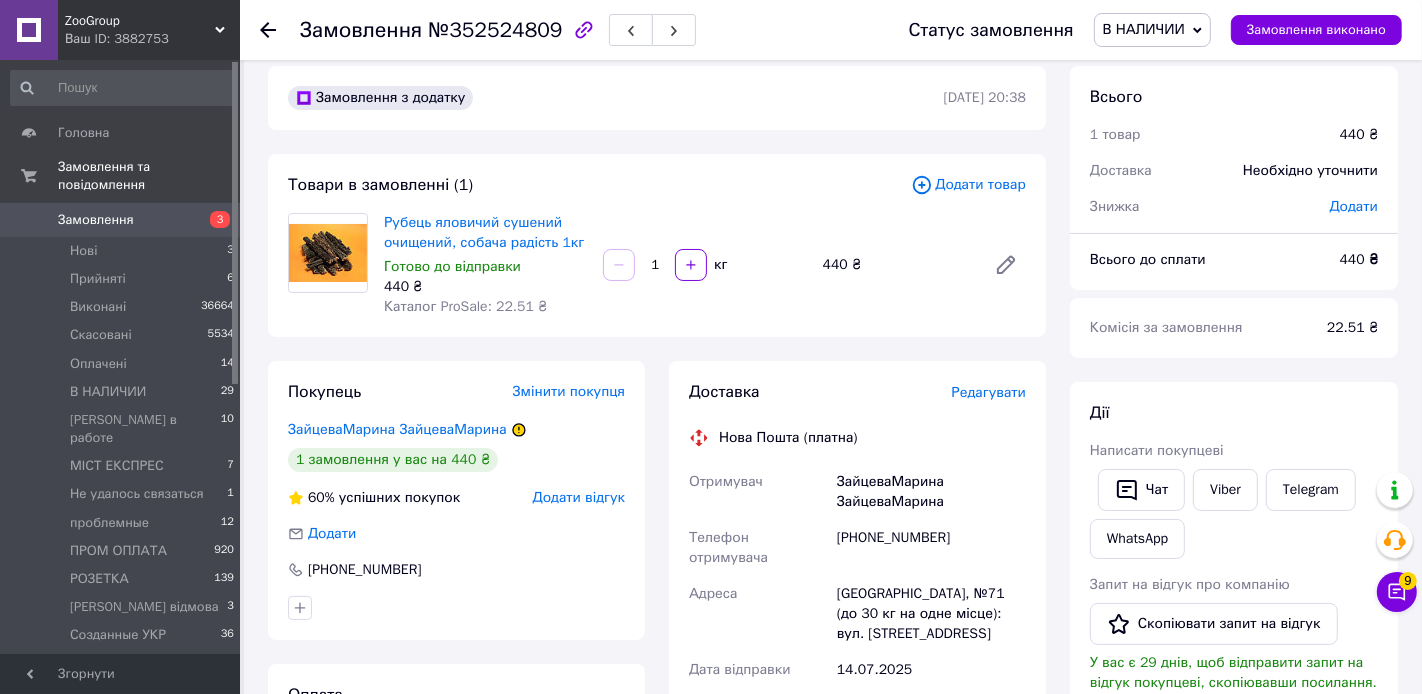 click on "440 ₴" at bounding box center [485, 287] 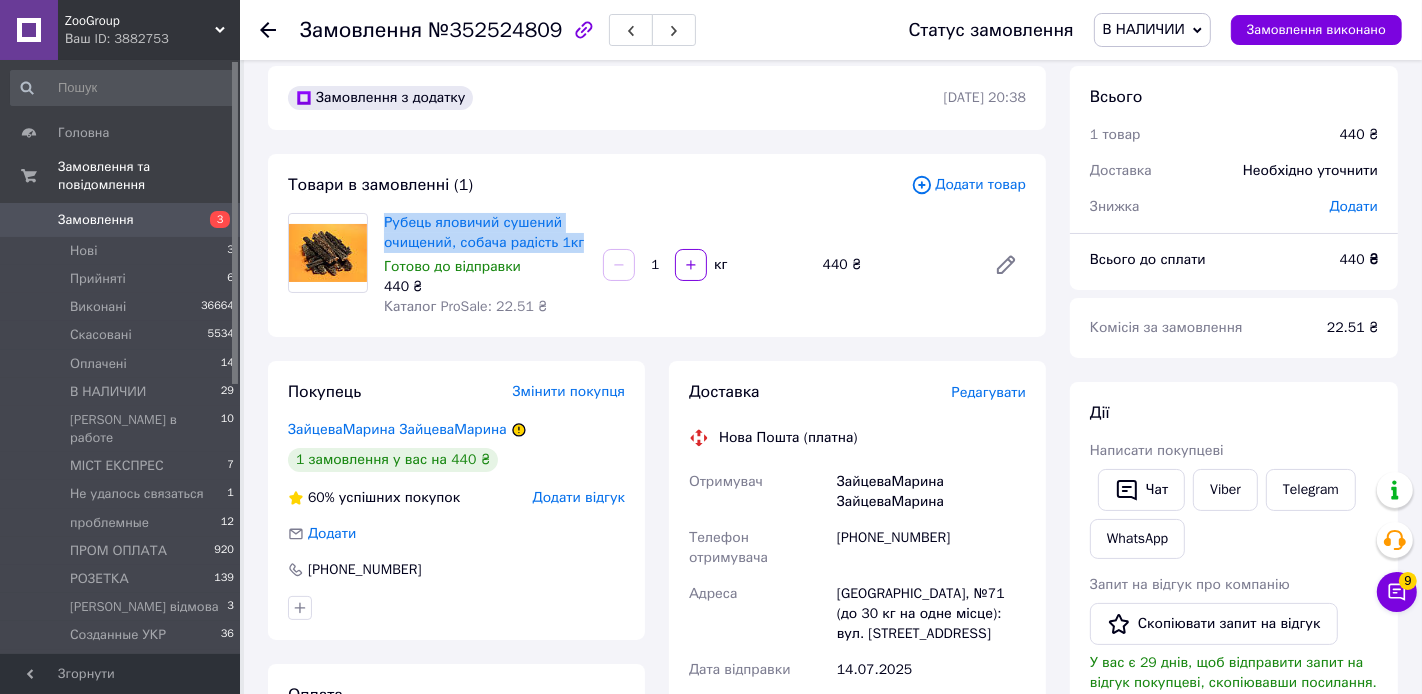 drag, startPoint x: 587, startPoint y: 244, endPoint x: 377, endPoint y: 224, distance: 210.95023 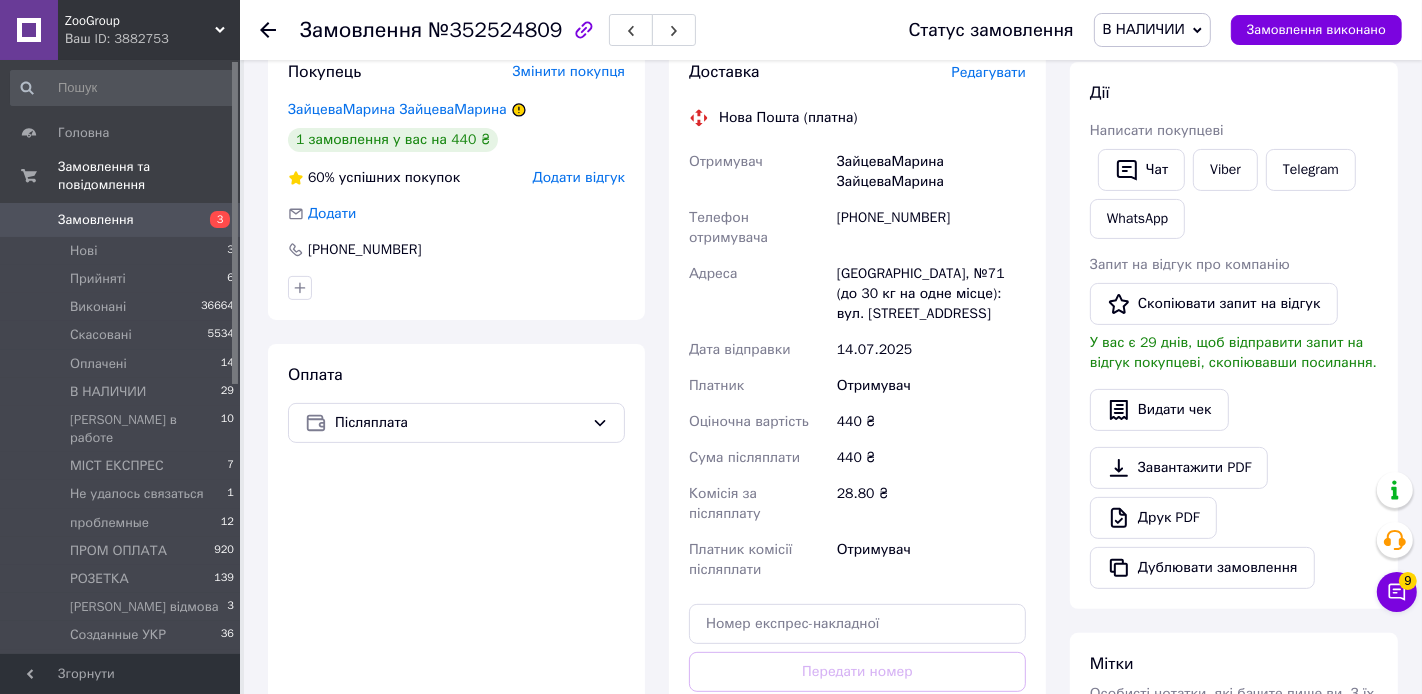 scroll, scrollTop: 373, scrollLeft: 0, axis: vertical 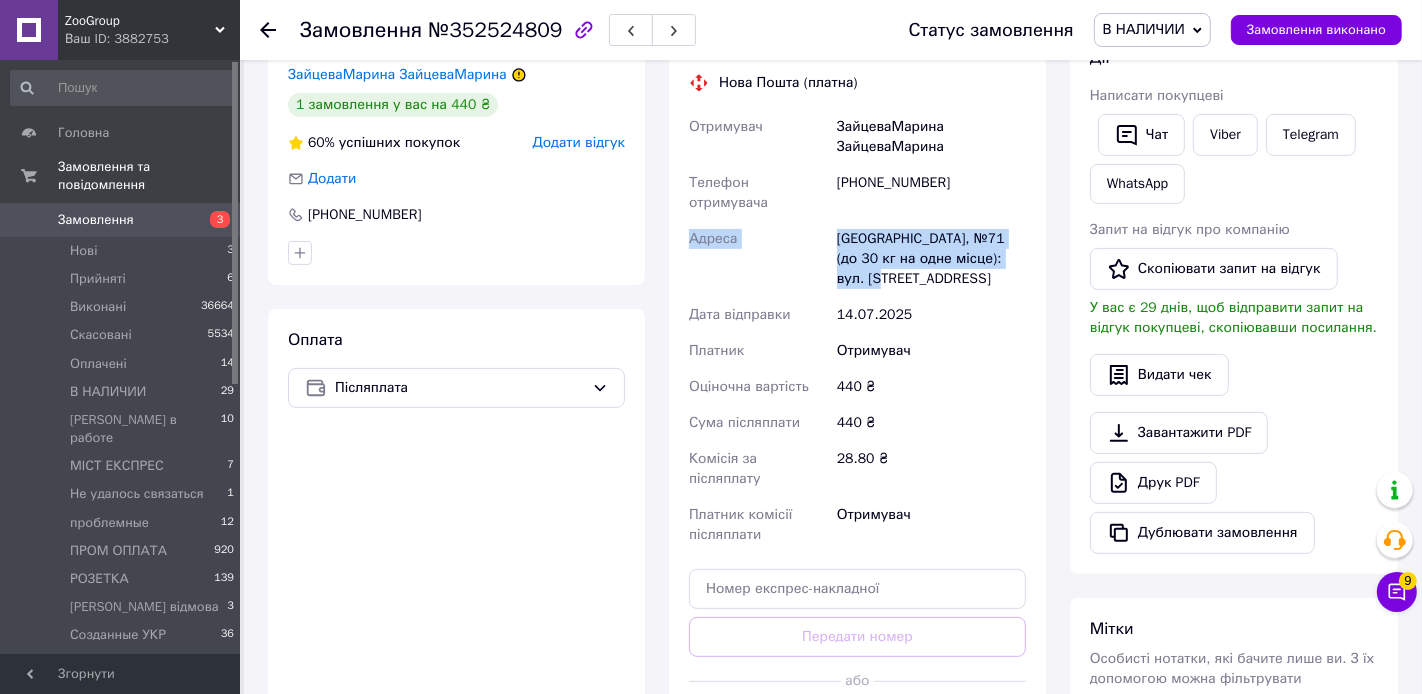 drag, startPoint x: 947, startPoint y: 281, endPoint x: 680, endPoint y: 239, distance: 270.28317 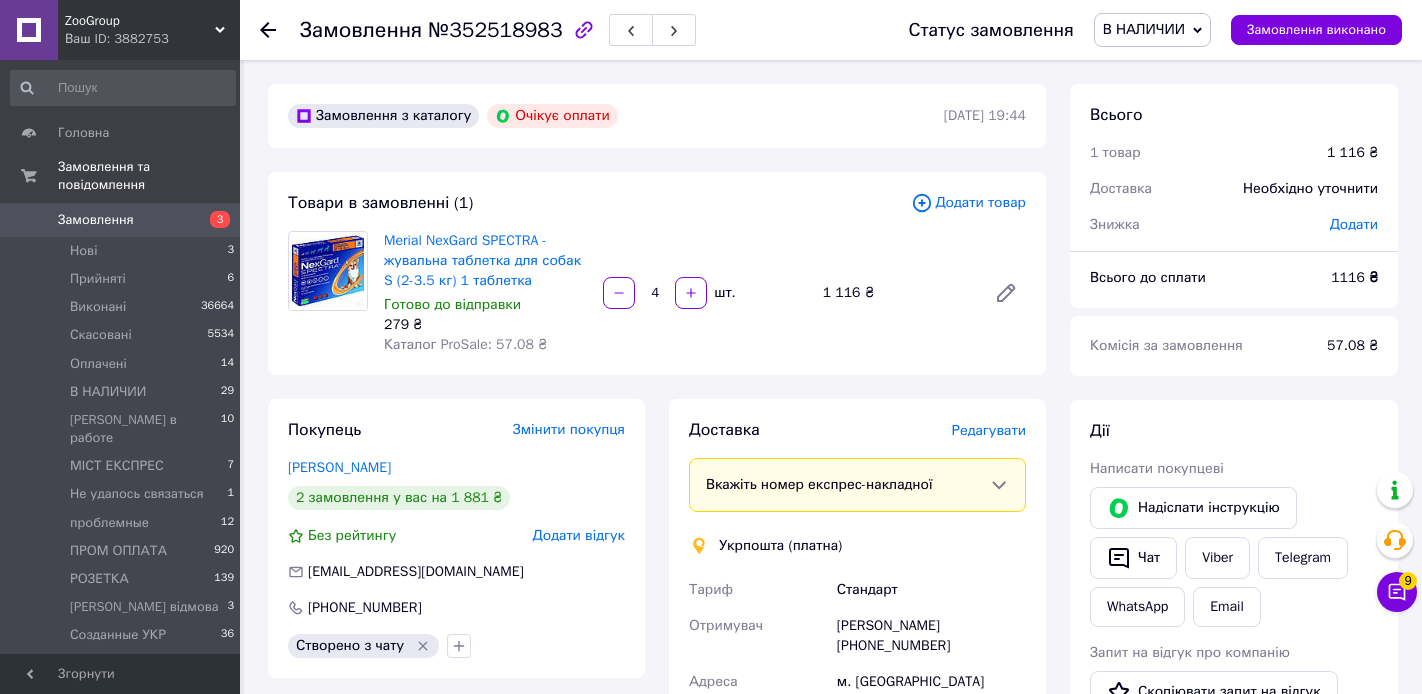 scroll, scrollTop: 0, scrollLeft: 0, axis: both 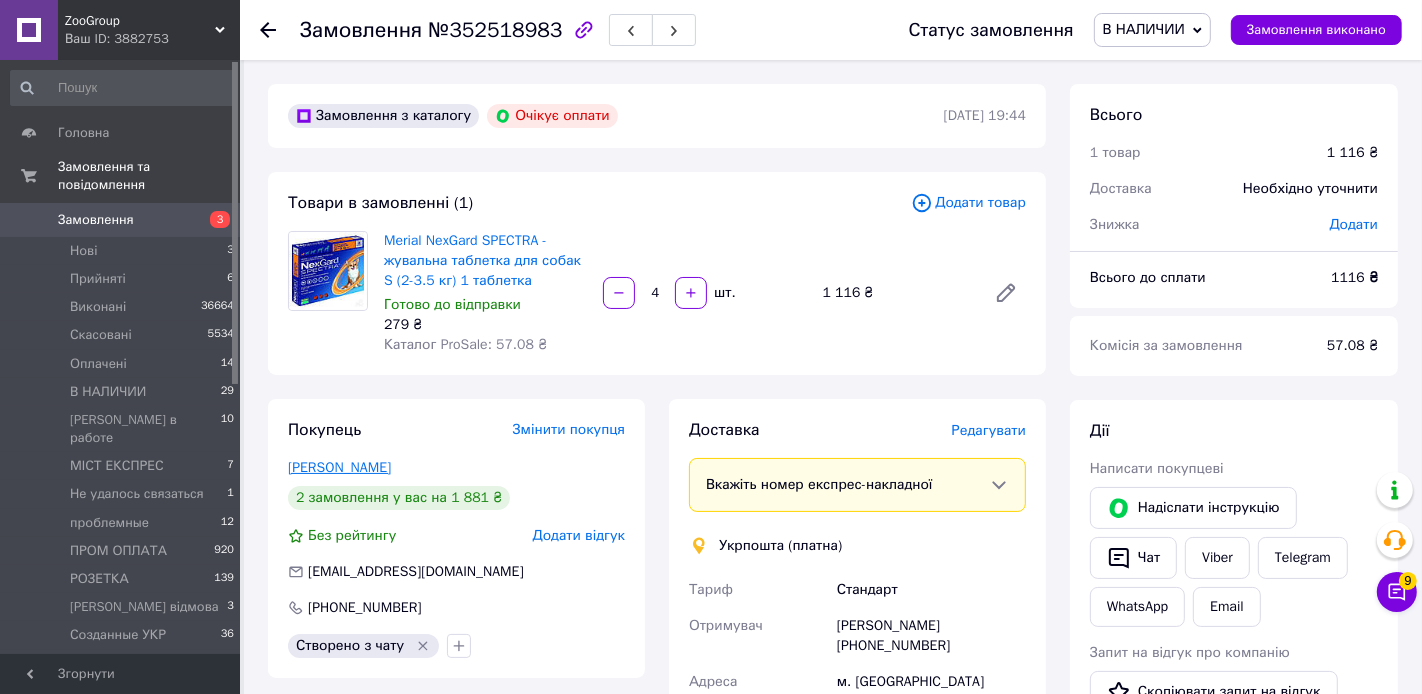 click on "[PERSON_NAME]" at bounding box center (339, 467) 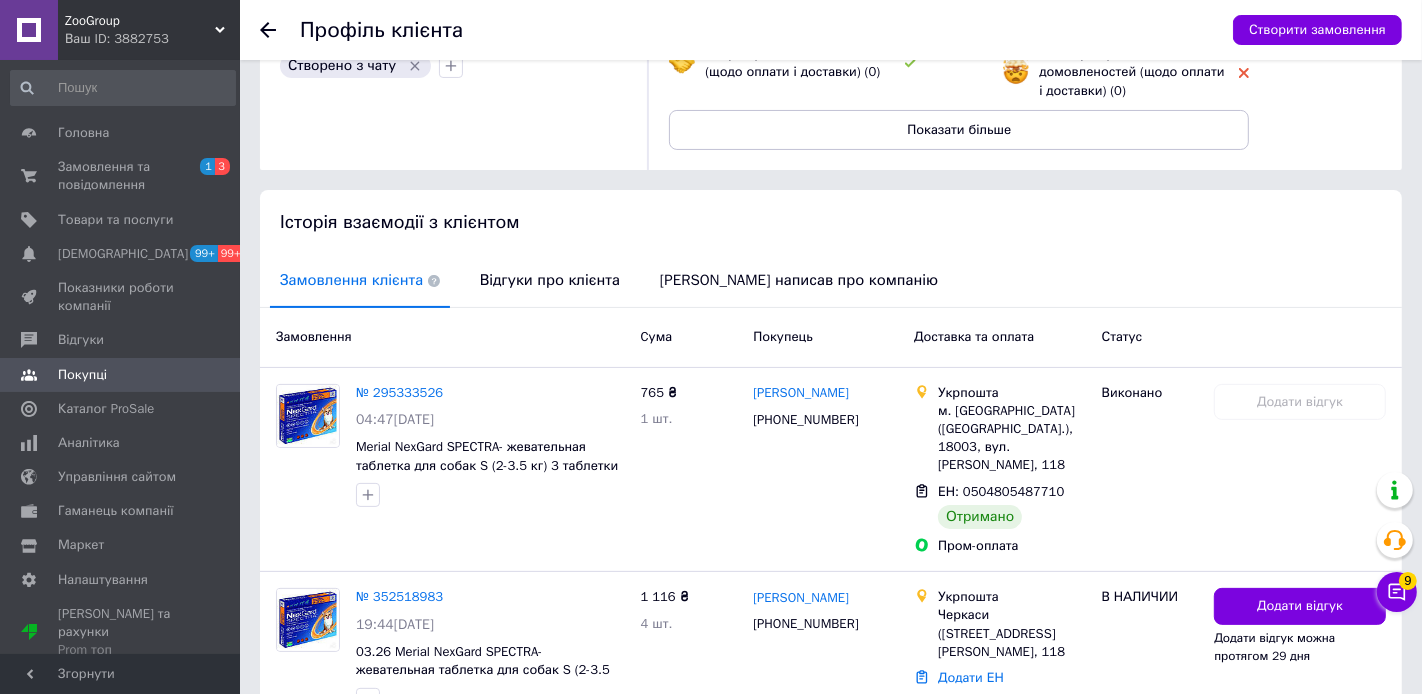 scroll, scrollTop: 397, scrollLeft: 0, axis: vertical 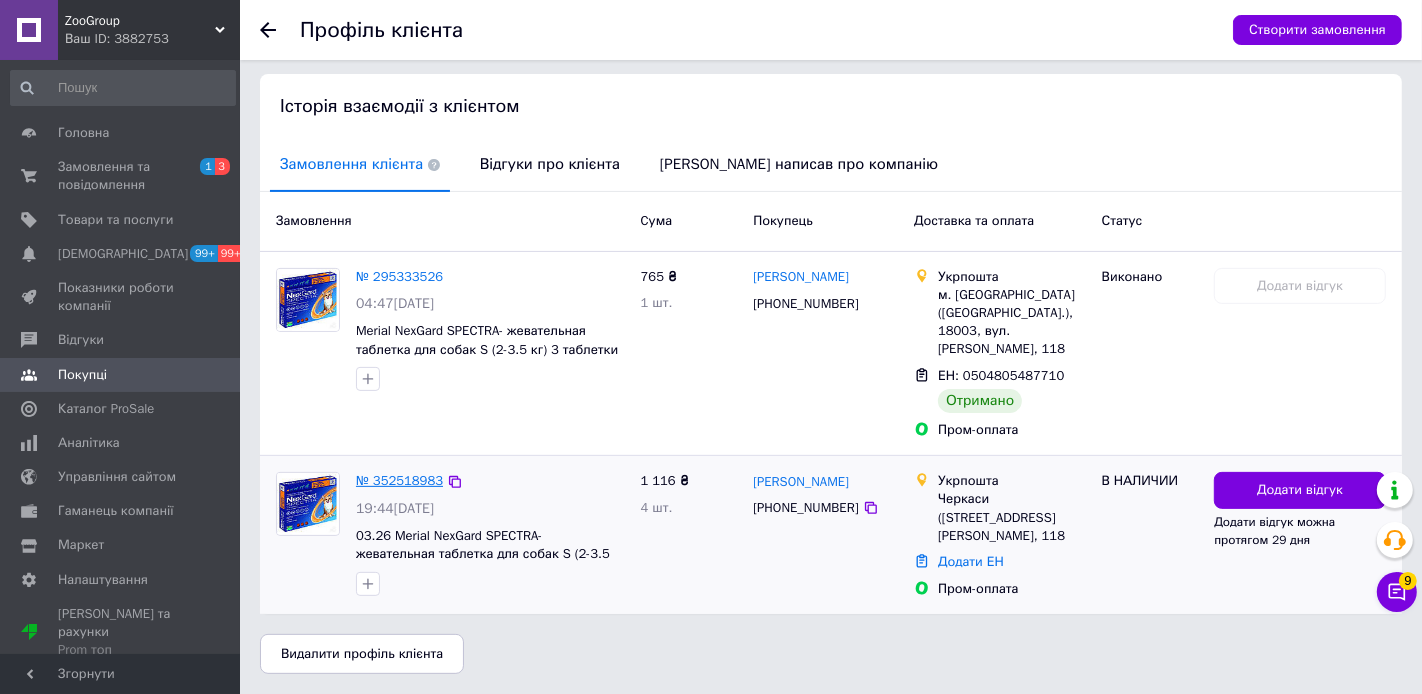 click on "№ 352518983" at bounding box center [399, 480] 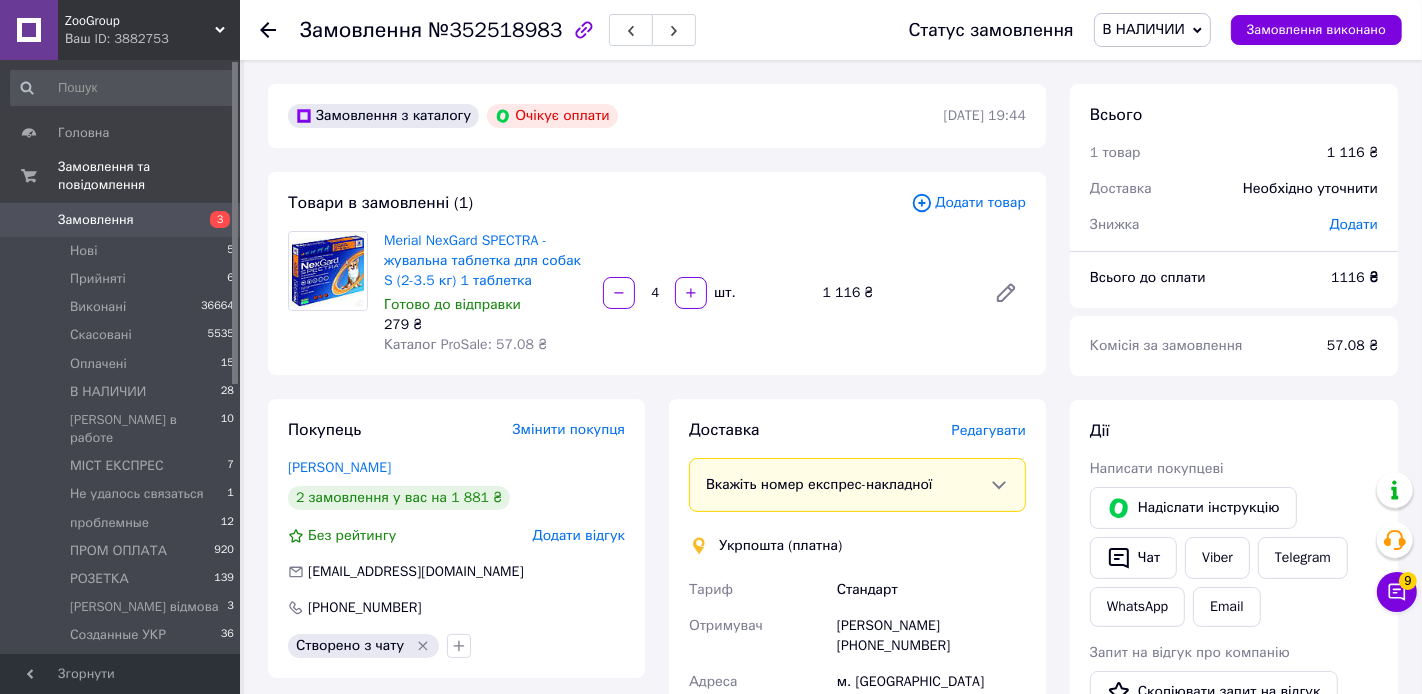 click on "№352518983" at bounding box center (495, 30) 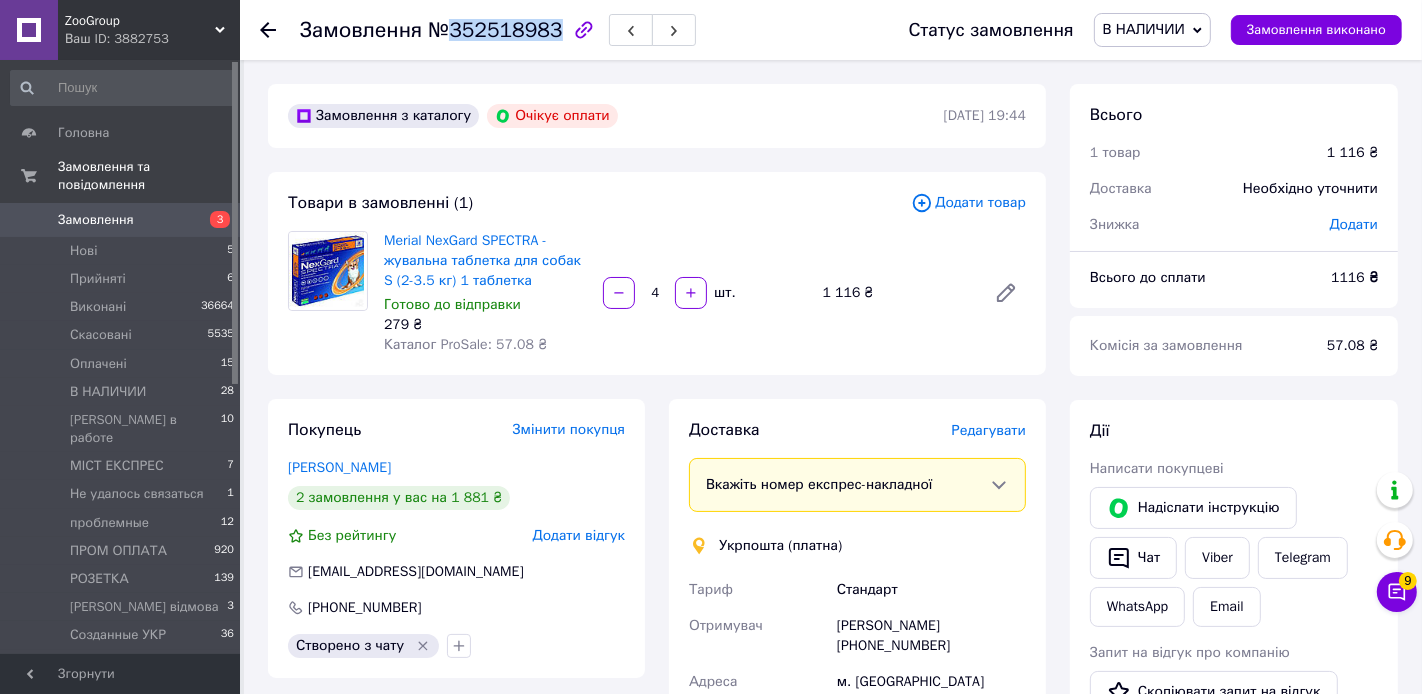 click on "№352518983" at bounding box center [495, 30] 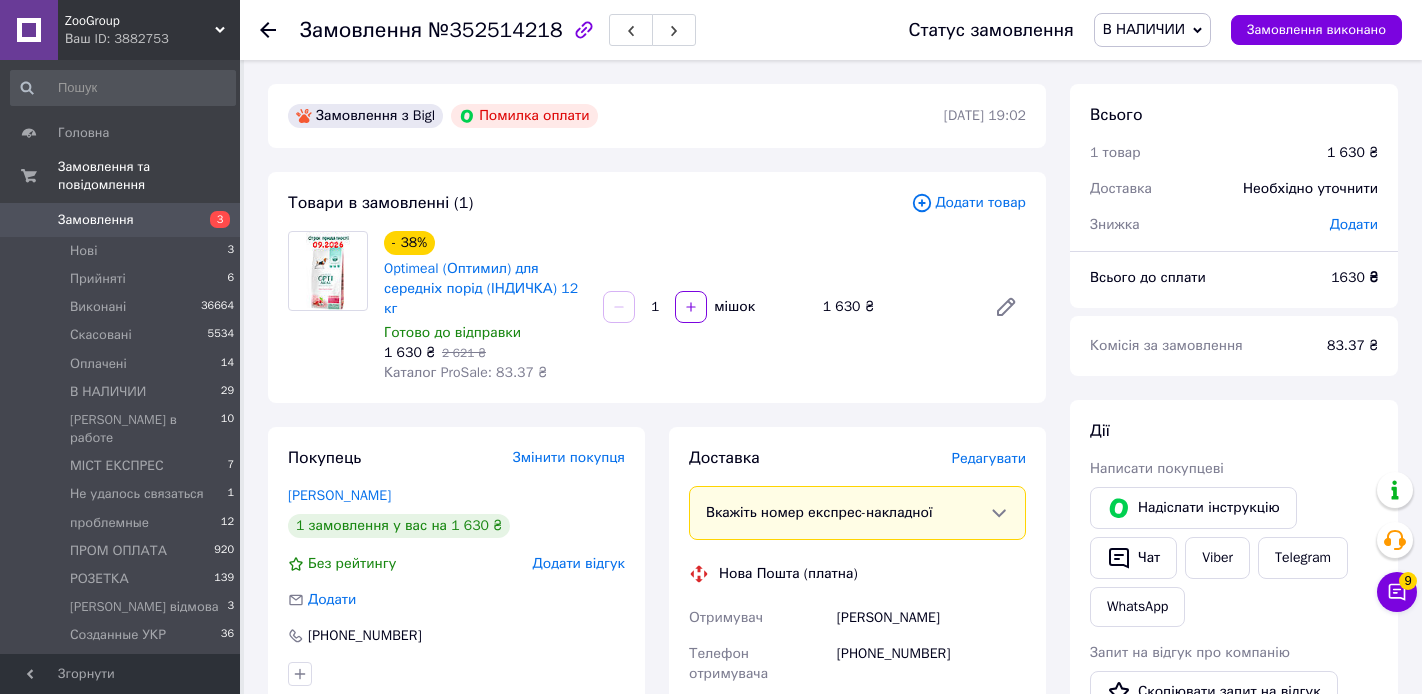 scroll, scrollTop: 0, scrollLeft: 0, axis: both 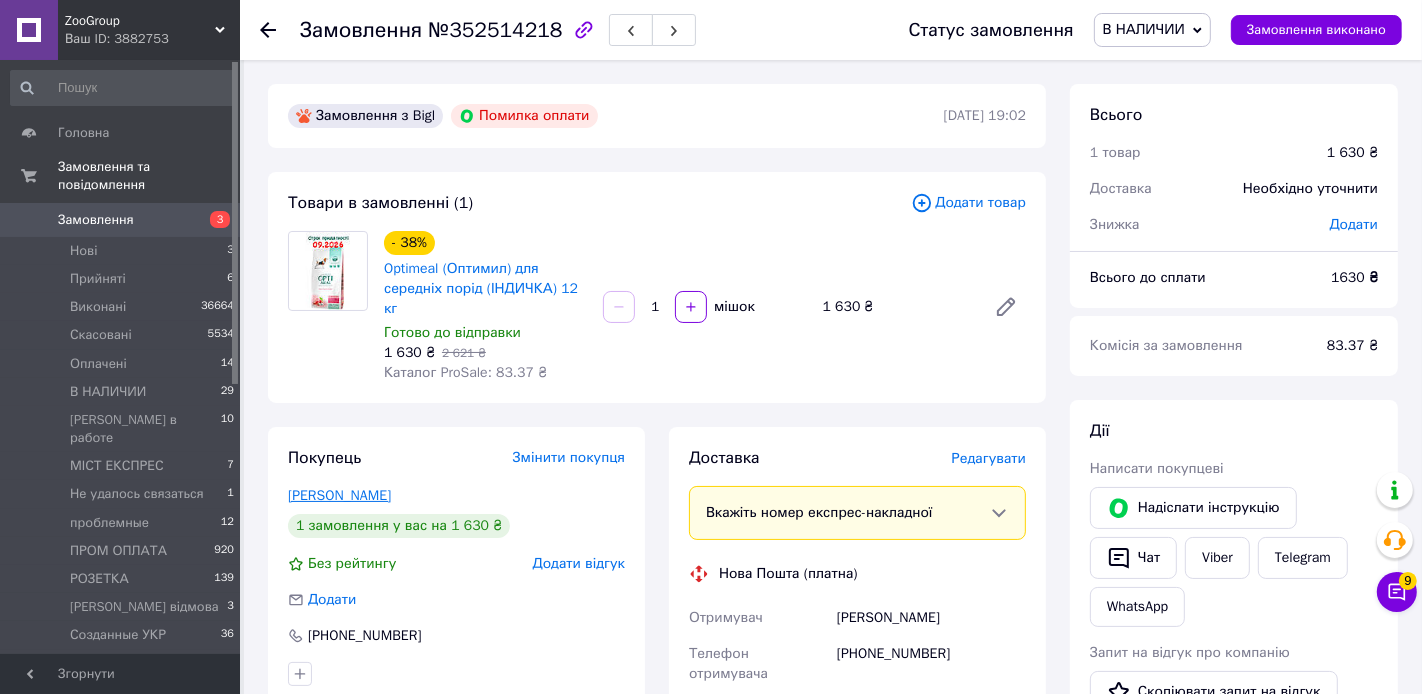 click on "Левченко Ніна" at bounding box center [339, 495] 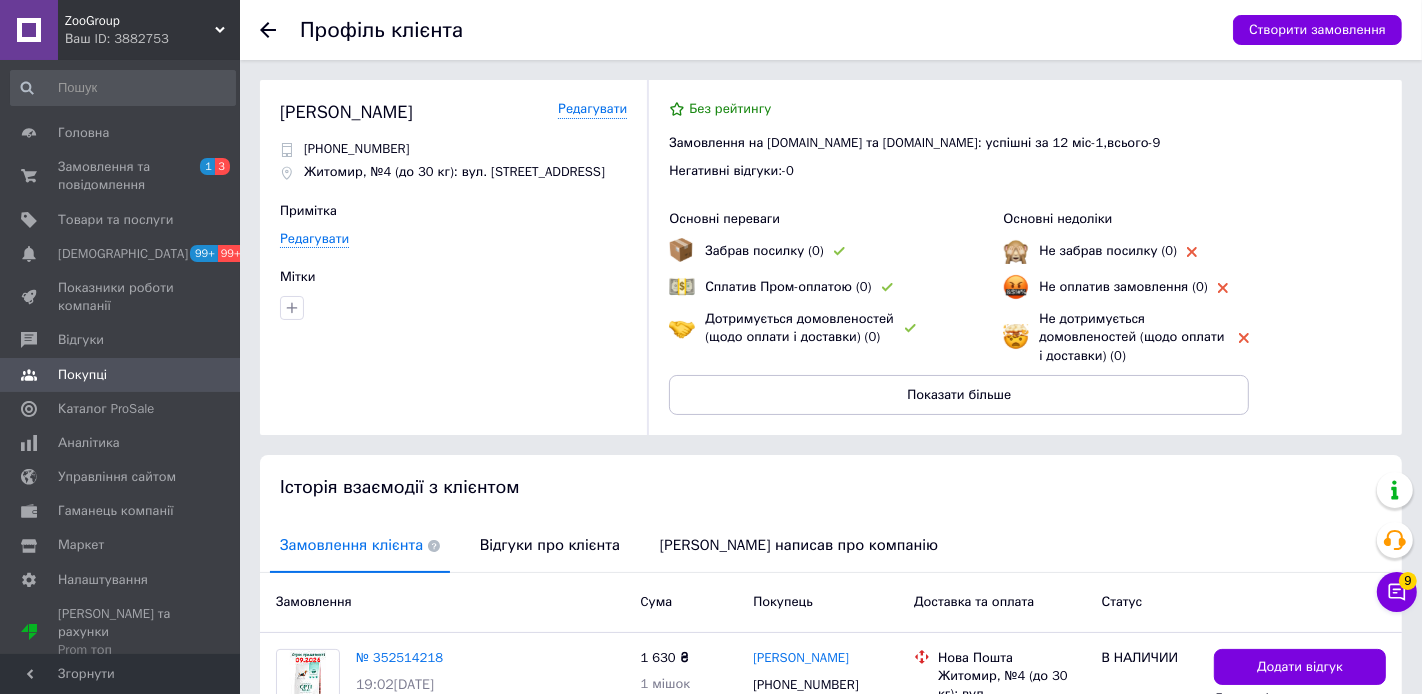 scroll, scrollTop: 174, scrollLeft: 0, axis: vertical 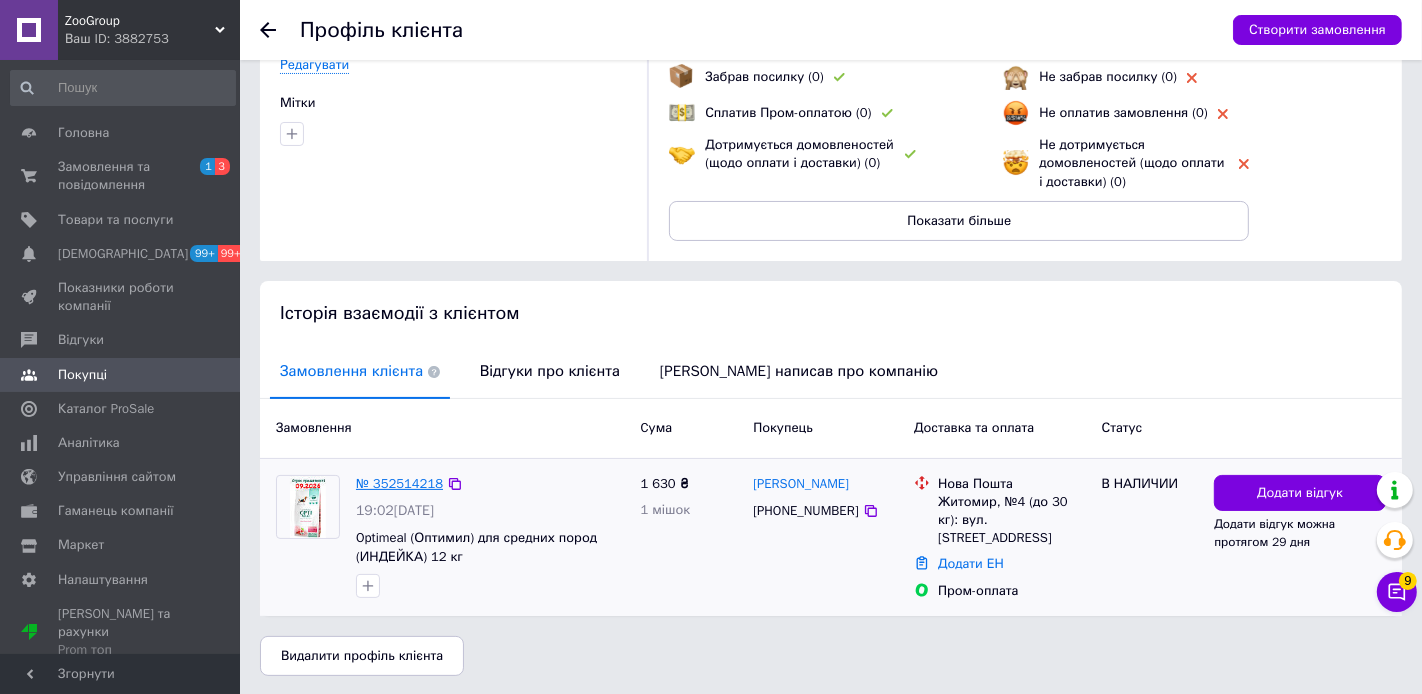 click on "№ 352514218" at bounding box center (399, 483) 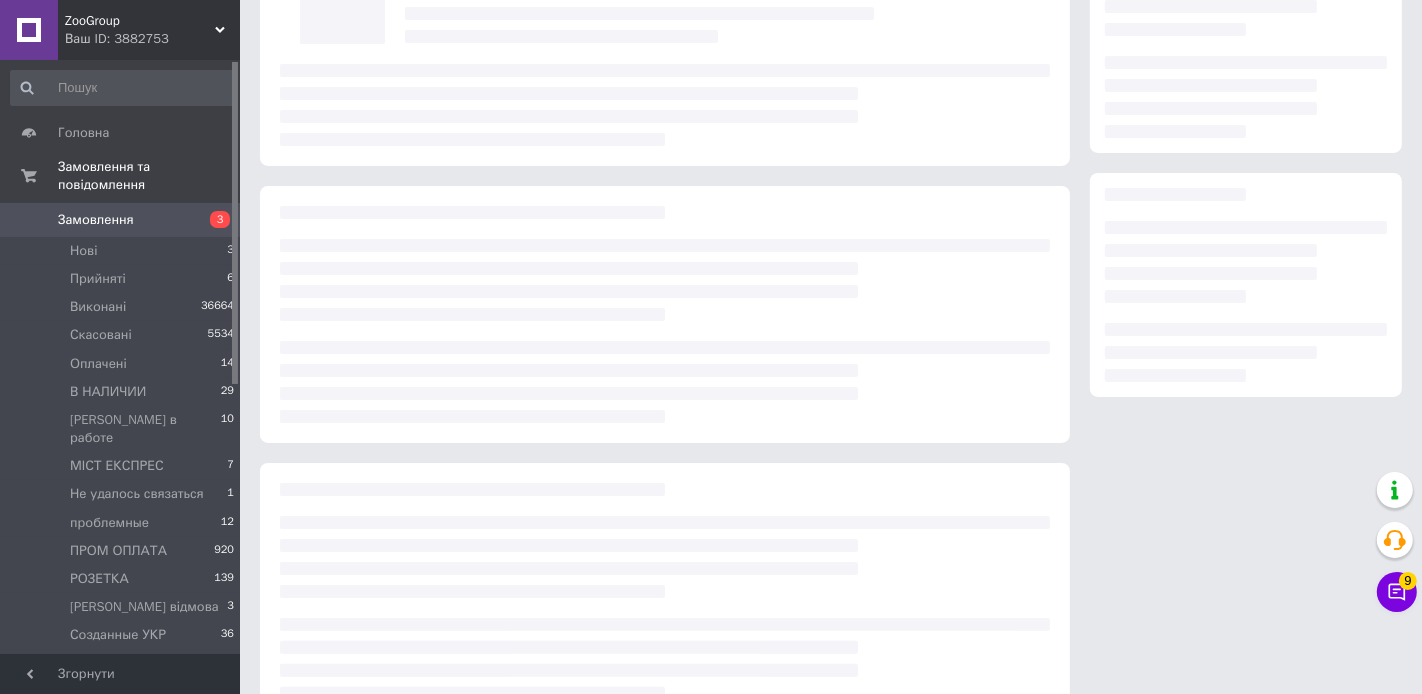 scroll, scrollTop: 0, scrollLeft: 0, axis: both 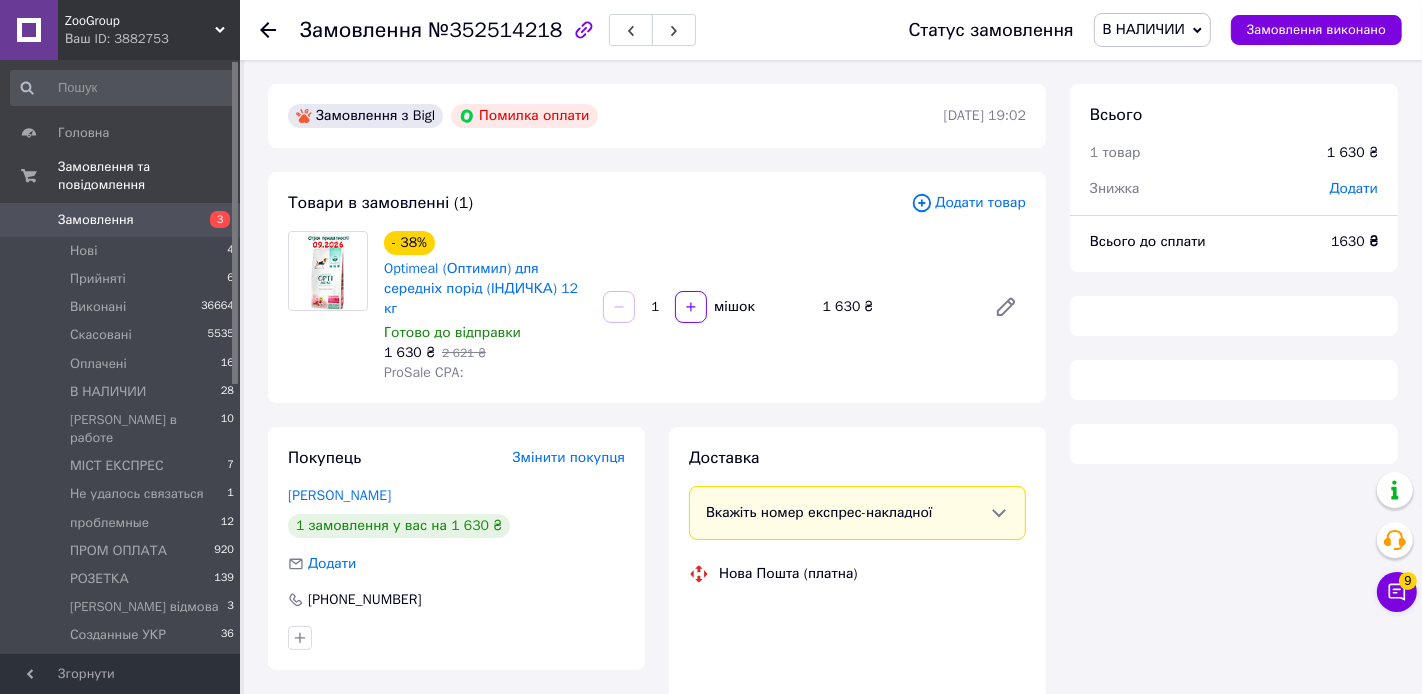 click on "В НАЛИЧИИ" at bounding box center (1144, 29) 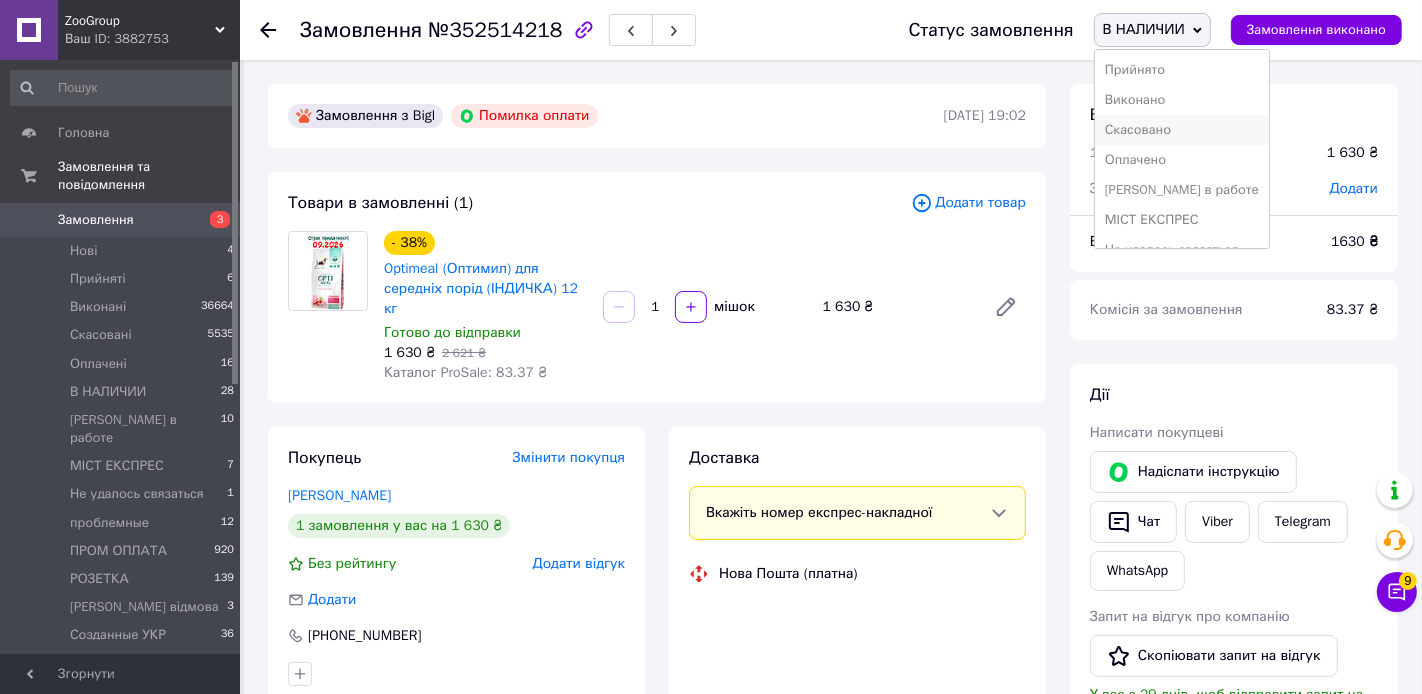 click on "Скасовано" at bounding box center (1182, 130) 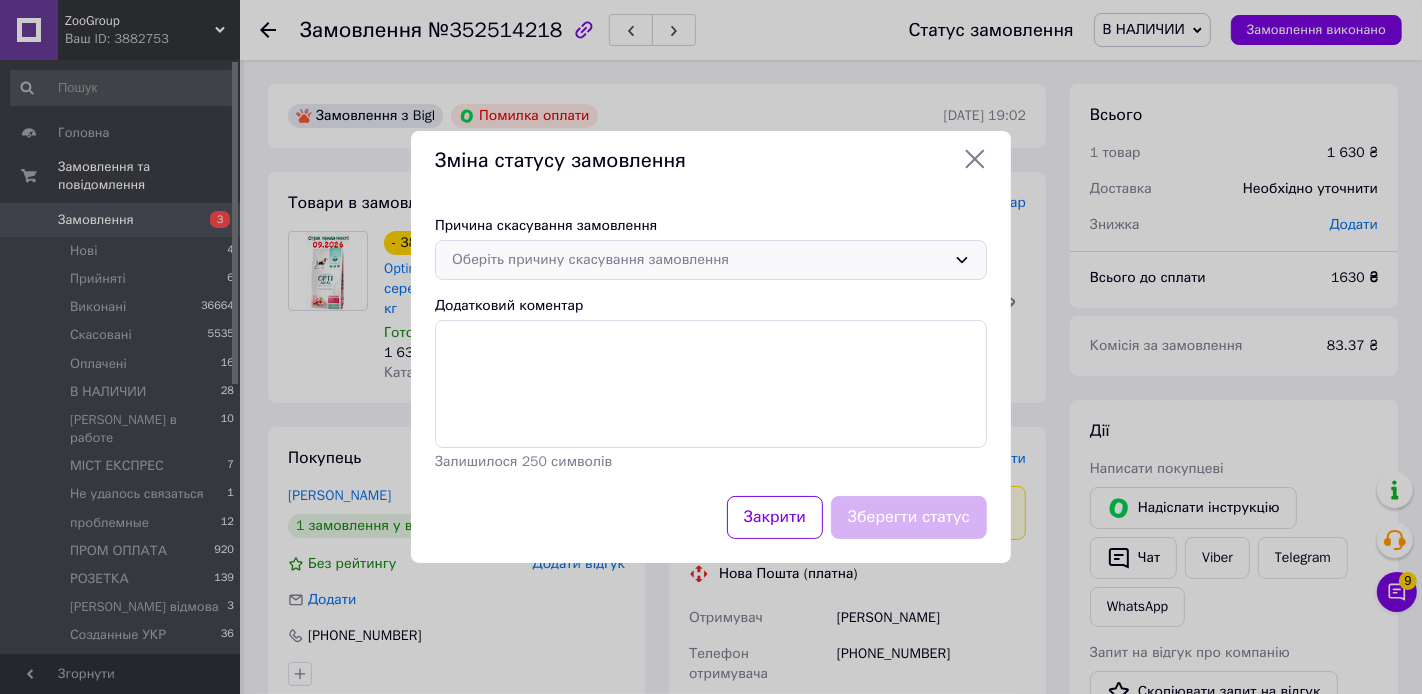 click on "Оберіть причину скасування замовлення" at bounding box center (699, 260) 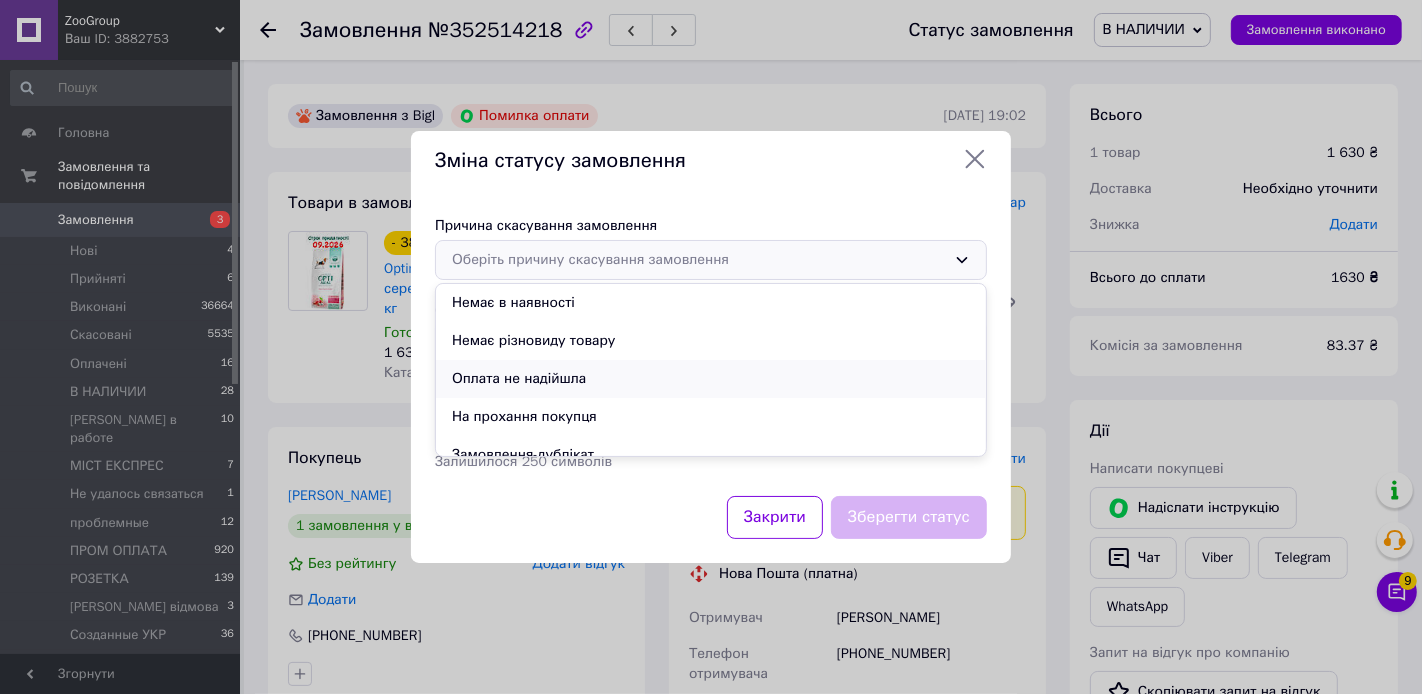 click on "Оплата не надійшла" at bounding box center (711, 379) 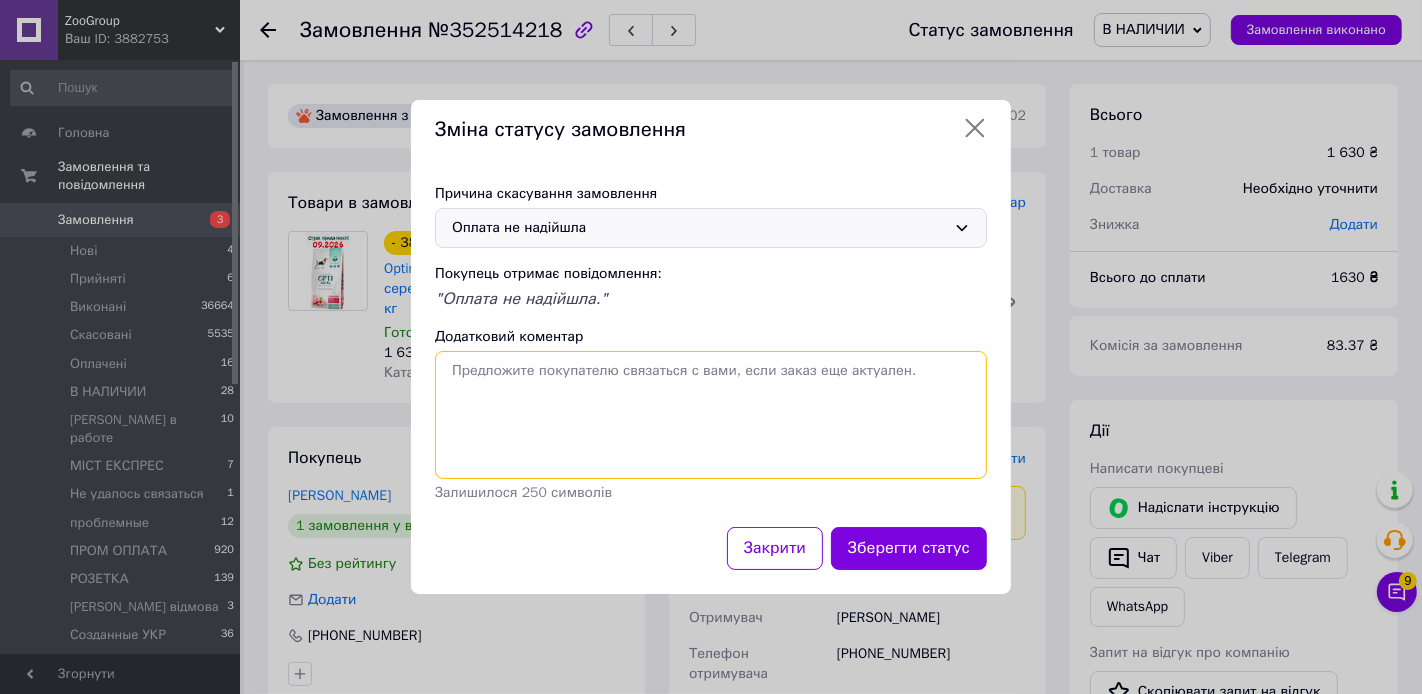 click on "Додатковий коментар" at bounding box center [711, 415] 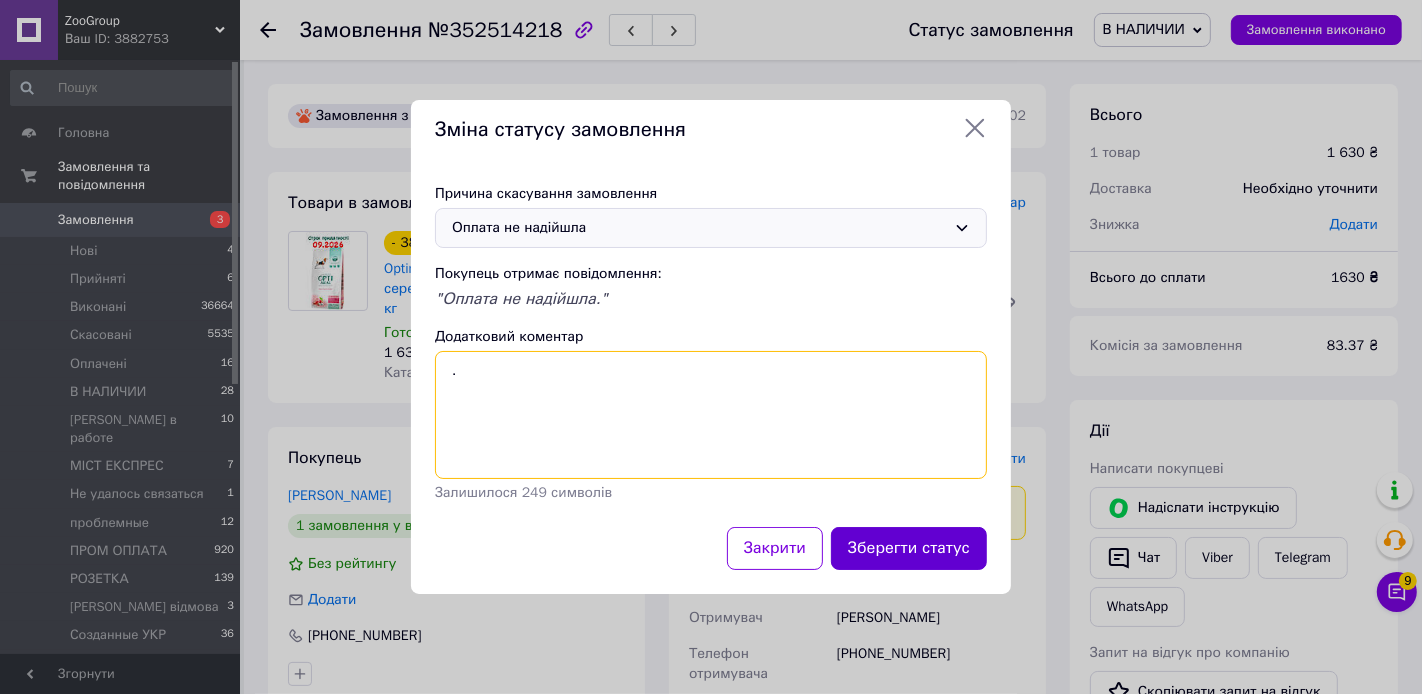 type on "." 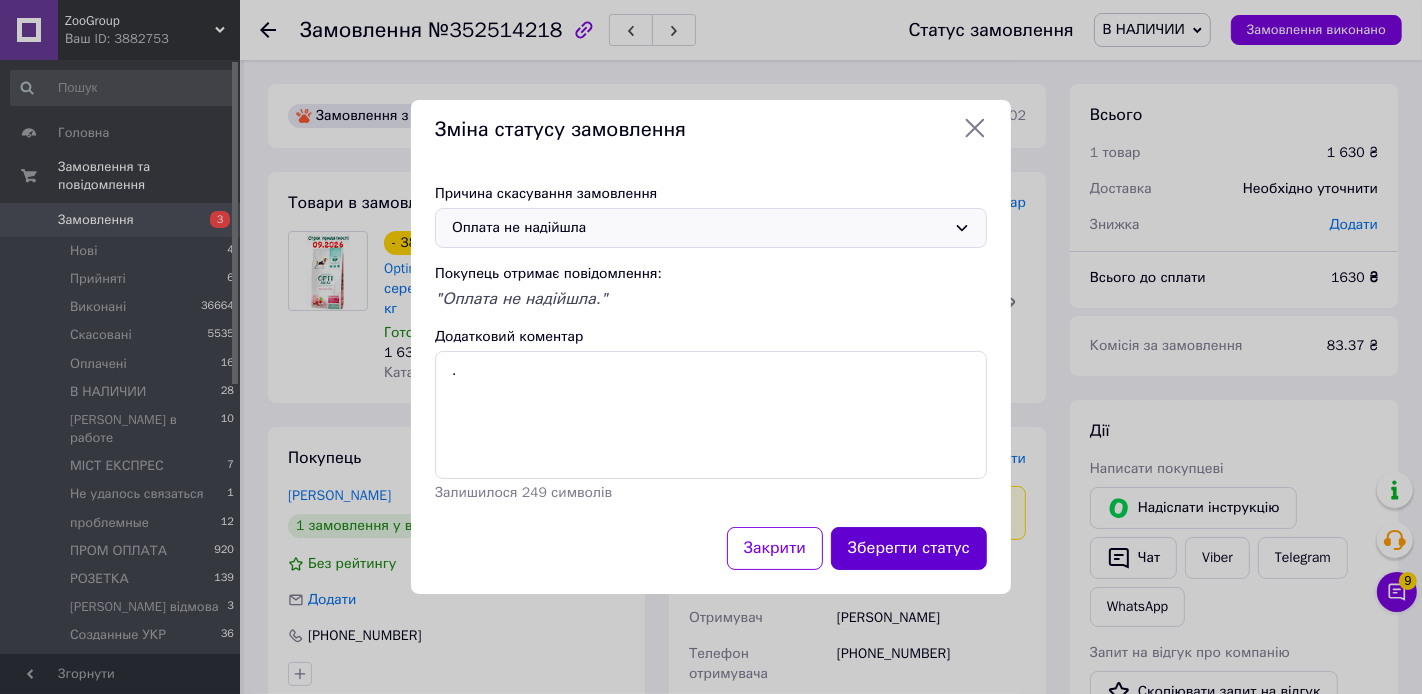 click on "Зберегти статус" at bounding box center [909, 548] 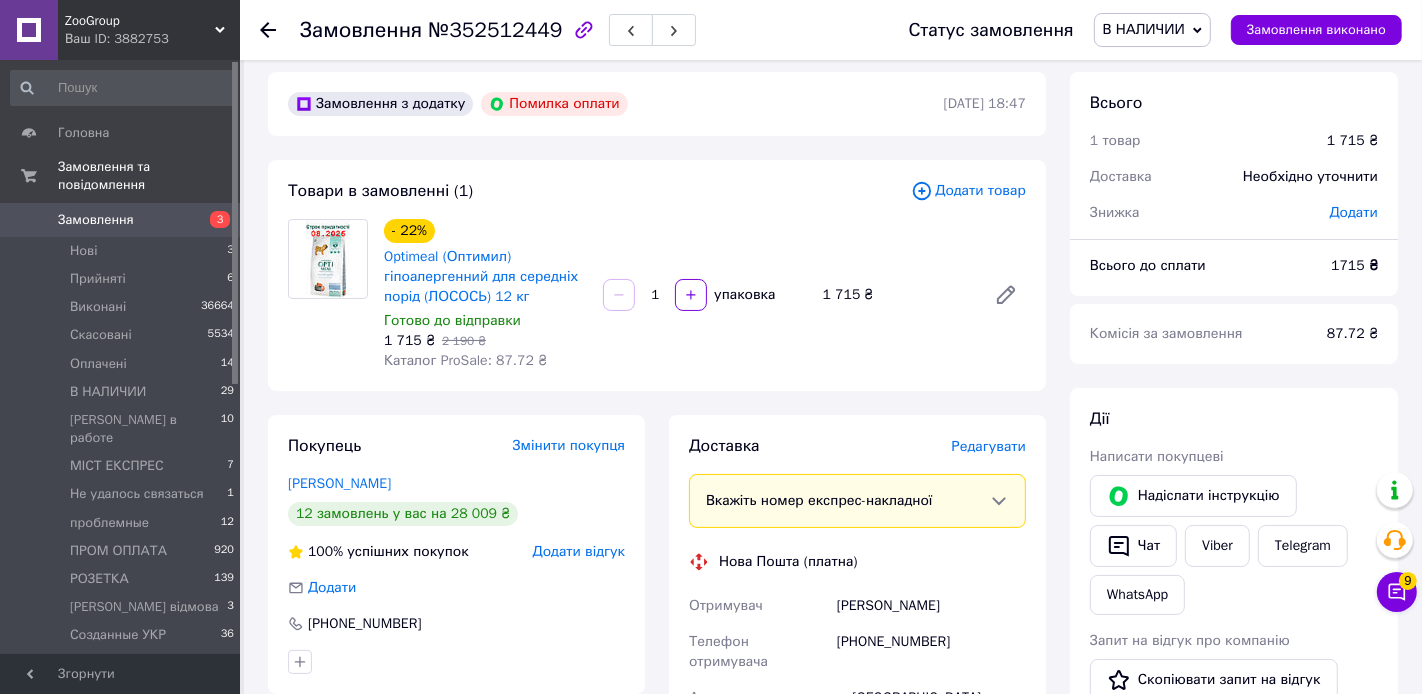 scroll, scrollTop: 0, scrollLeft: 0, axis: both 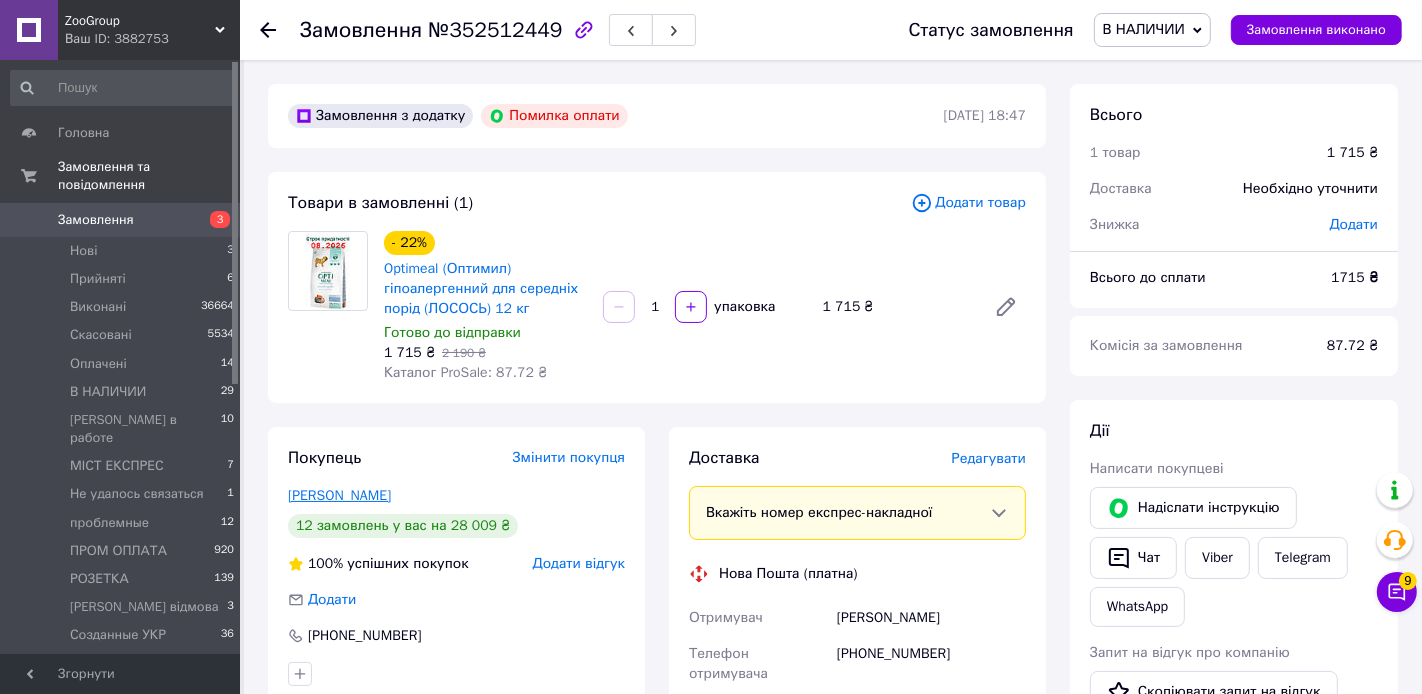 click on "Кисель Анна" at bounding box center (339, 495) 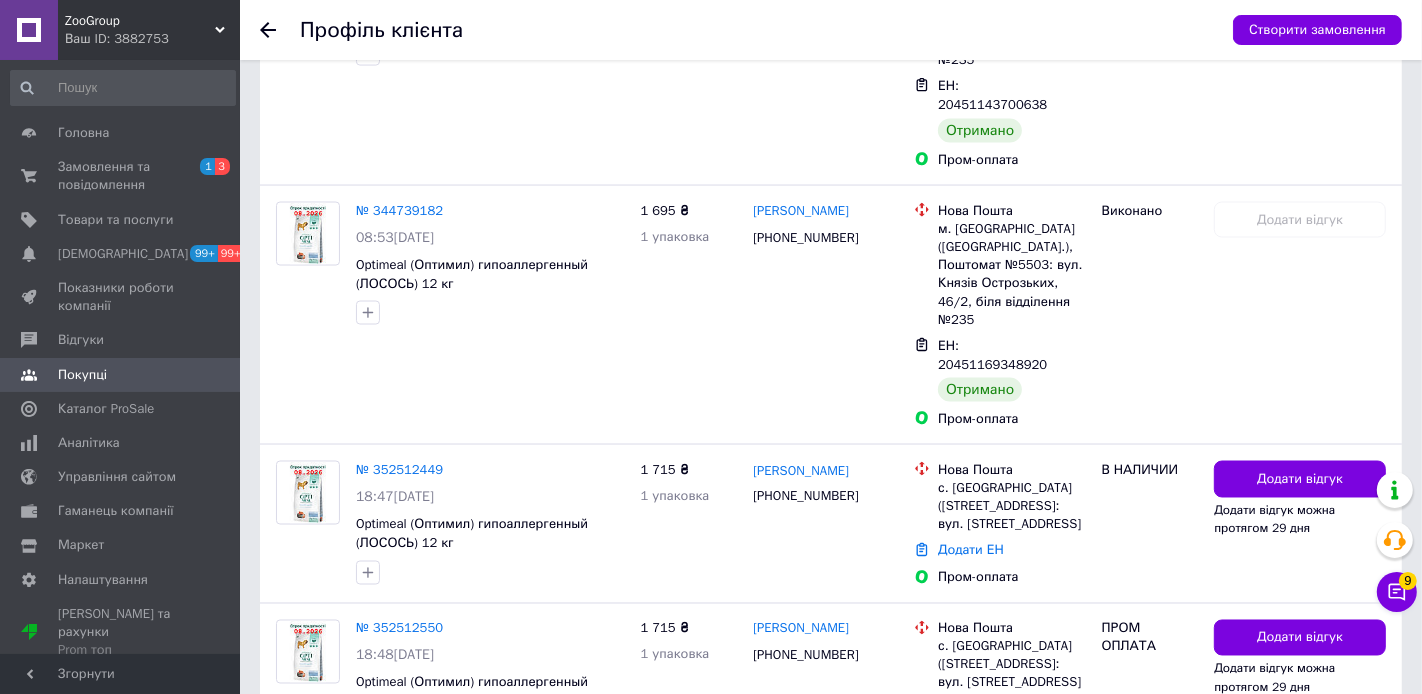 scroll, scrollTop: 2717, scrollLeft: 0, axis: vertical 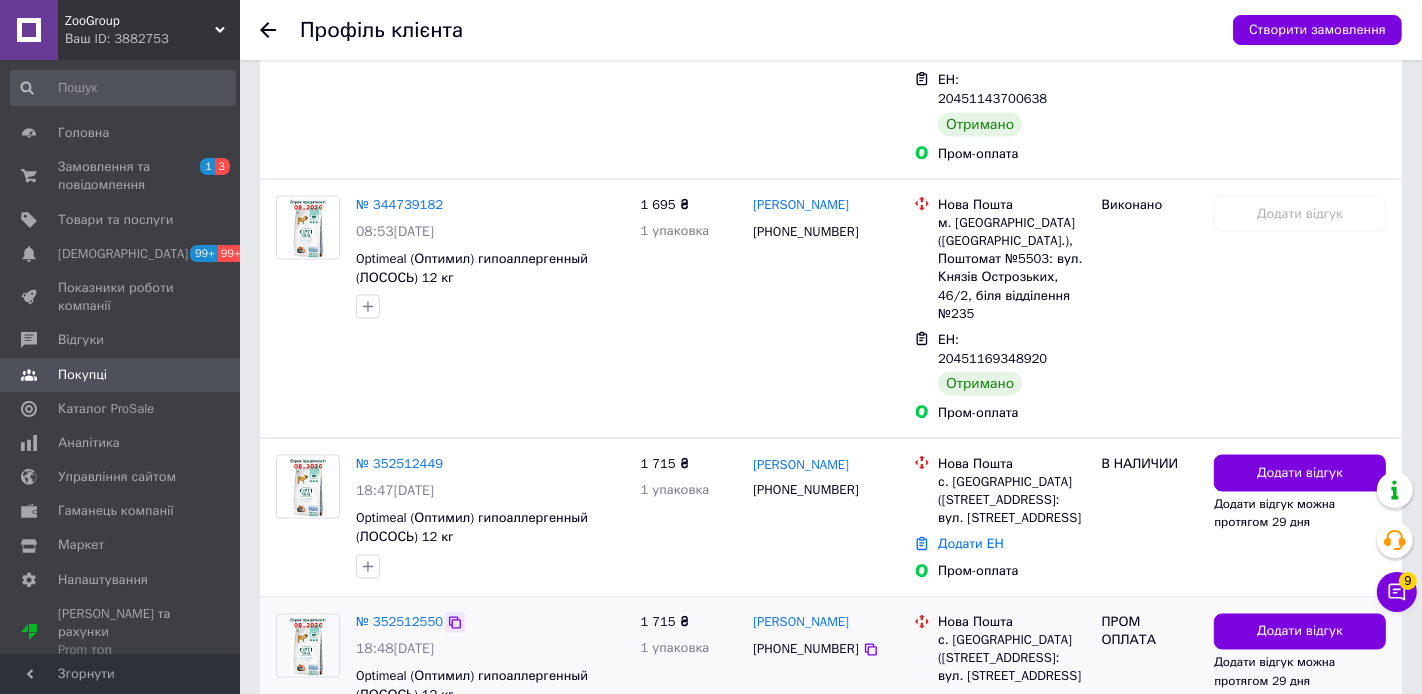 click 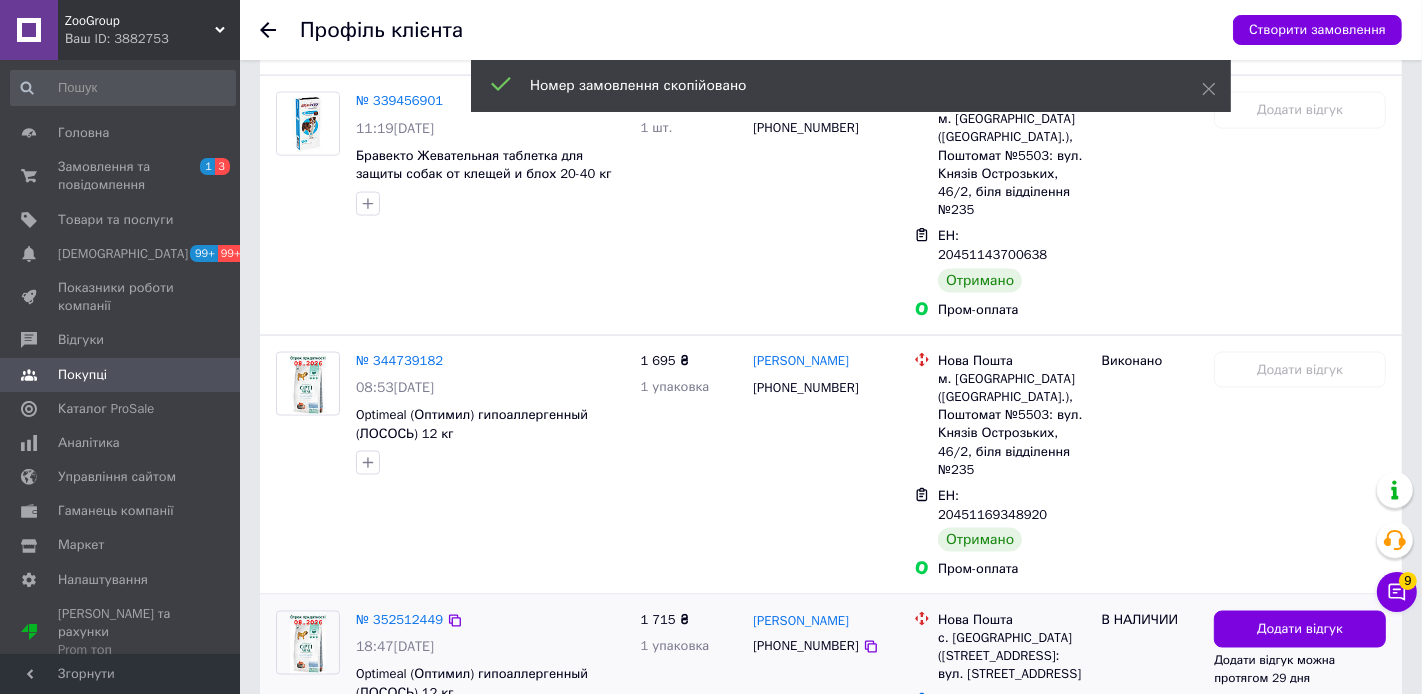 scroll, scrollTop: 2507, scrollLeft: 0, axis: vertical 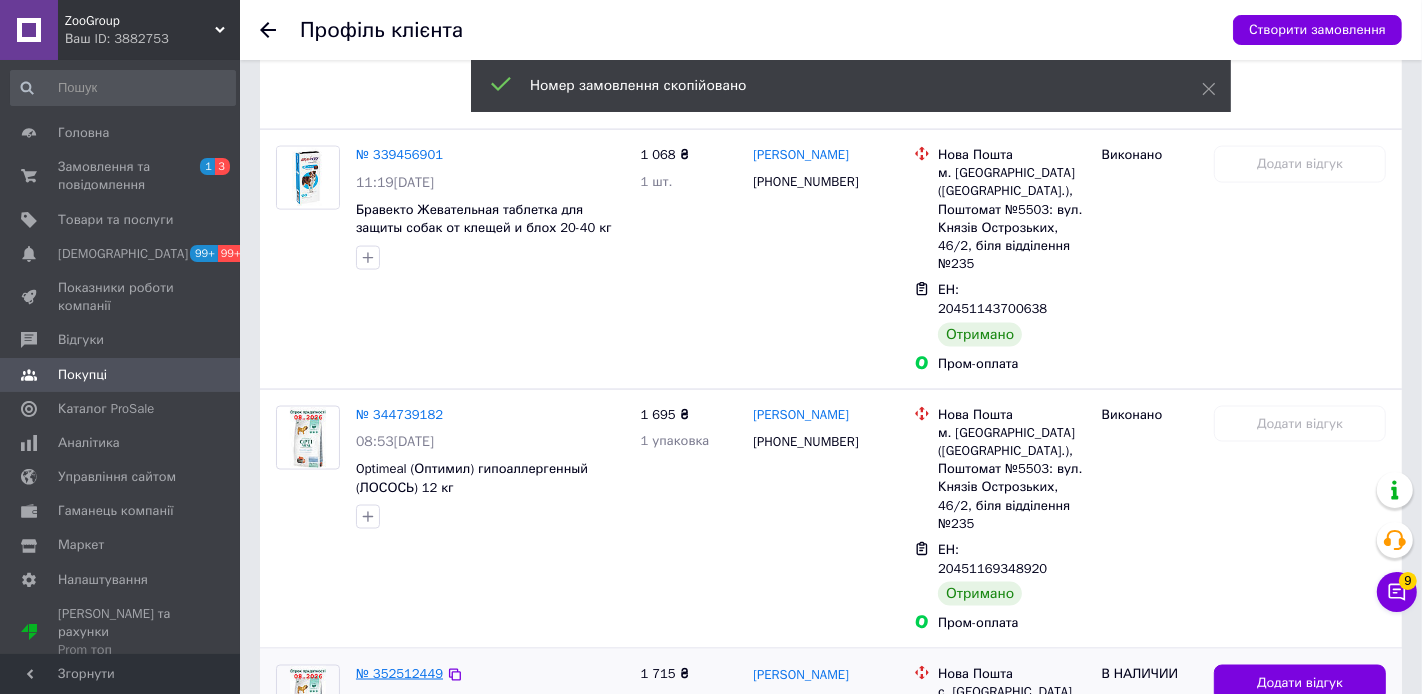 click on "№ 352512449" at bounding box center (399, 673) 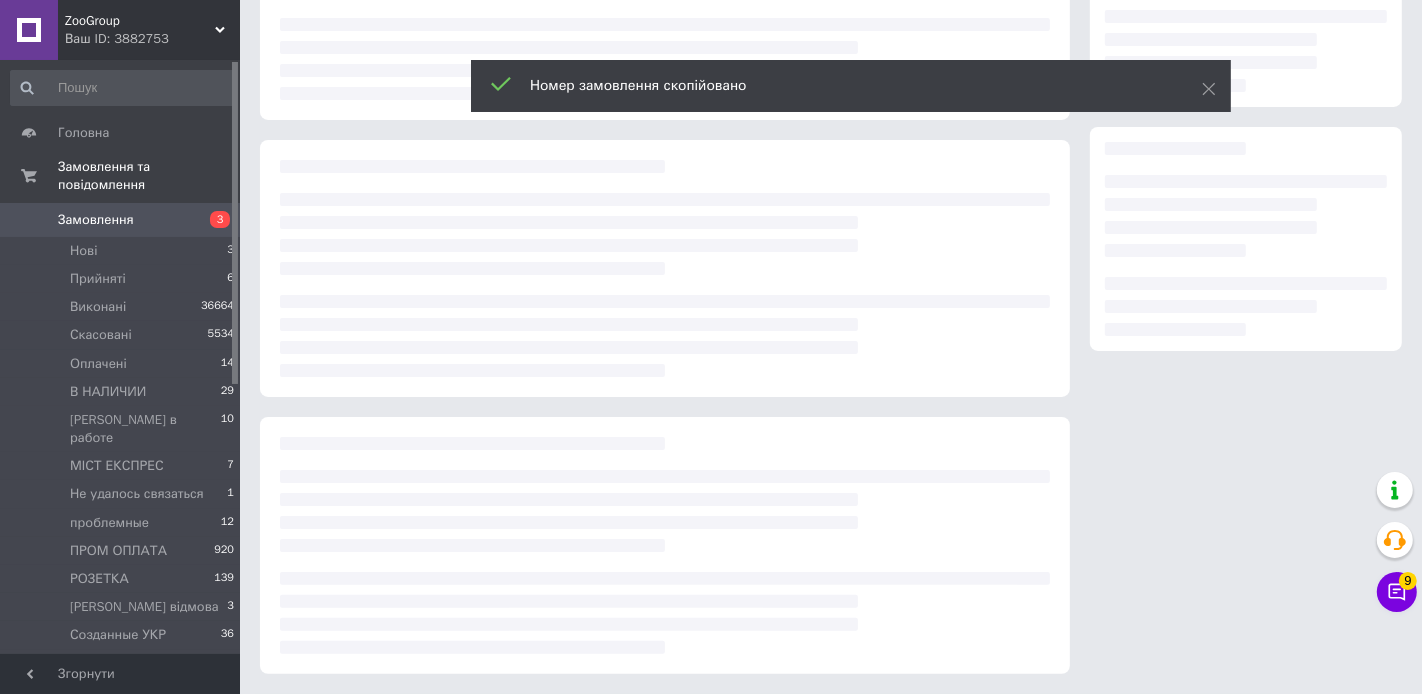 scroll, scrollTop: 0, scrollLeft: 0, axis: both 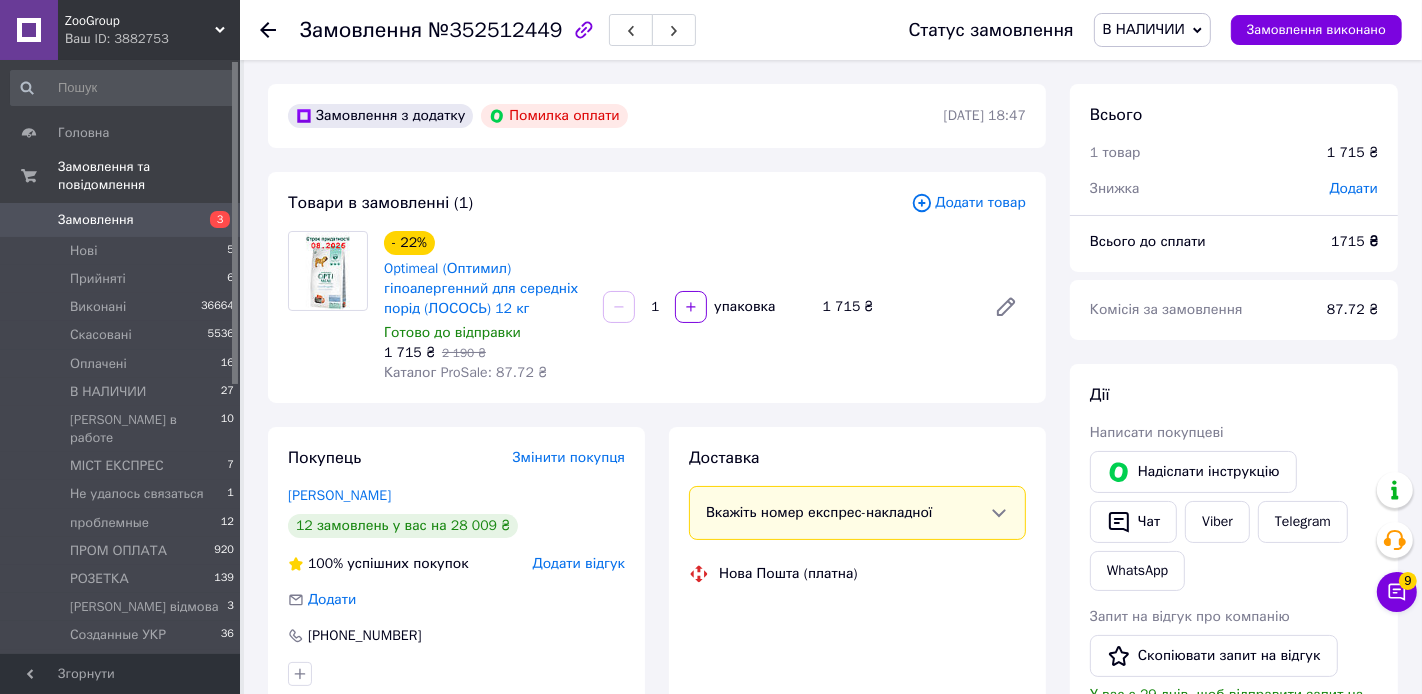 click on "В НАЛИЧИИ" at bounding box center (1144, 29) 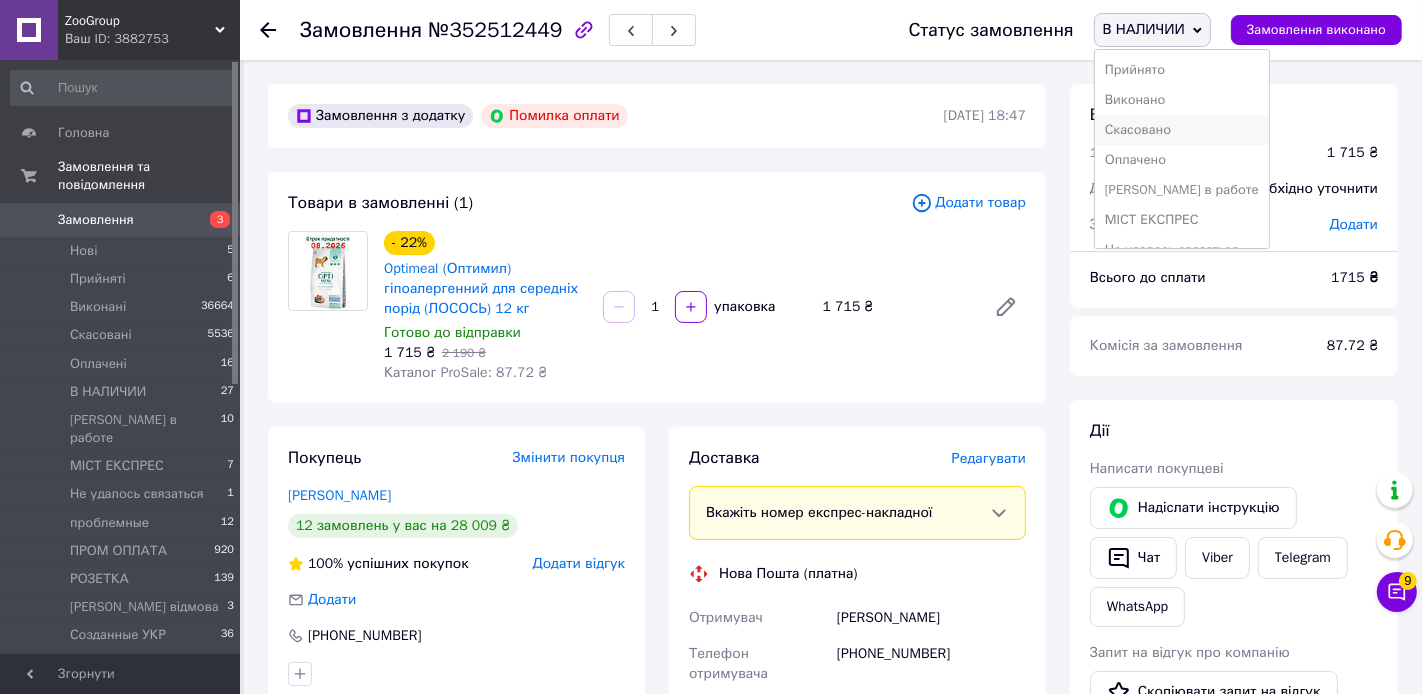 click on "Скасовано" at bounding box center (1182, 130) 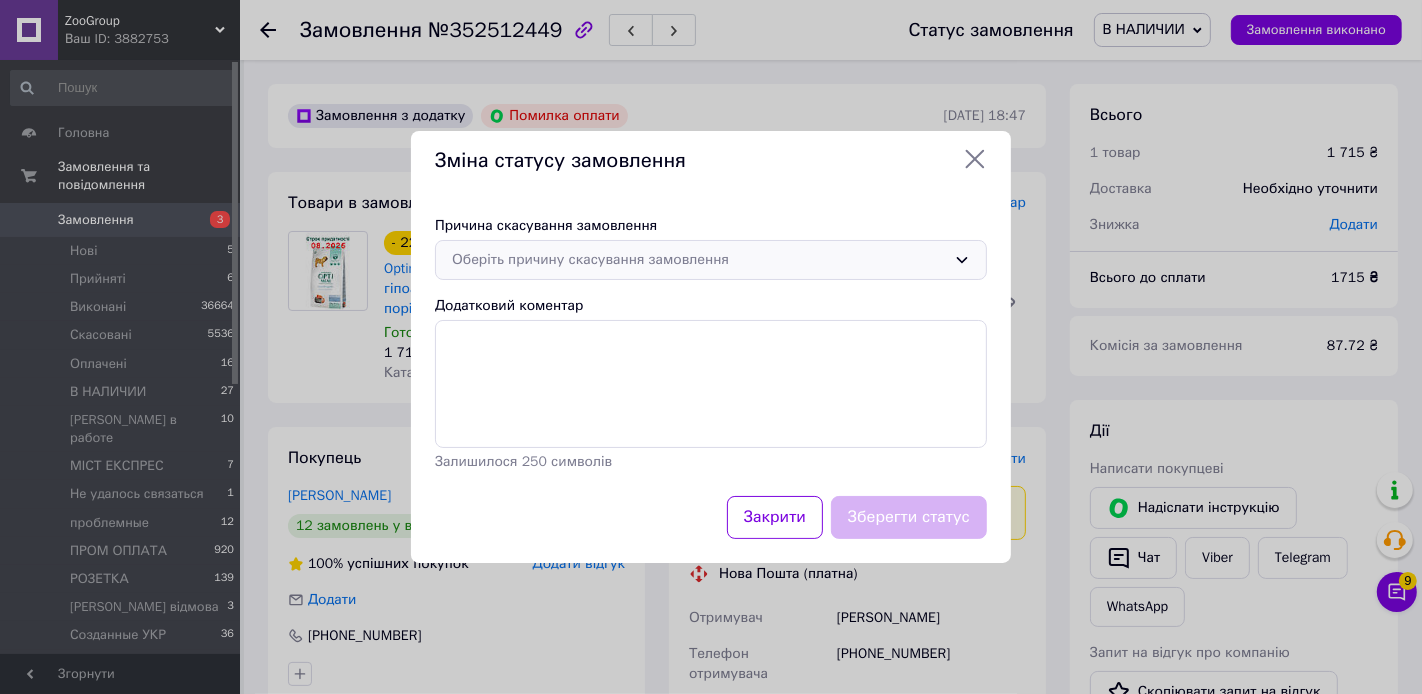 click on "Оберіть причину скасування замовлення" at bounding box center [699, 260] 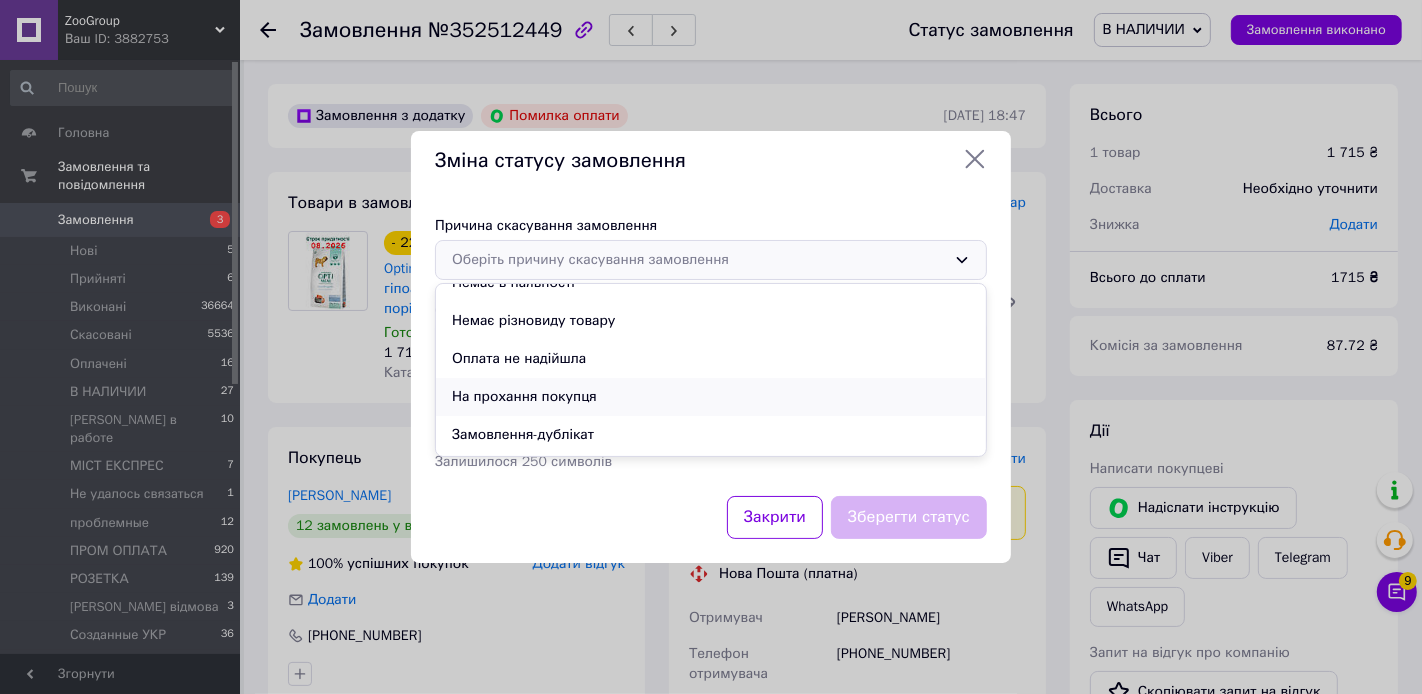 scroll, scrollTop: 0, scrollLeft: 0, axis: both 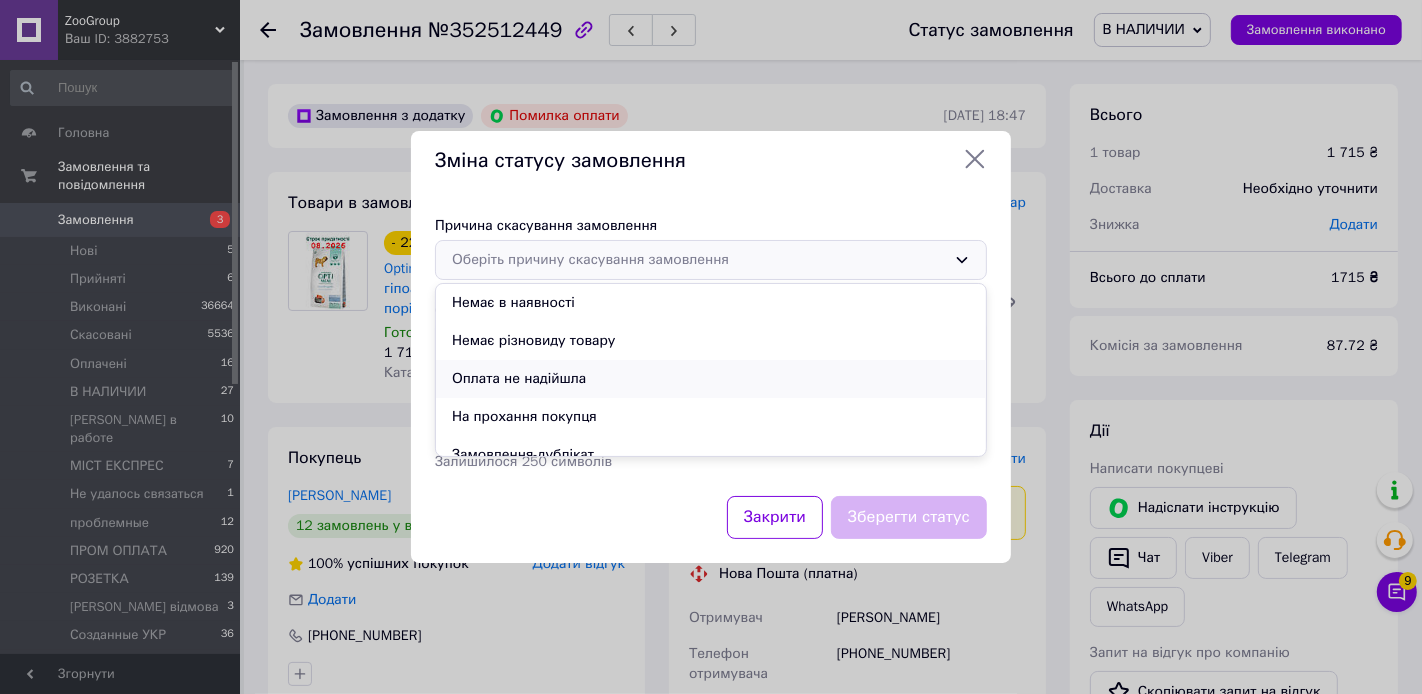 click on "Оплата не надійшла" at bounding box center [711, 379] 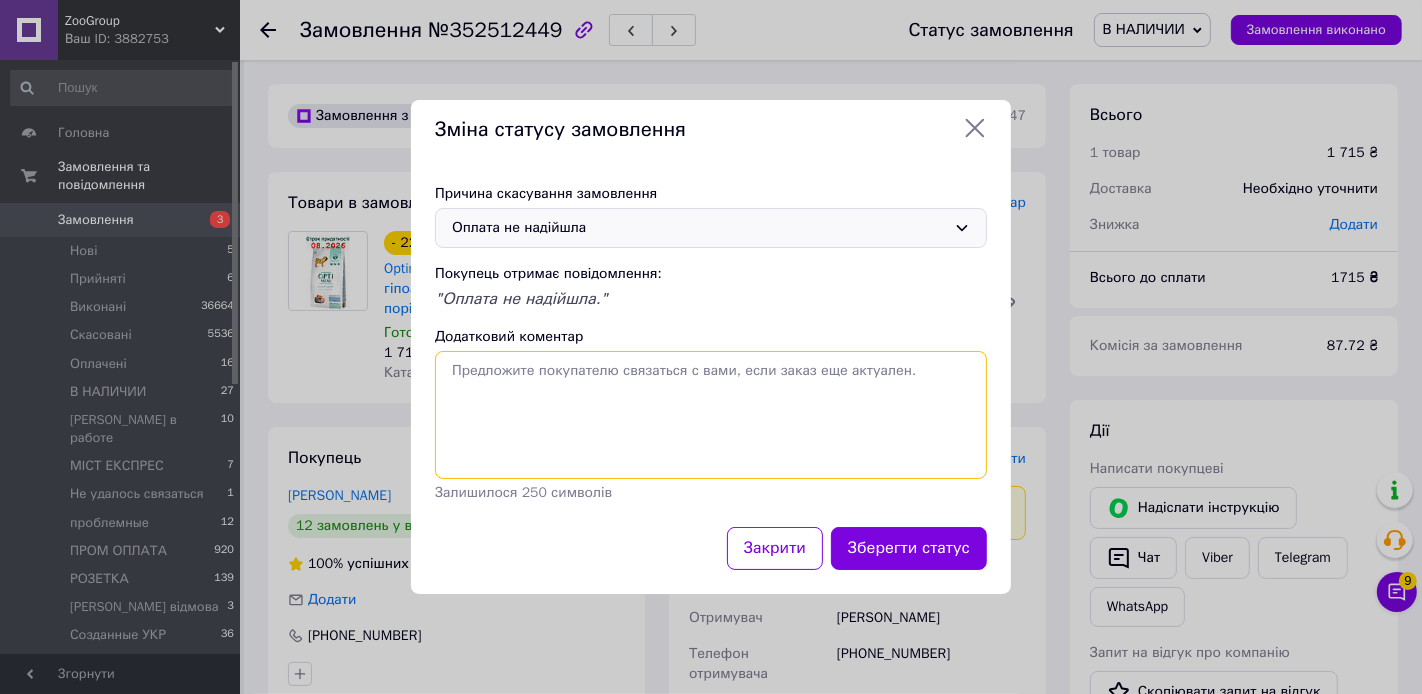 click on "Додатковий коментар" at bounding box center (711, 415) 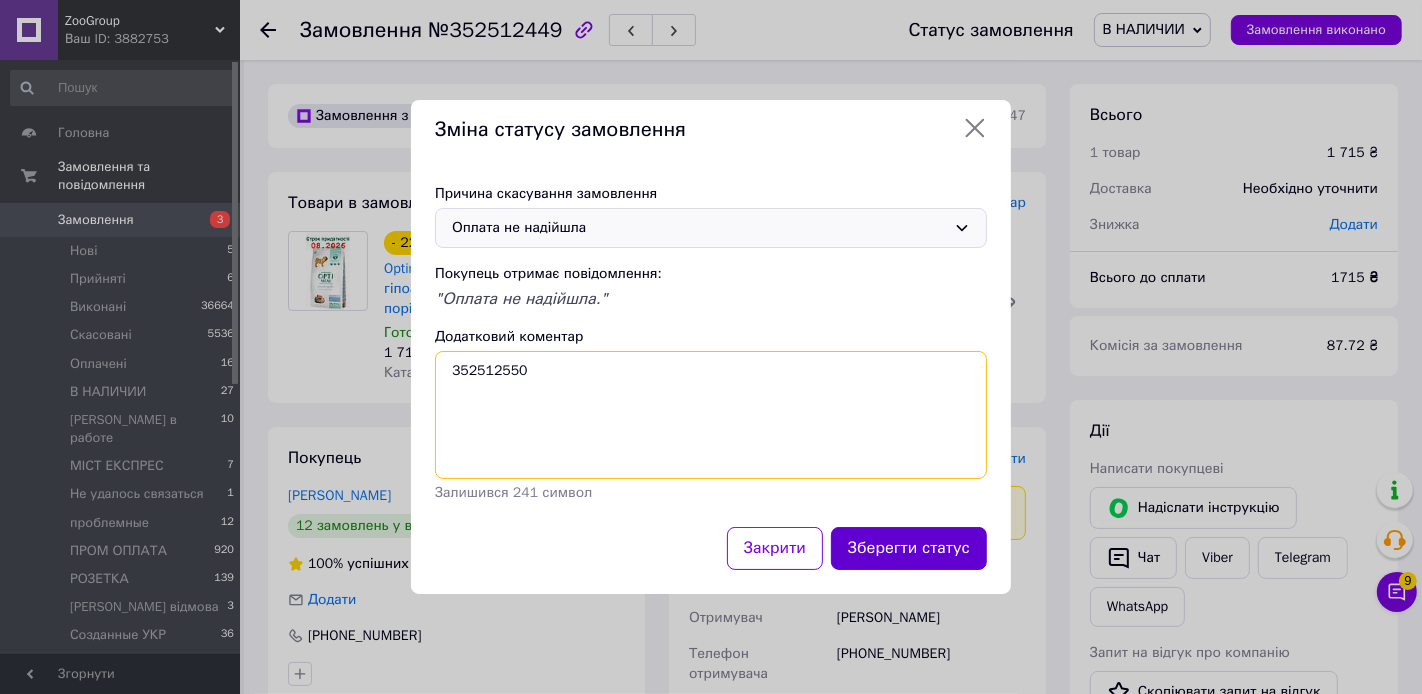 type on "352512550" 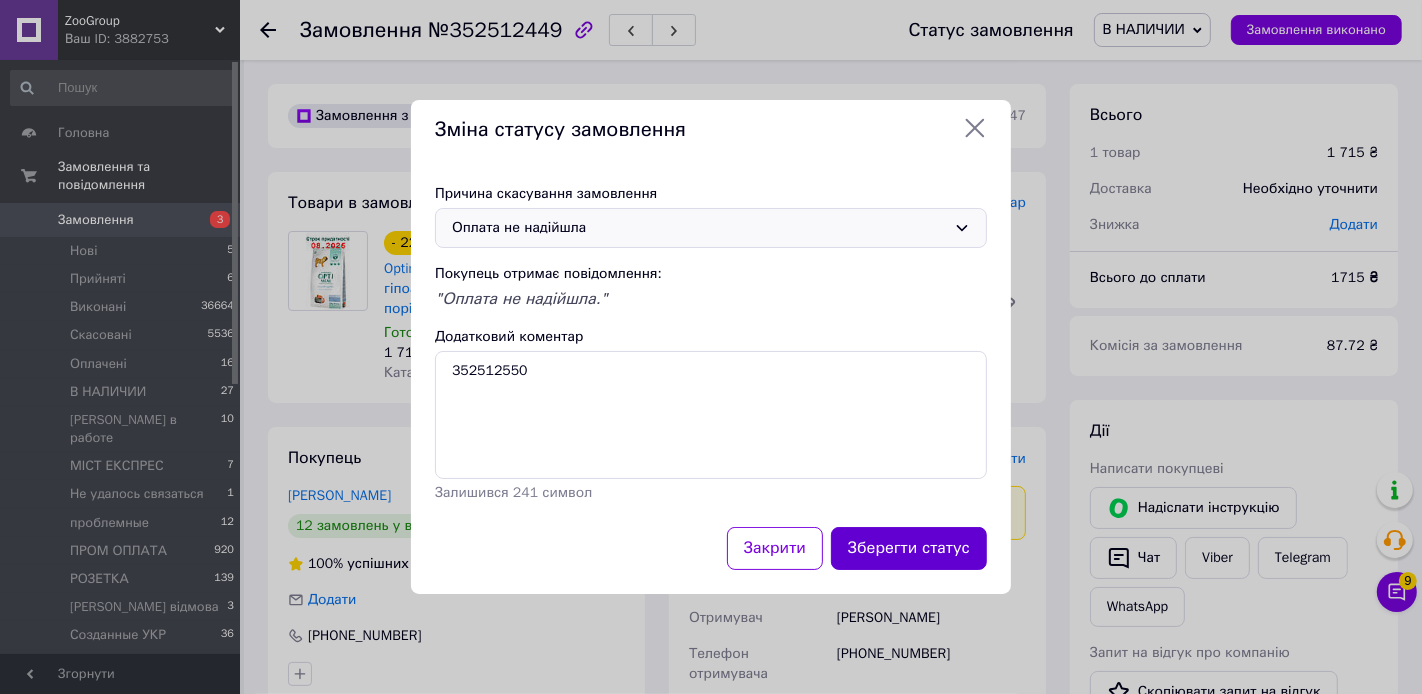 click on "Зберегти статус" at bounding box center (909, 548) 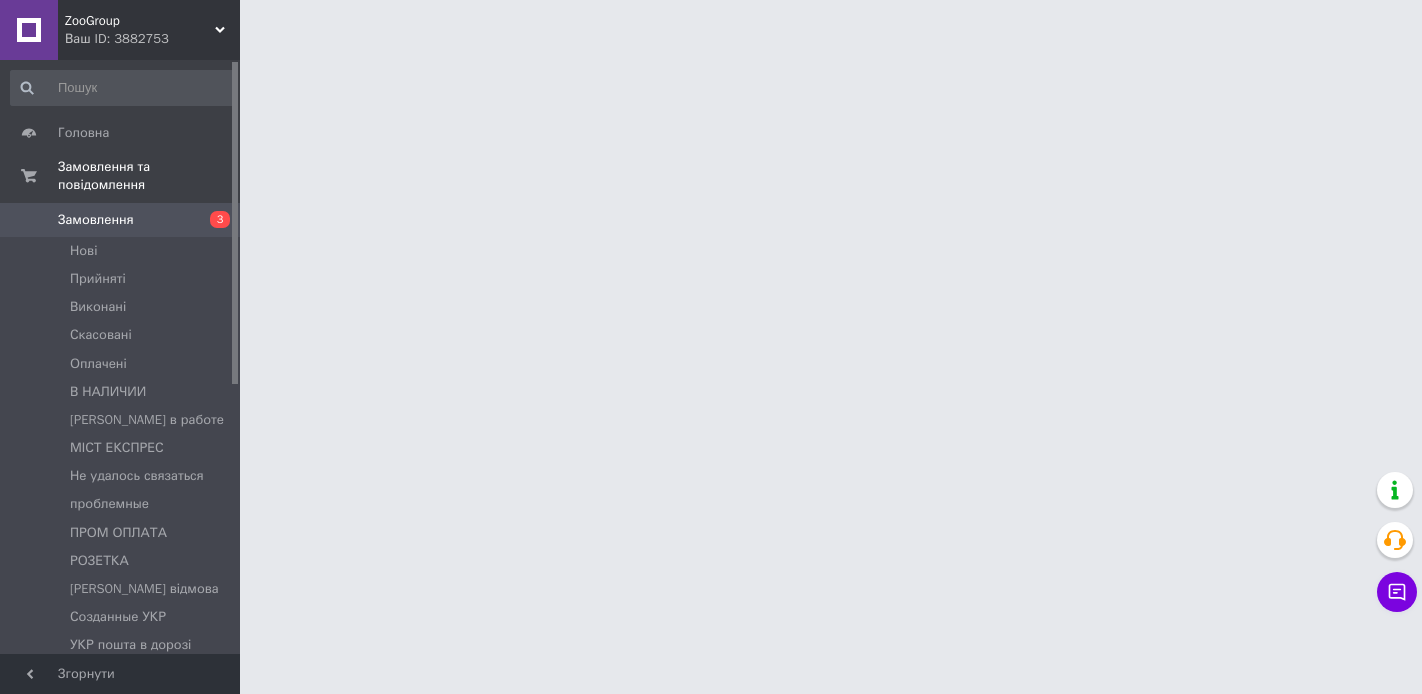 scroll, scrollTop: 0, scrollLeft: 0, axis: both 